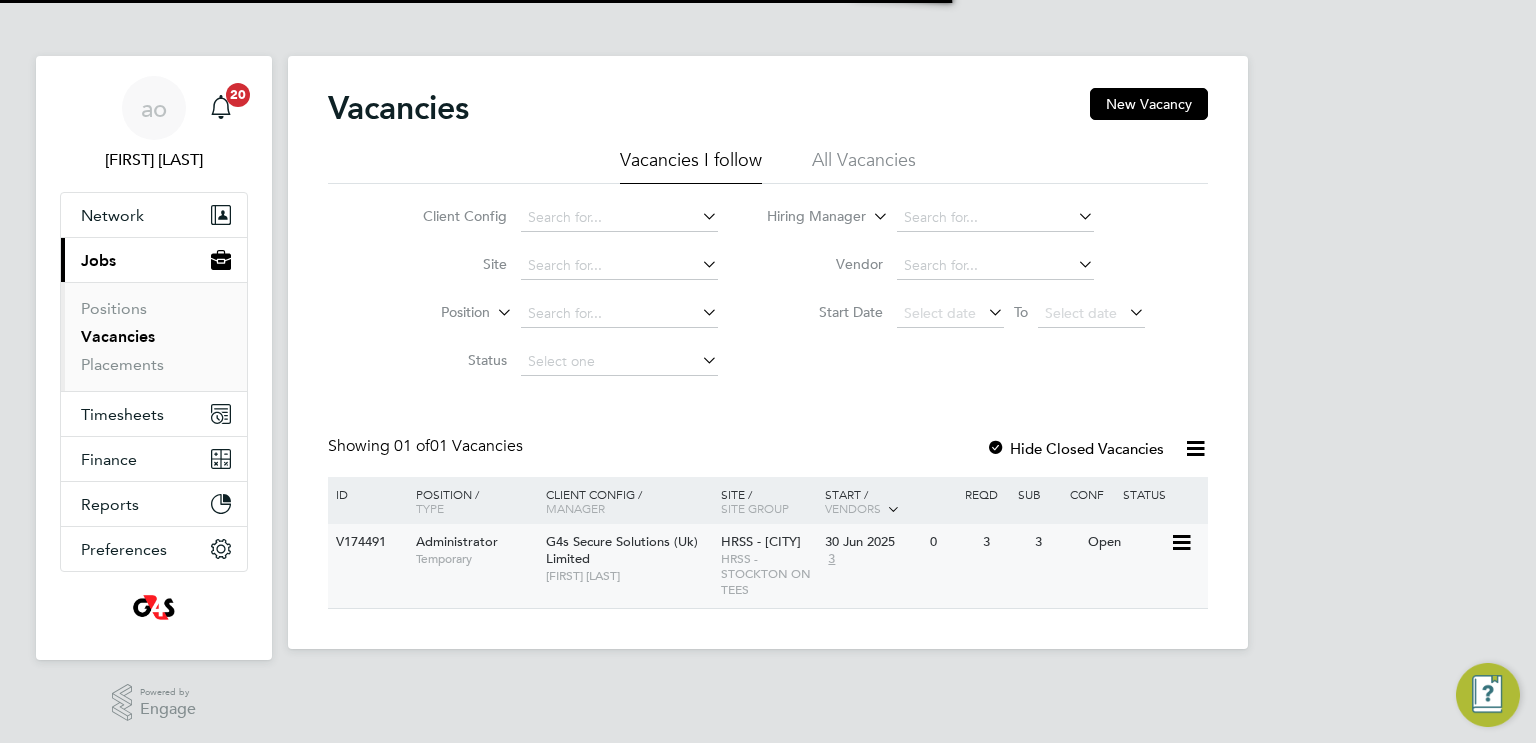 scroll, scrollTop: 0, scrollLeft: 0, axis: both 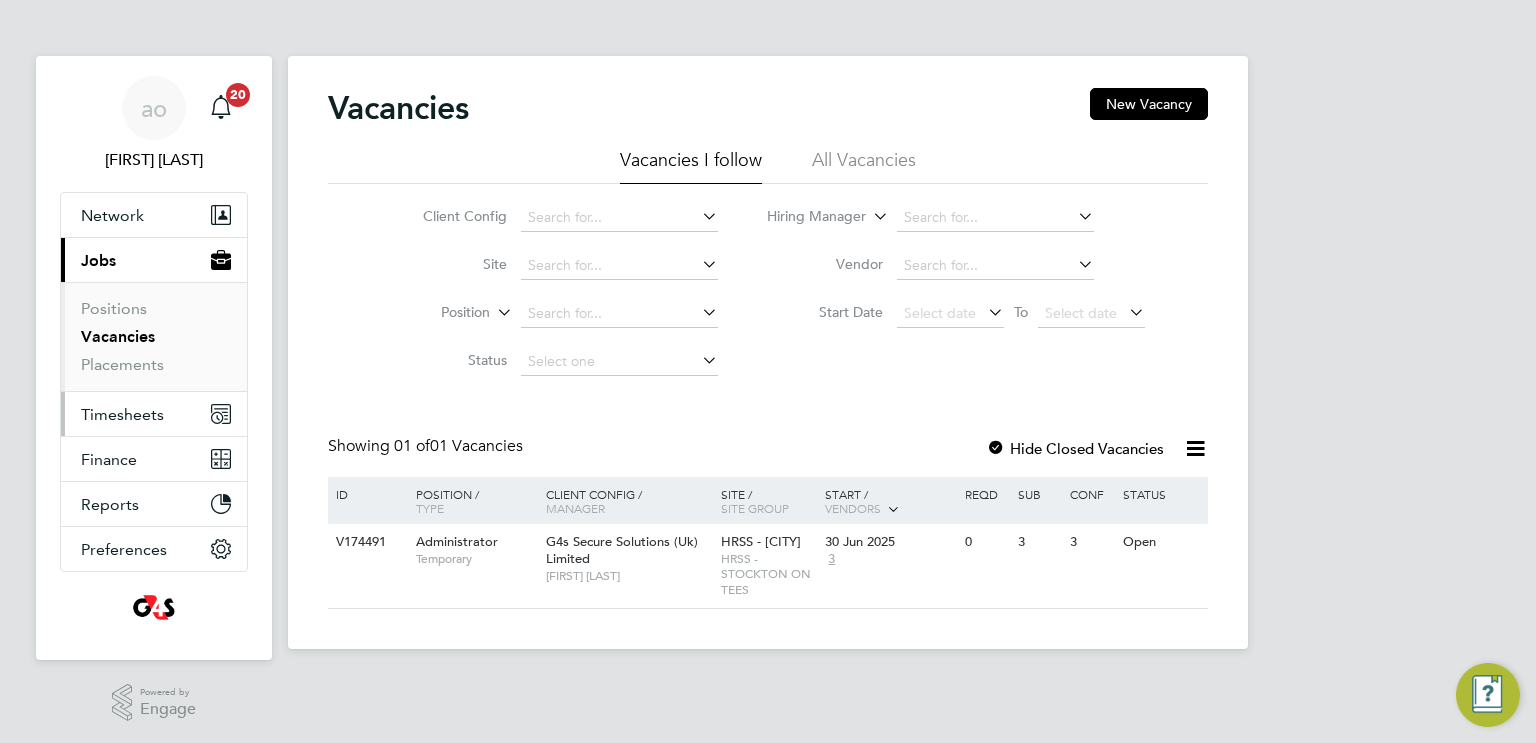 click on "Timesheets" at bounding box center [122, 414] 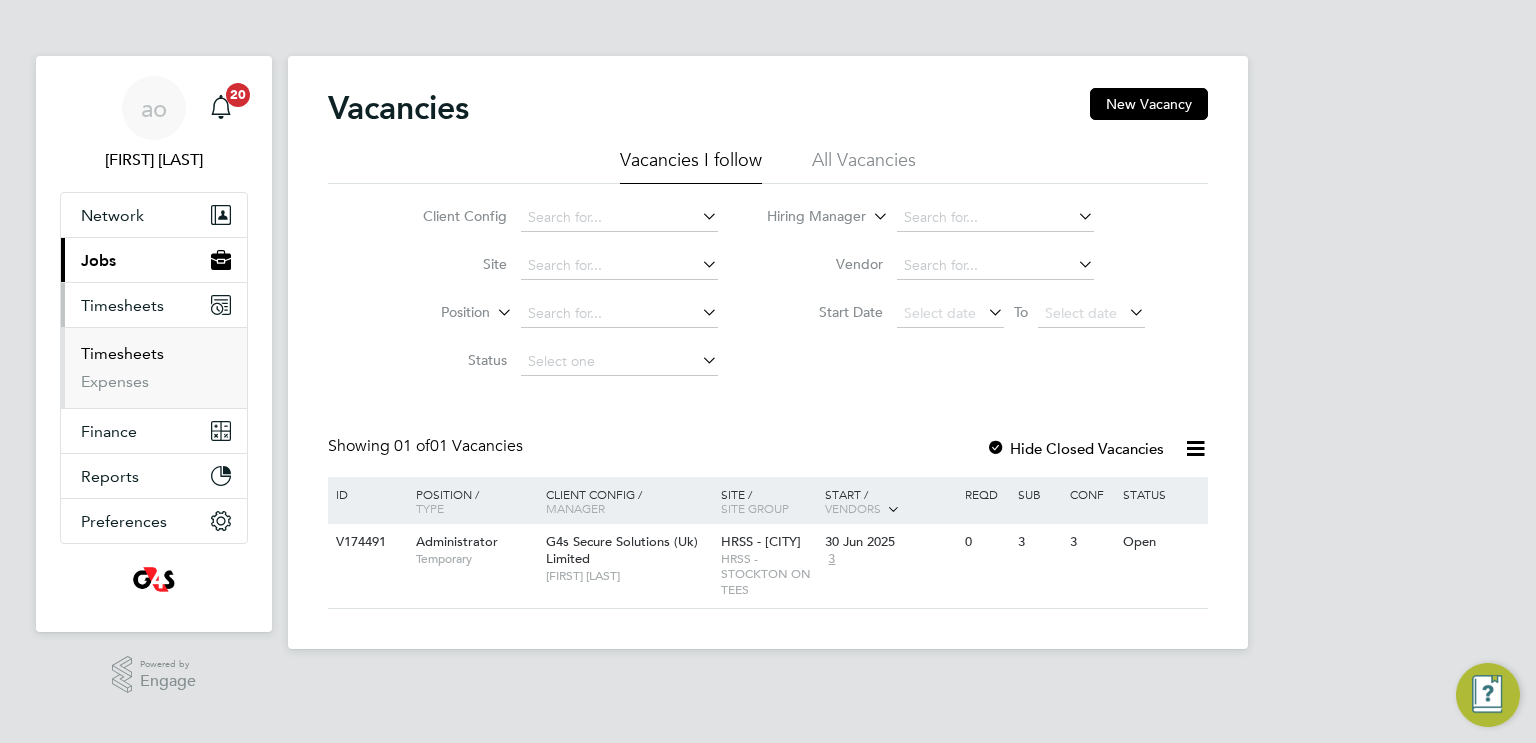 click on "Timesheets" at bounding box center [122, 353] 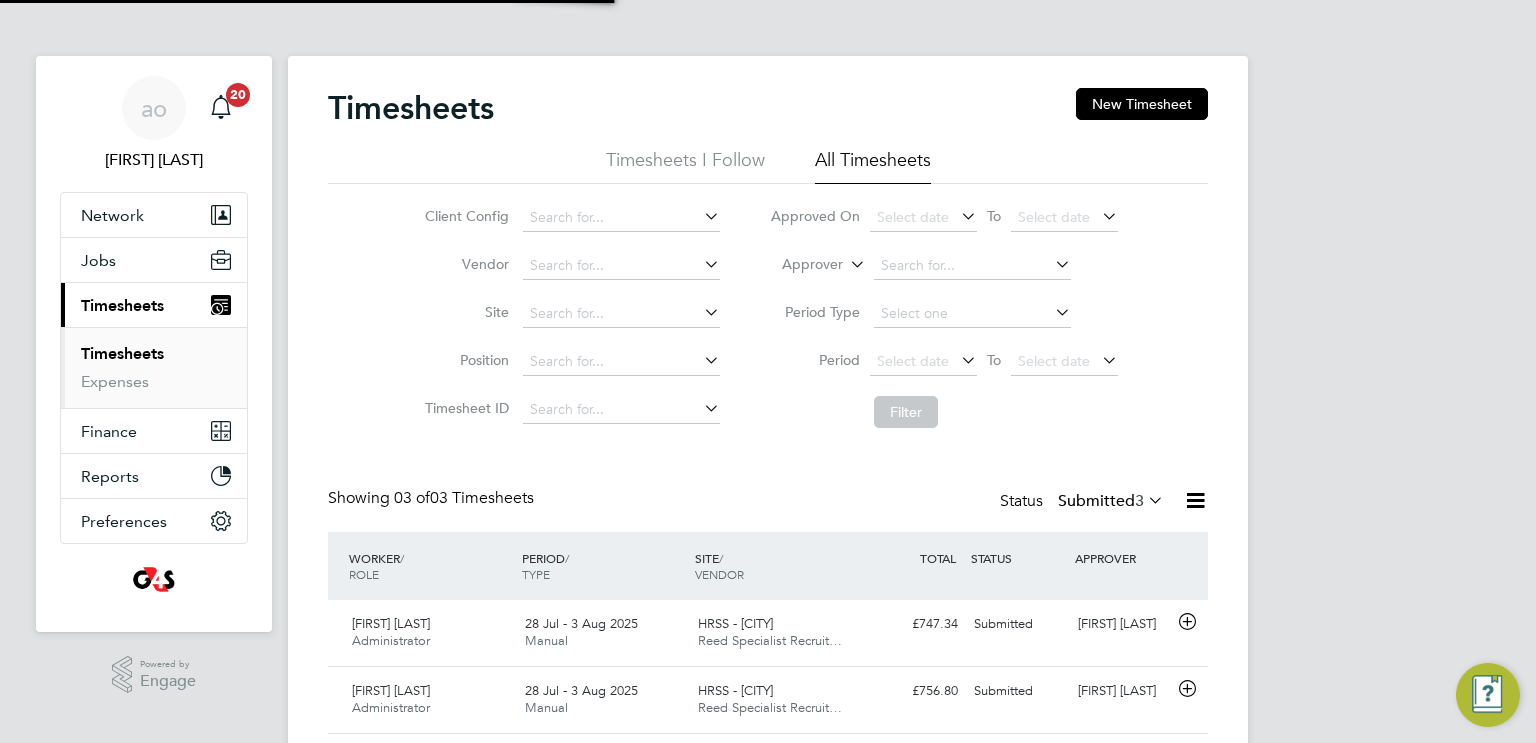 scroll, scrollTop: 9, scrollLeft: 10, axis: both 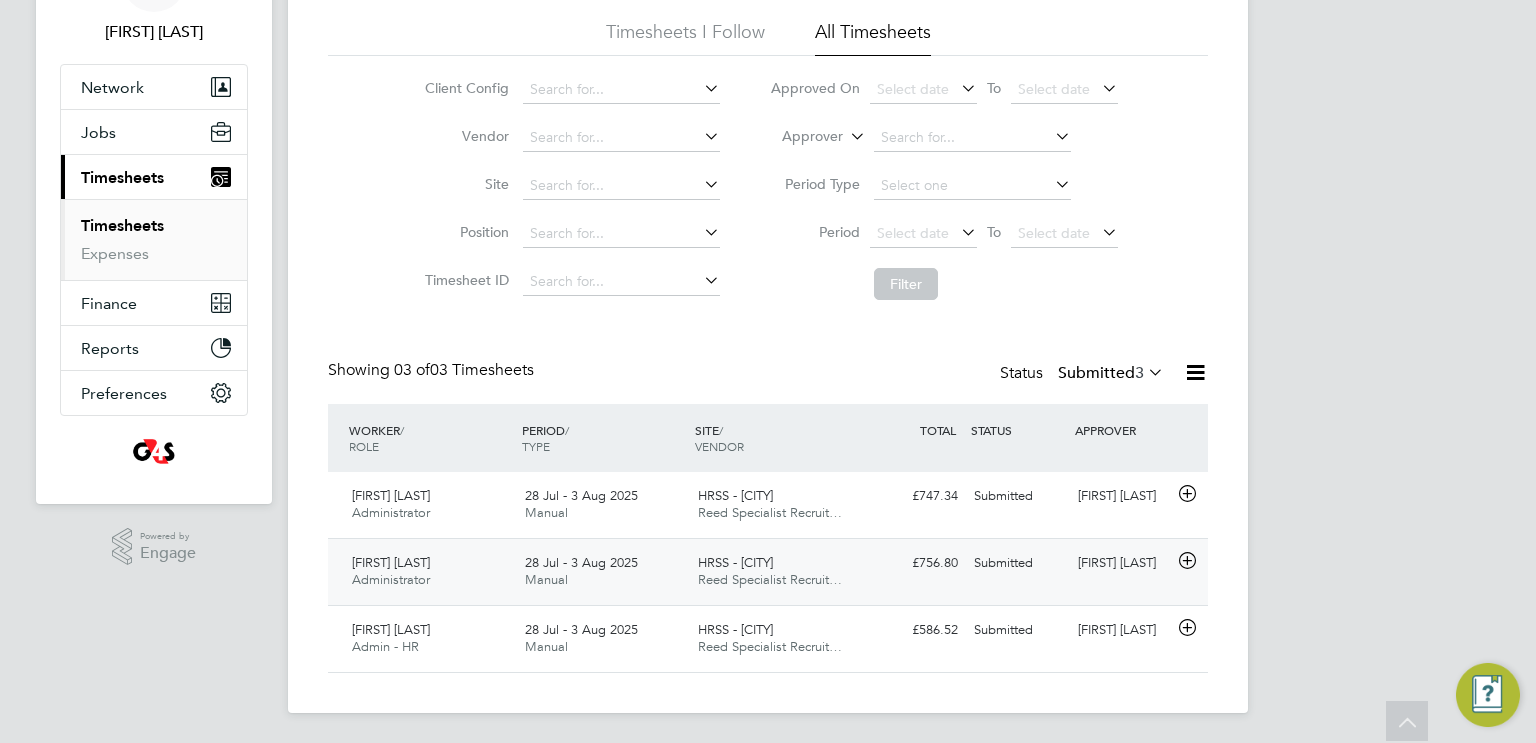 click 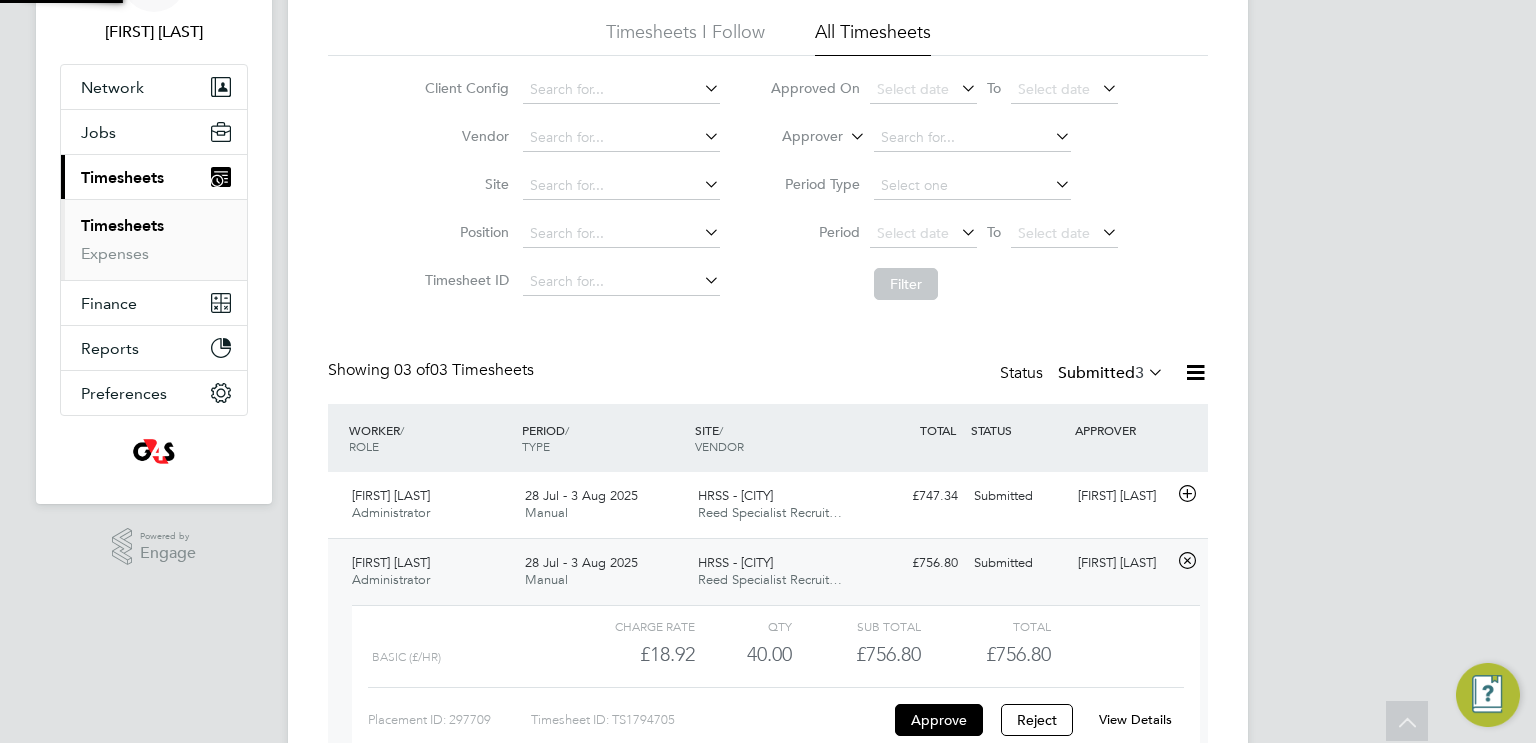 scroll, scrollTop: 9, scrollLeft: 9, axis: both 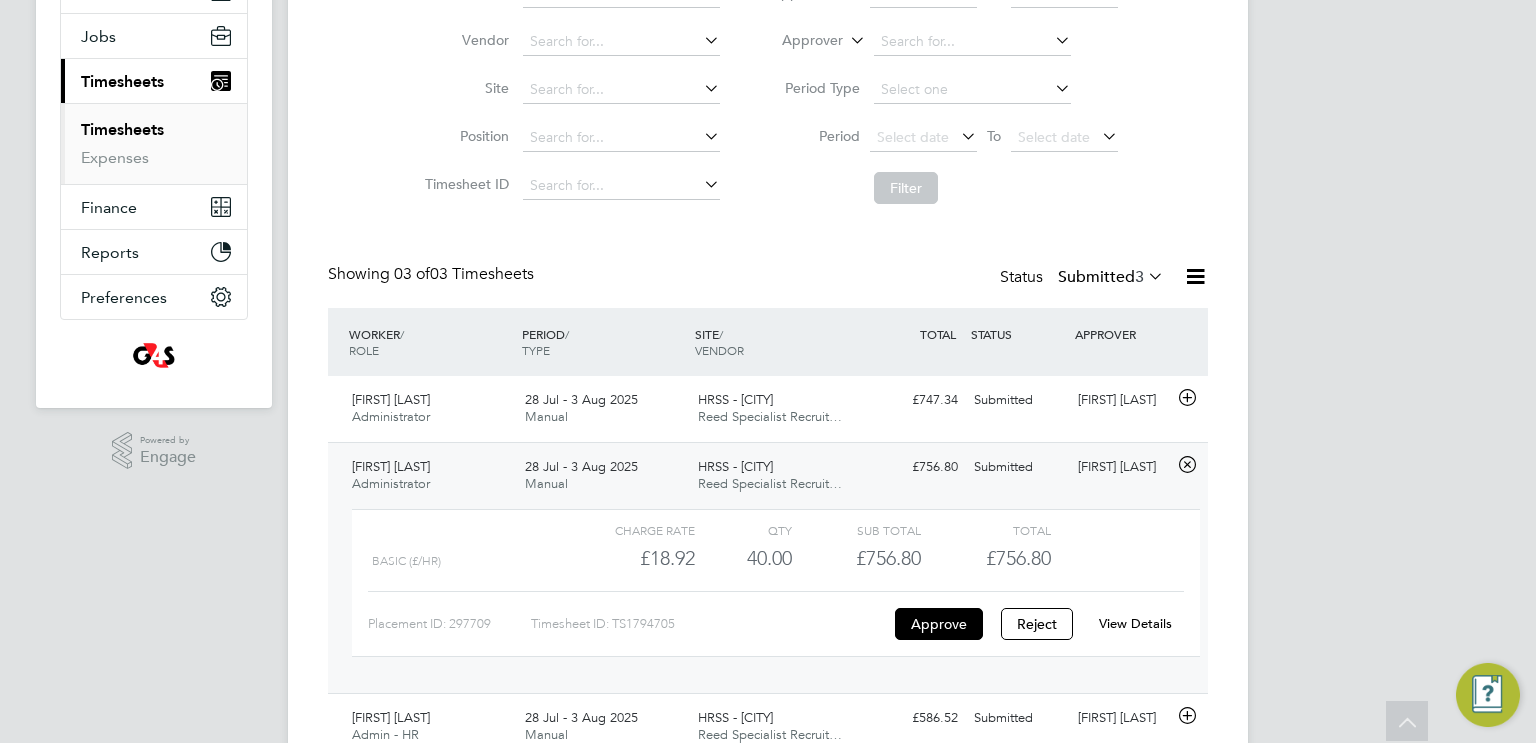 click on "£756.80" 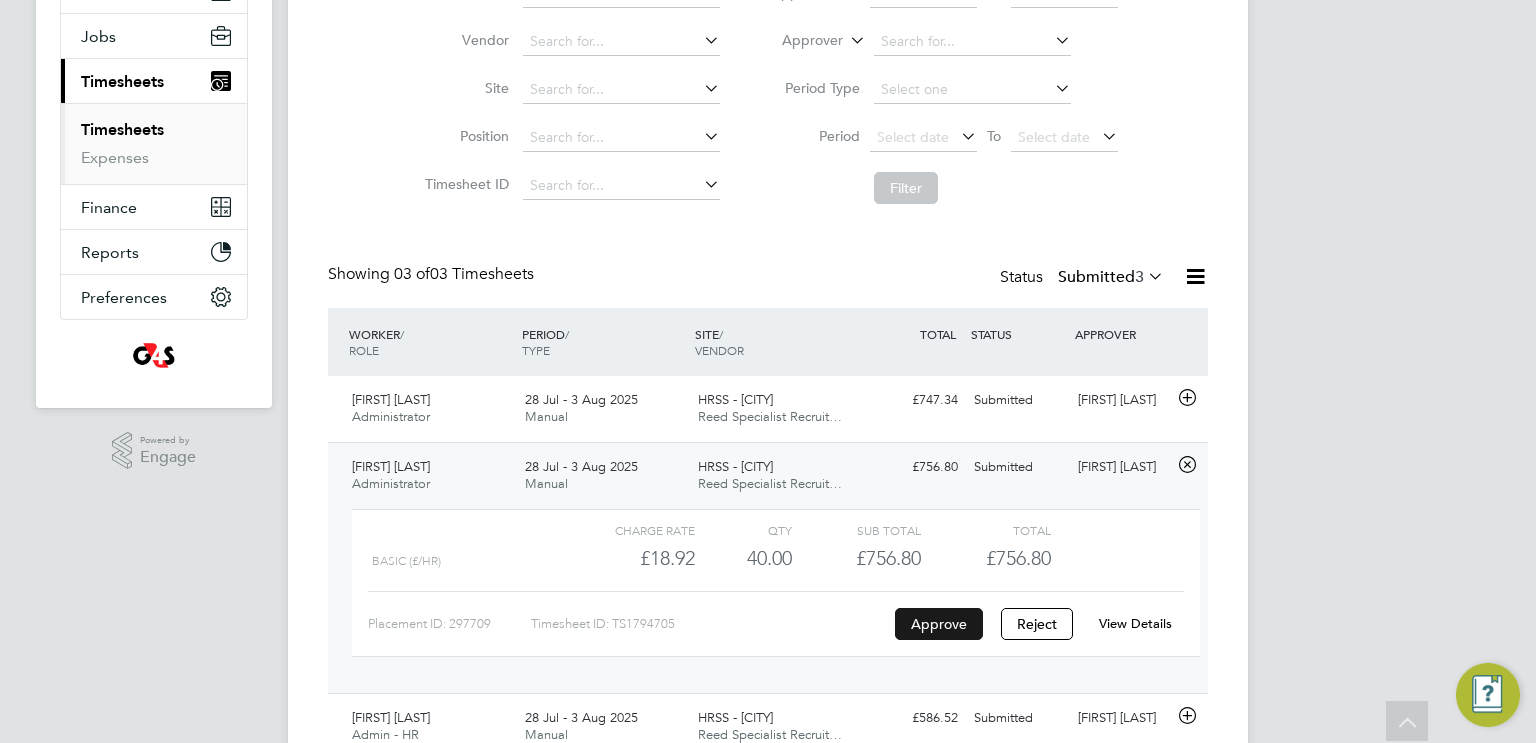 click on "Approve" 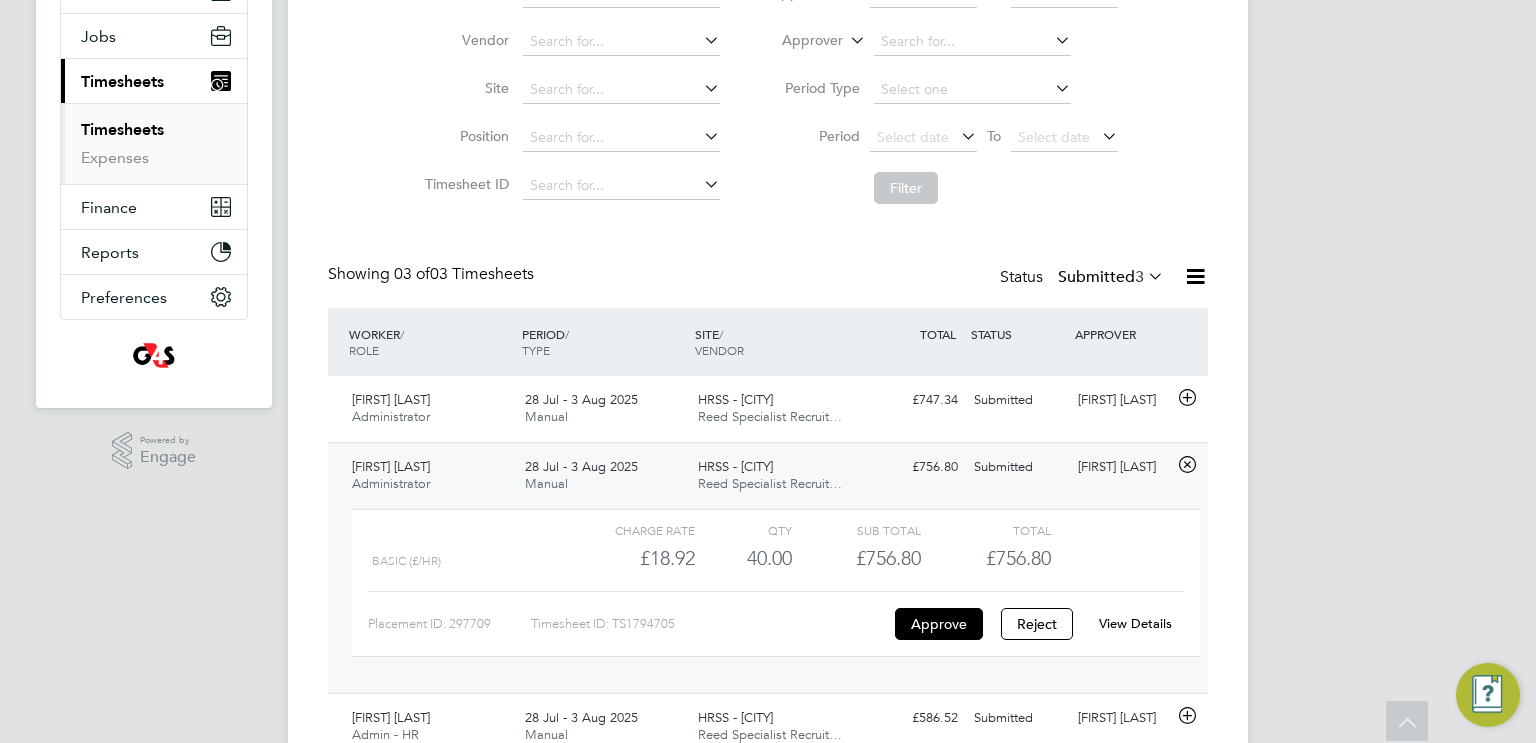 click on "Timesheets" at bounding box center (122, 129) 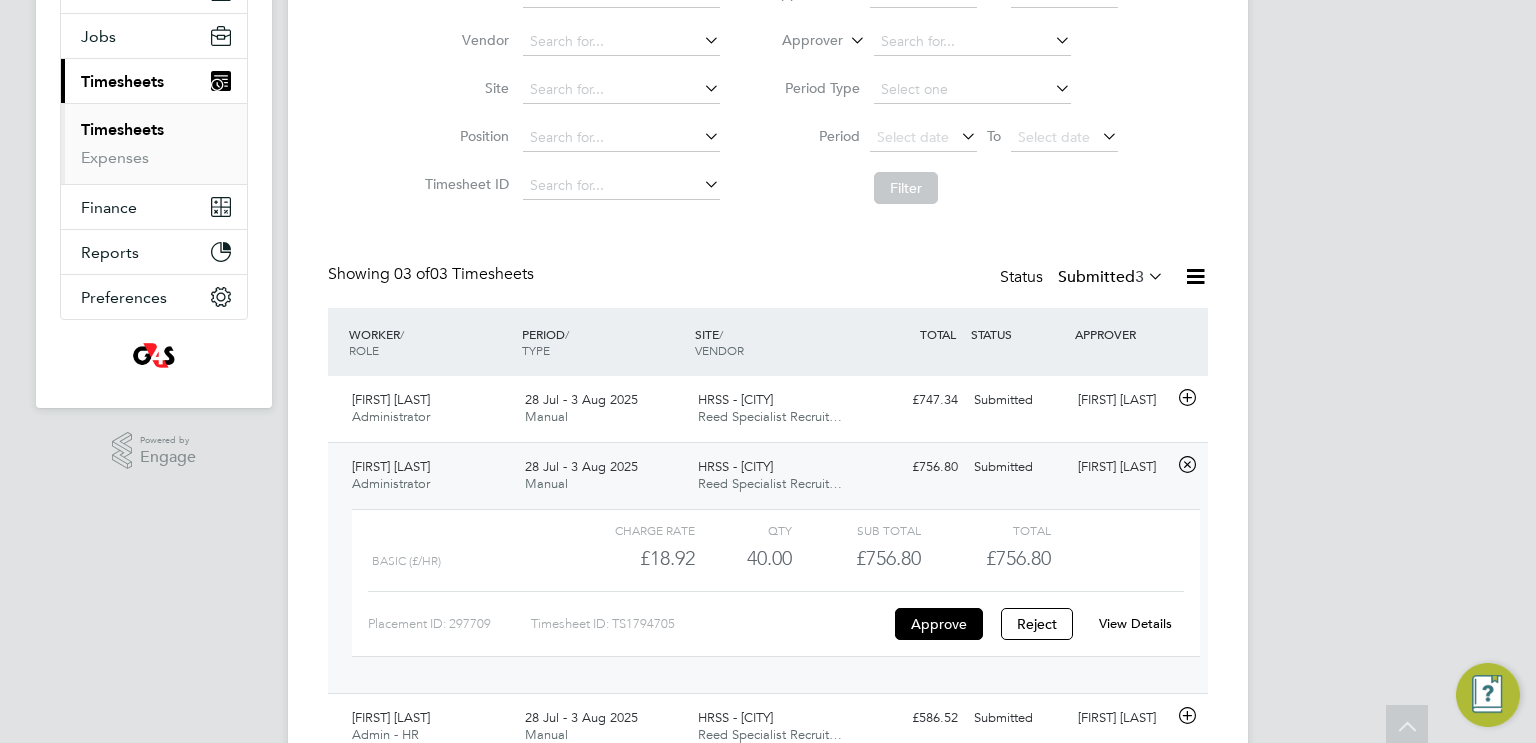 scroll, scrollTop: 0, scrollLeft: 0, axis: both 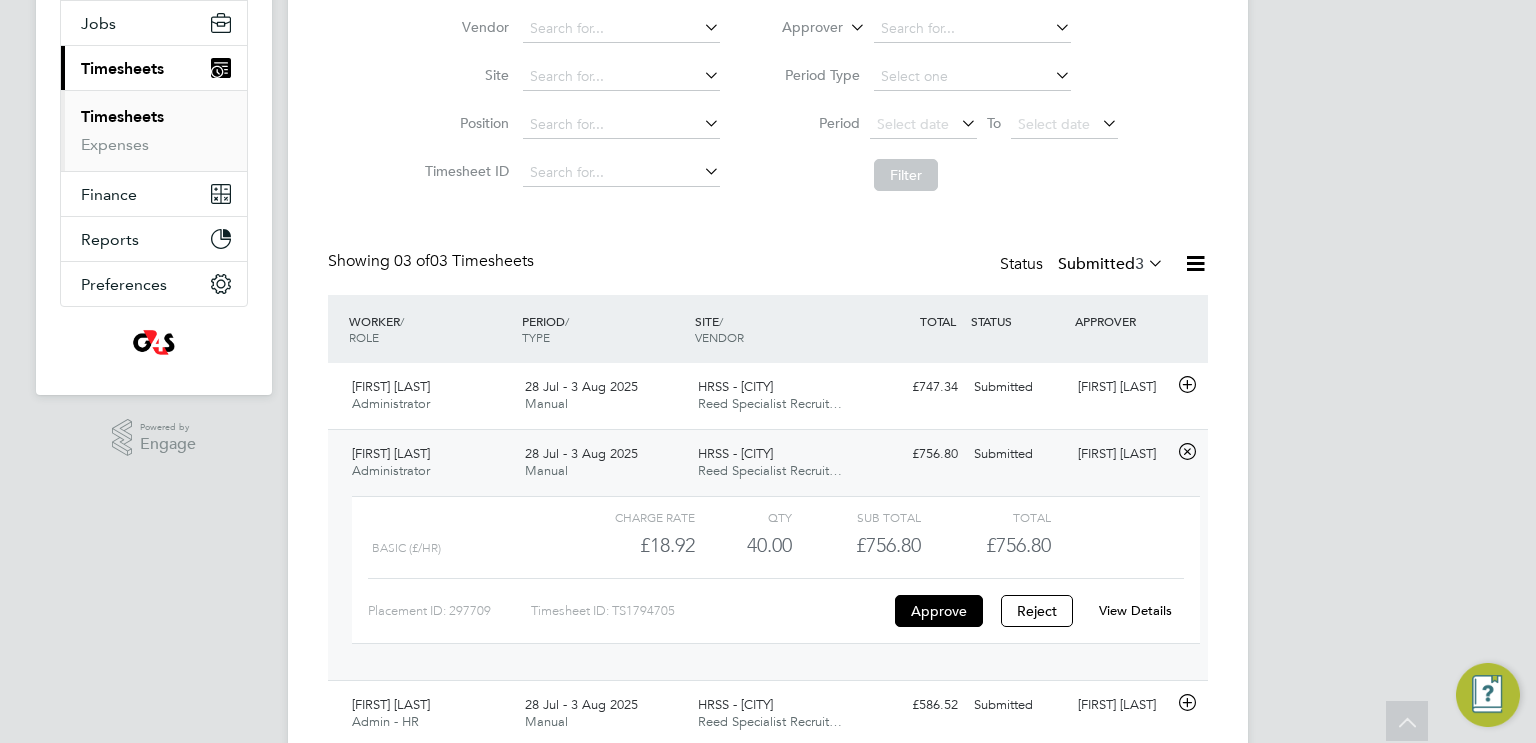 click on "Timesheets" at bounding box center (122, 116) 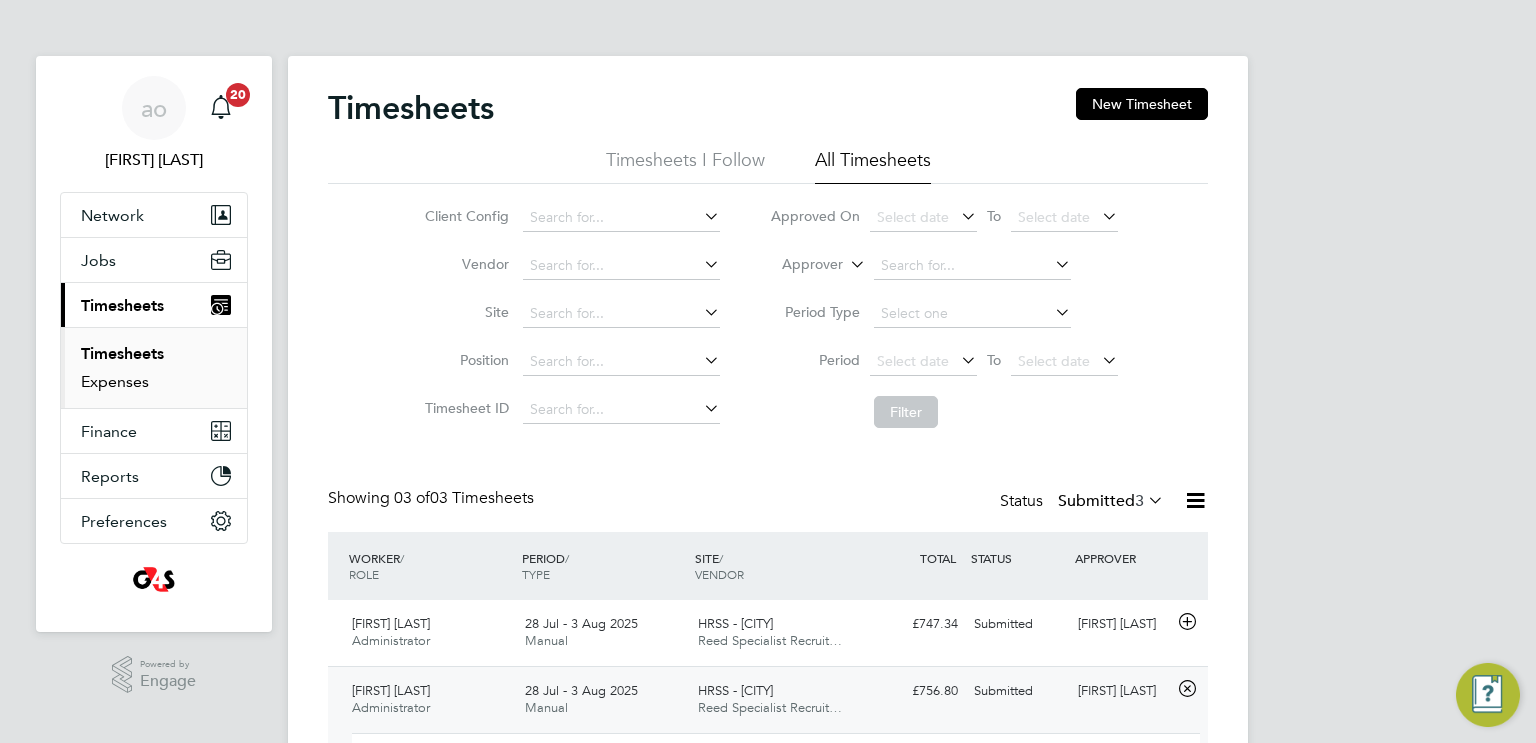 click on "Expenses" at bounding box center (115, 381) 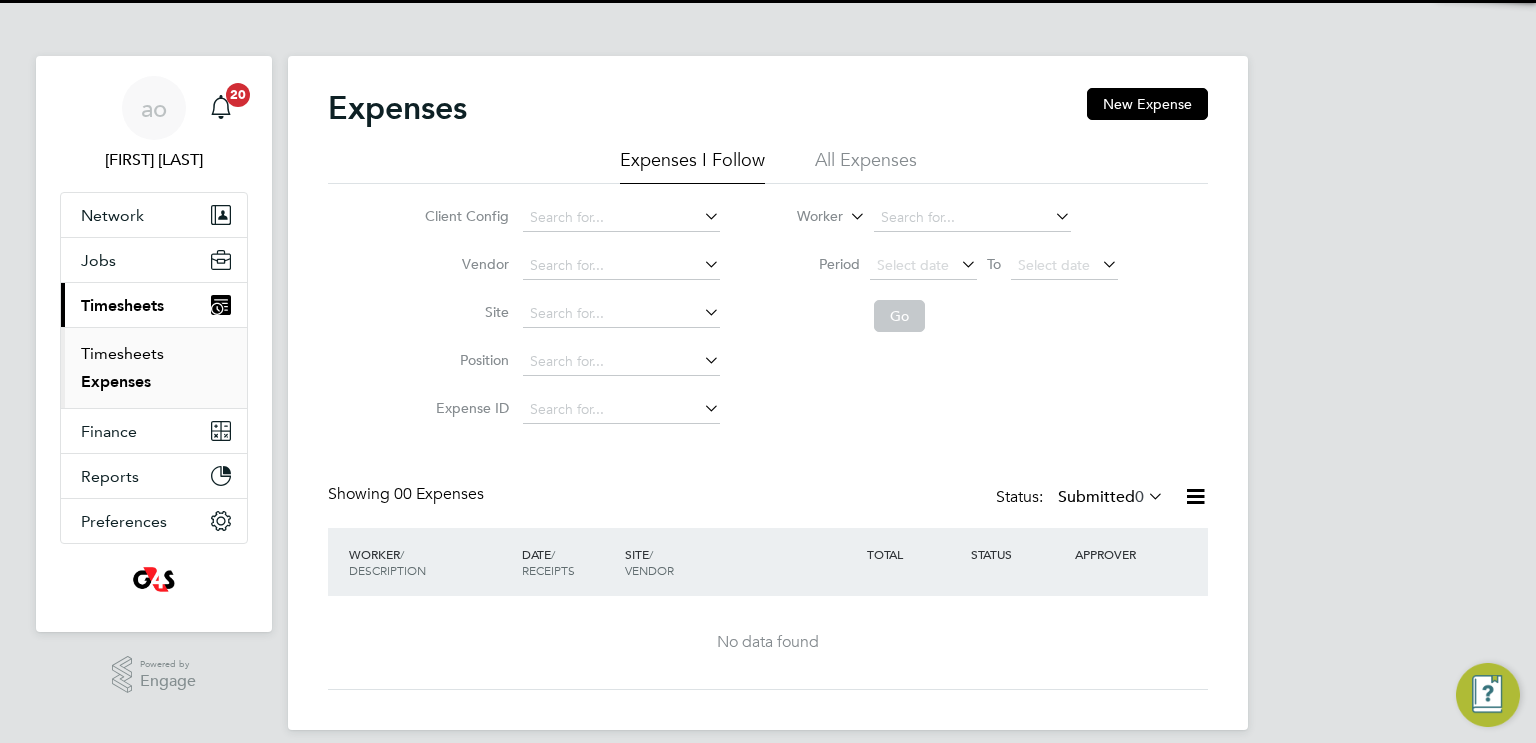 click on "Timesheets" at bounding box center [122, 353] 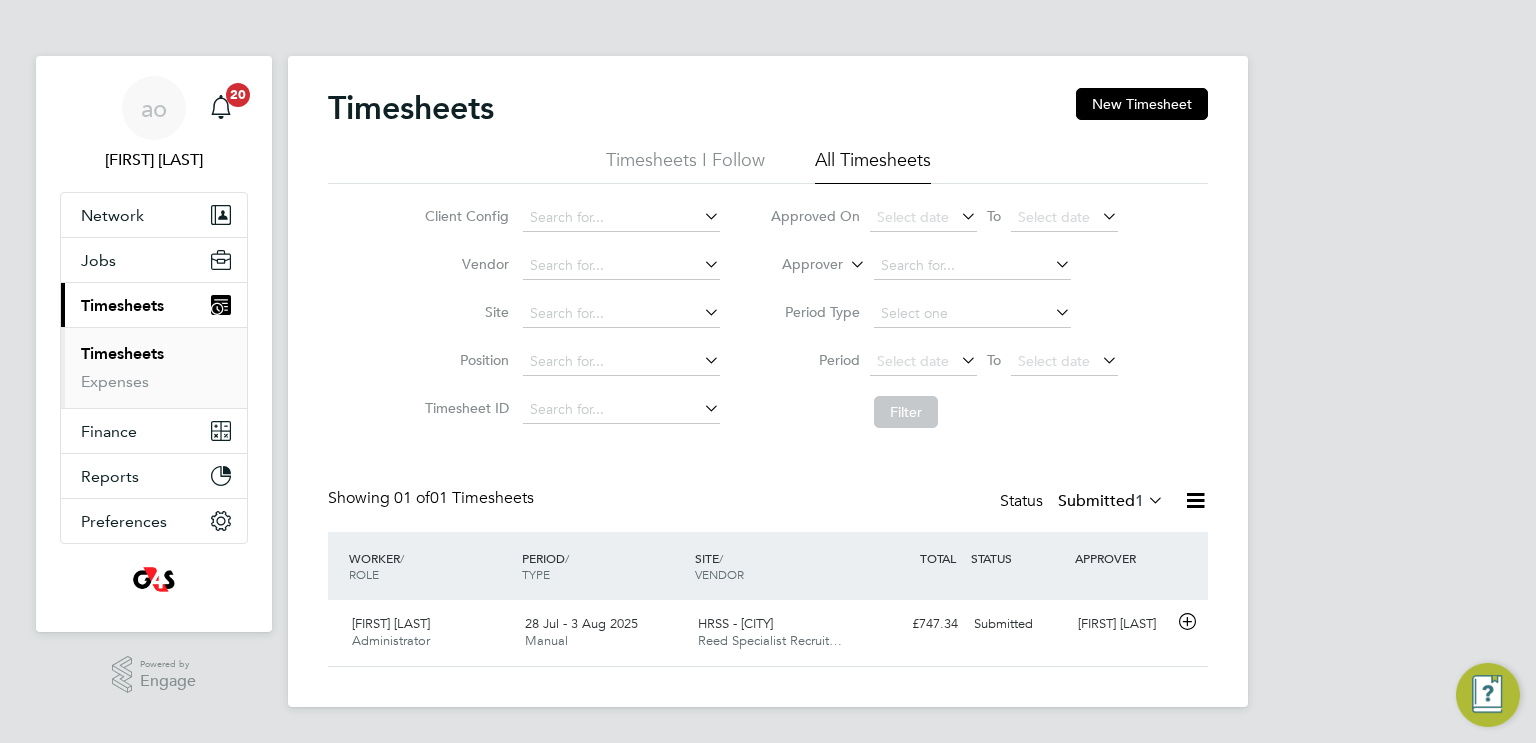 scroll, scrollTop: 9, scrollLeft: 10, axis: both 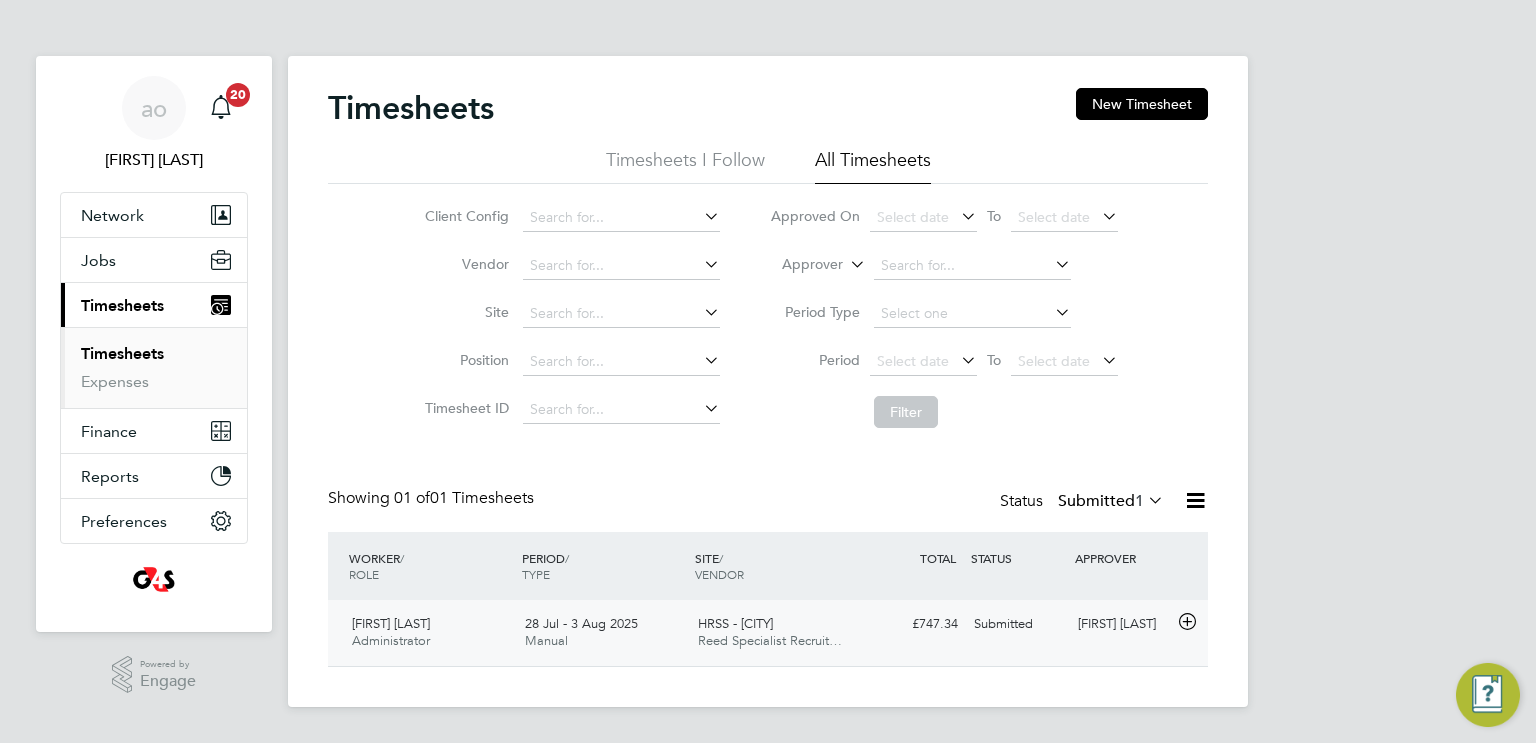 click on "Submitted" 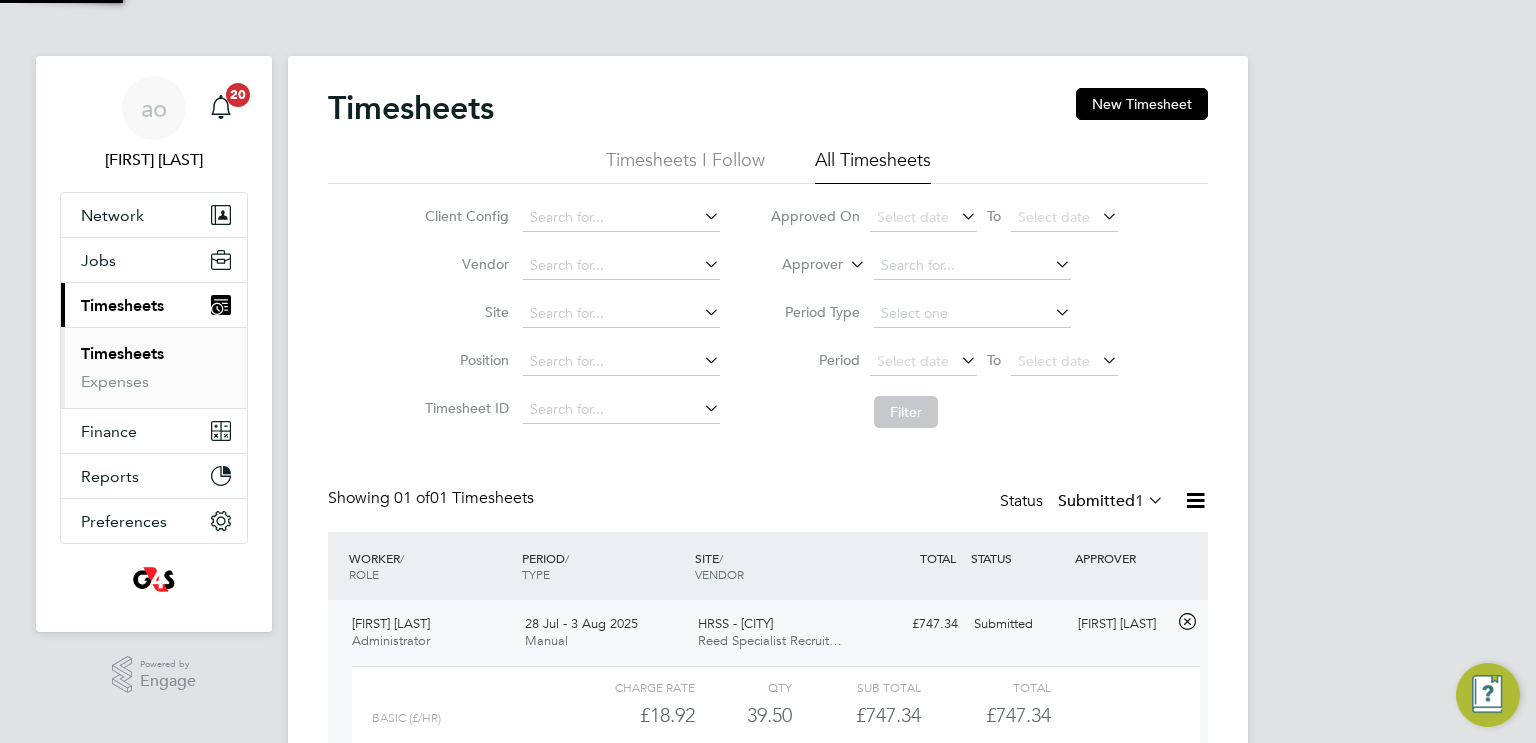 scroll, scrollTop: 9, scrollLeft: 9, axis: both 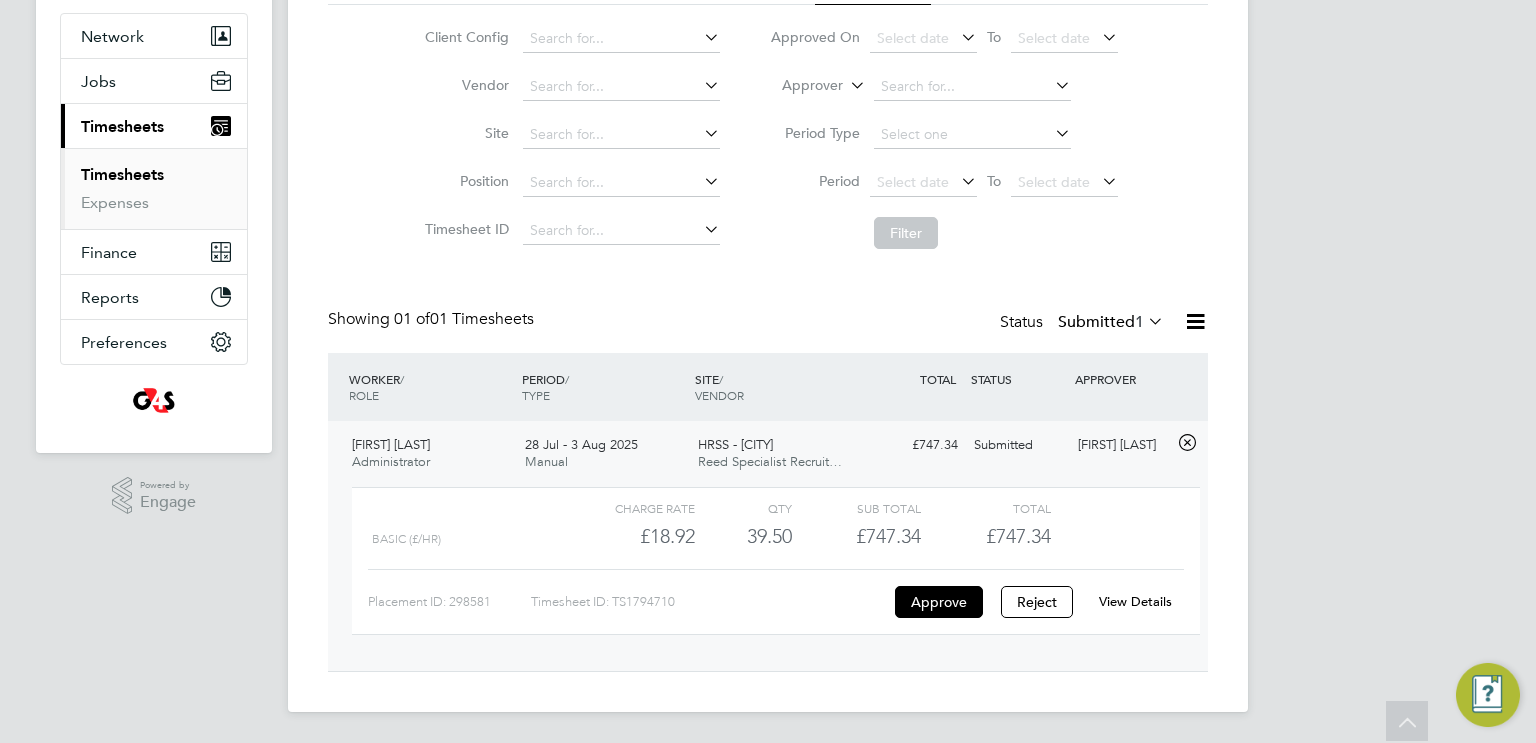 click on "HRSS - [LOCATION]" 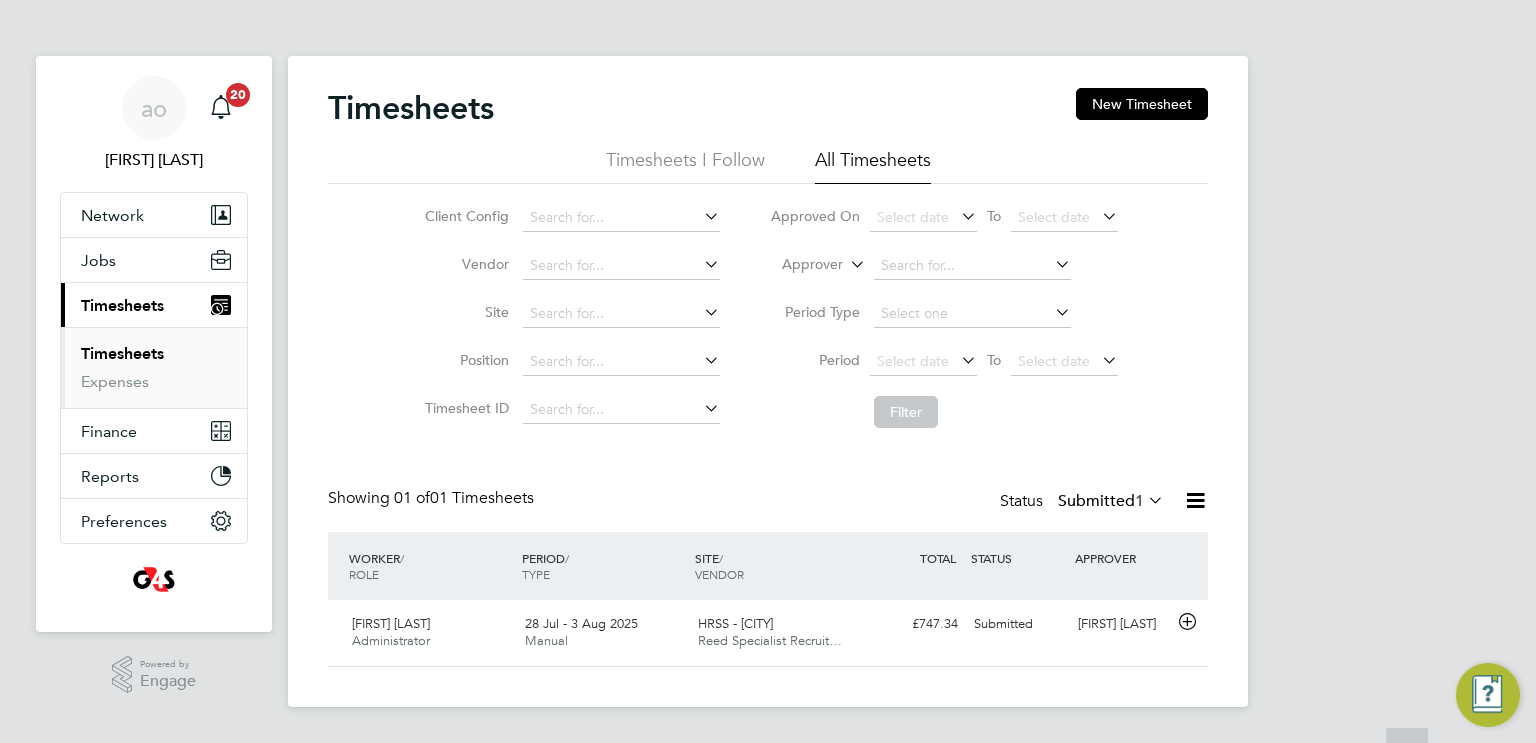 scroll, scrollTop: 0, scrollLeft: 0, axis: both 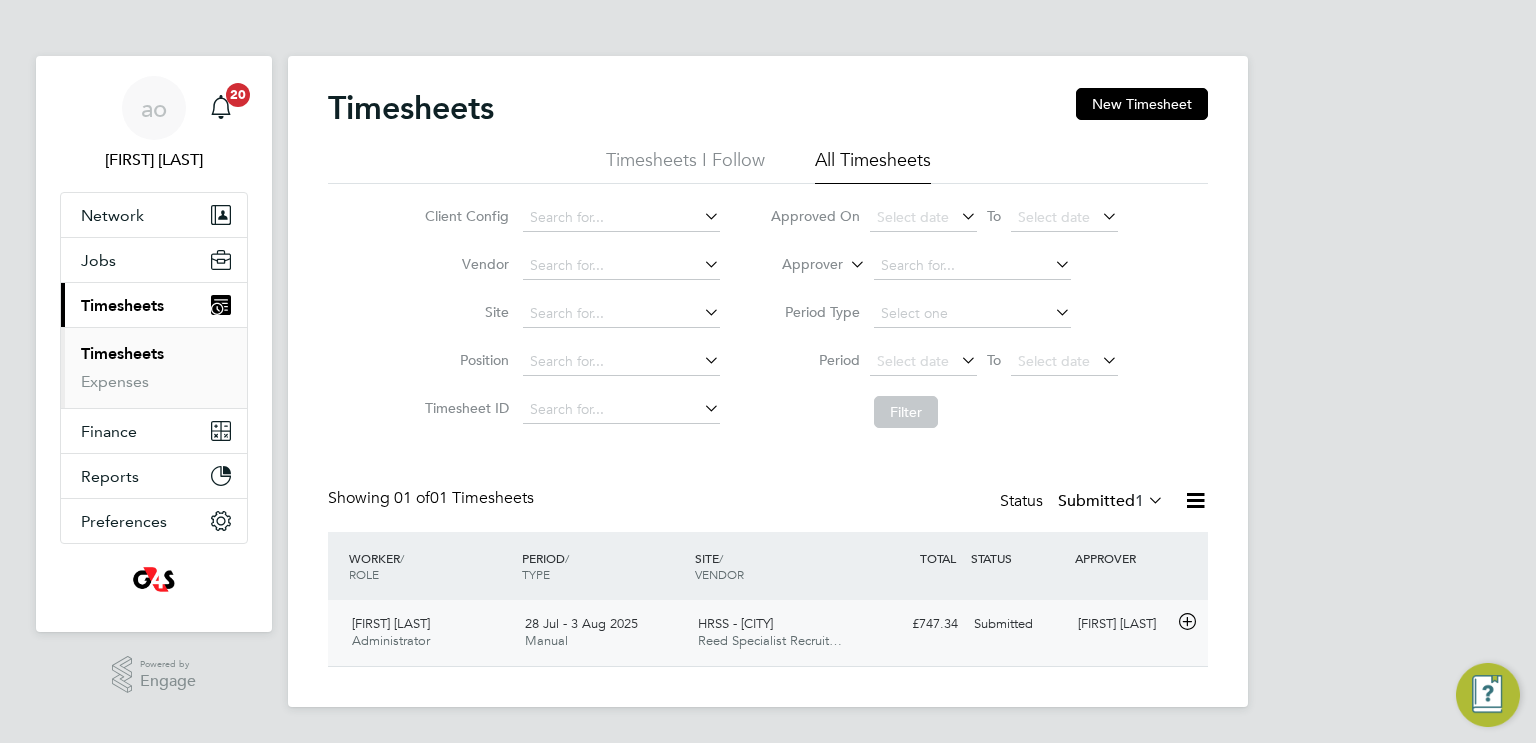 click on "HRSS - [LOCATION]" 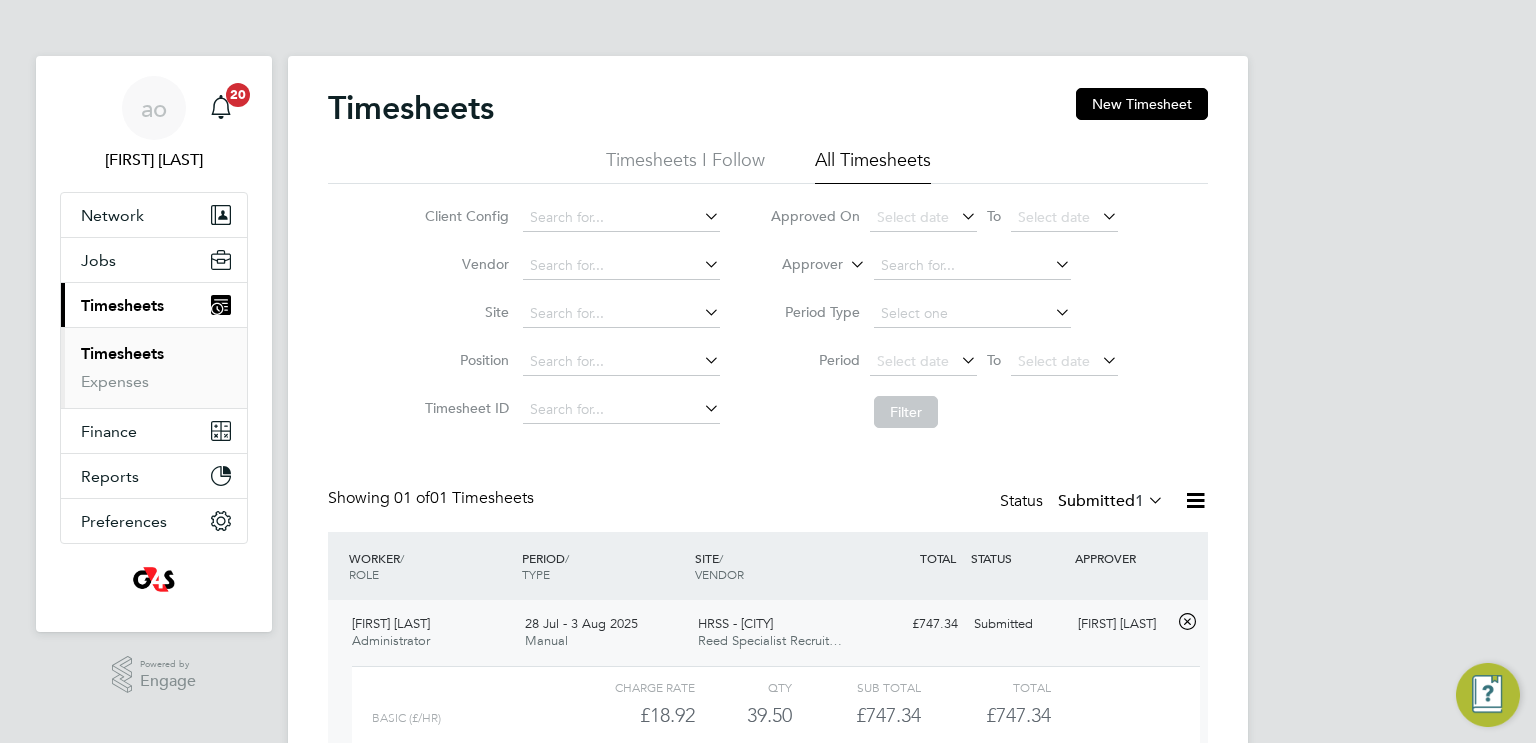 scroll, scrollTop: 9, scrollLeft: 9, axis: both 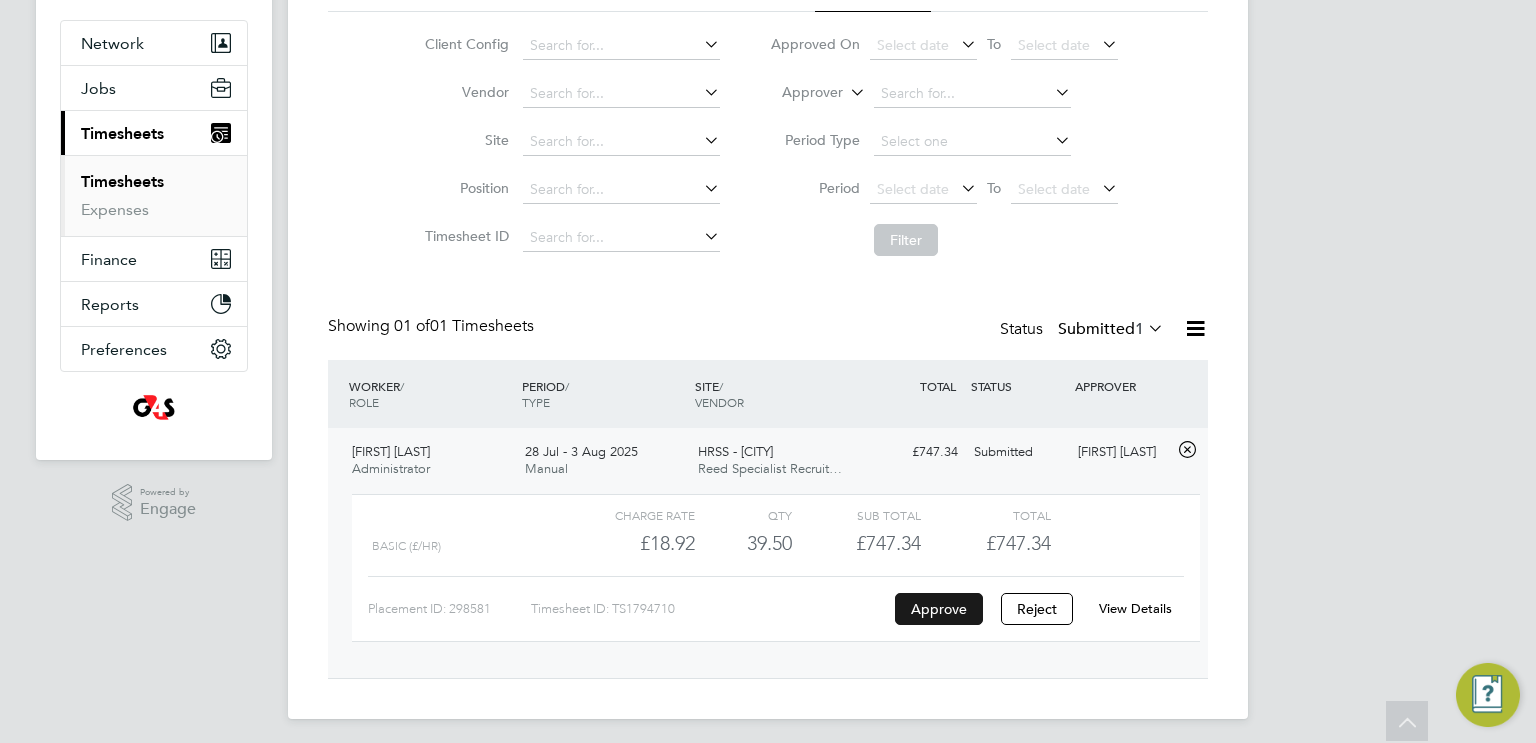 click on "Approve" 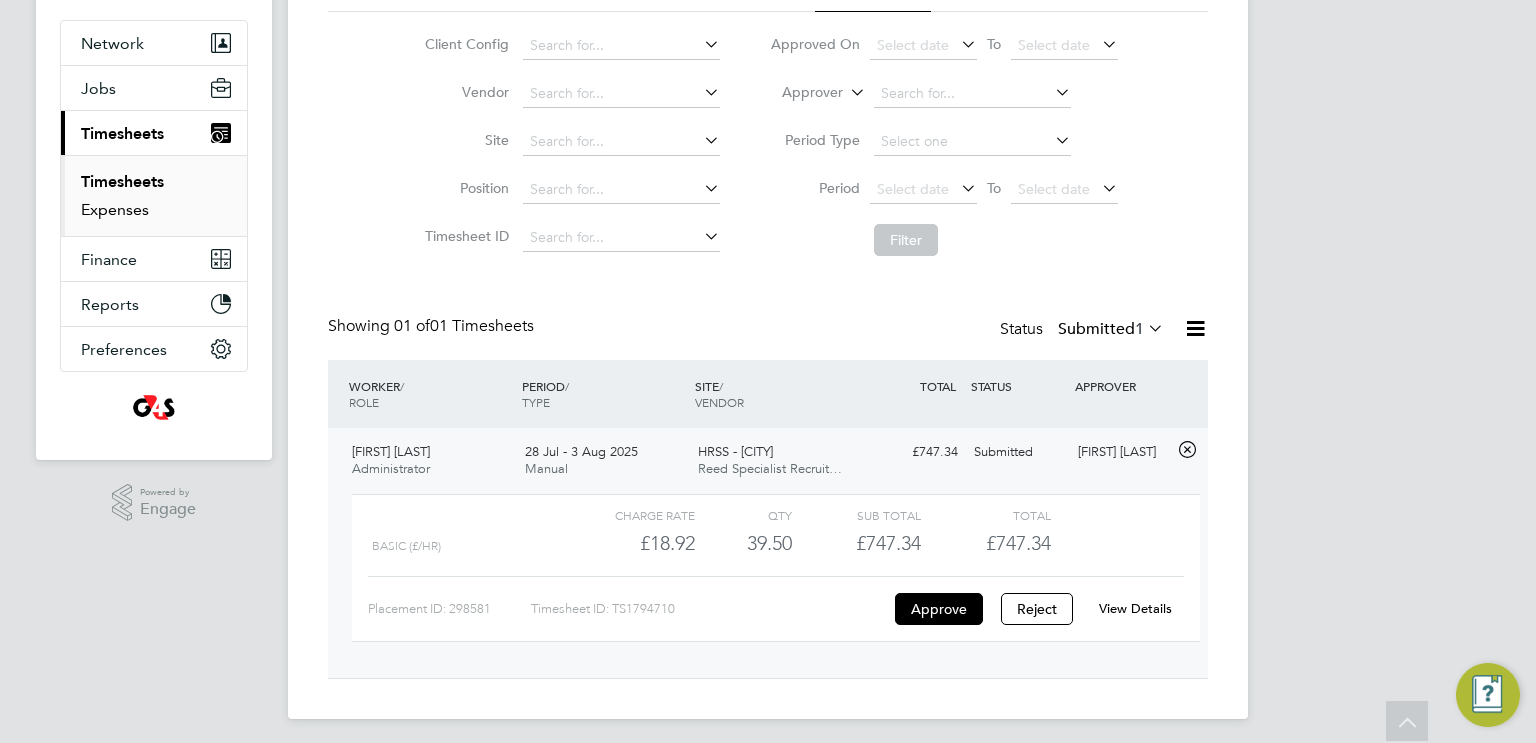 click on "Expenses" at bounding box center [115, 209] 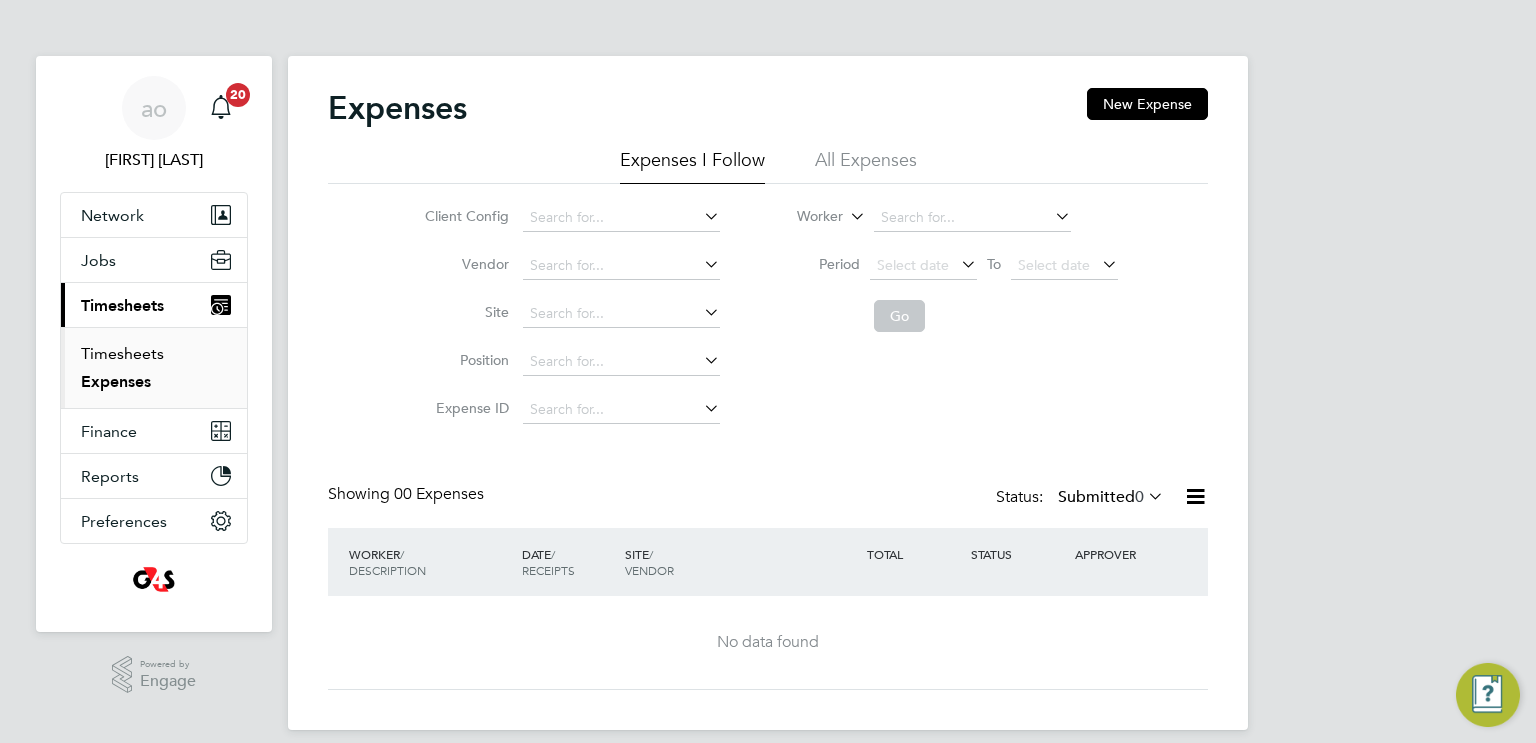 click on "Timesheets" at bounding box center [122, 353] 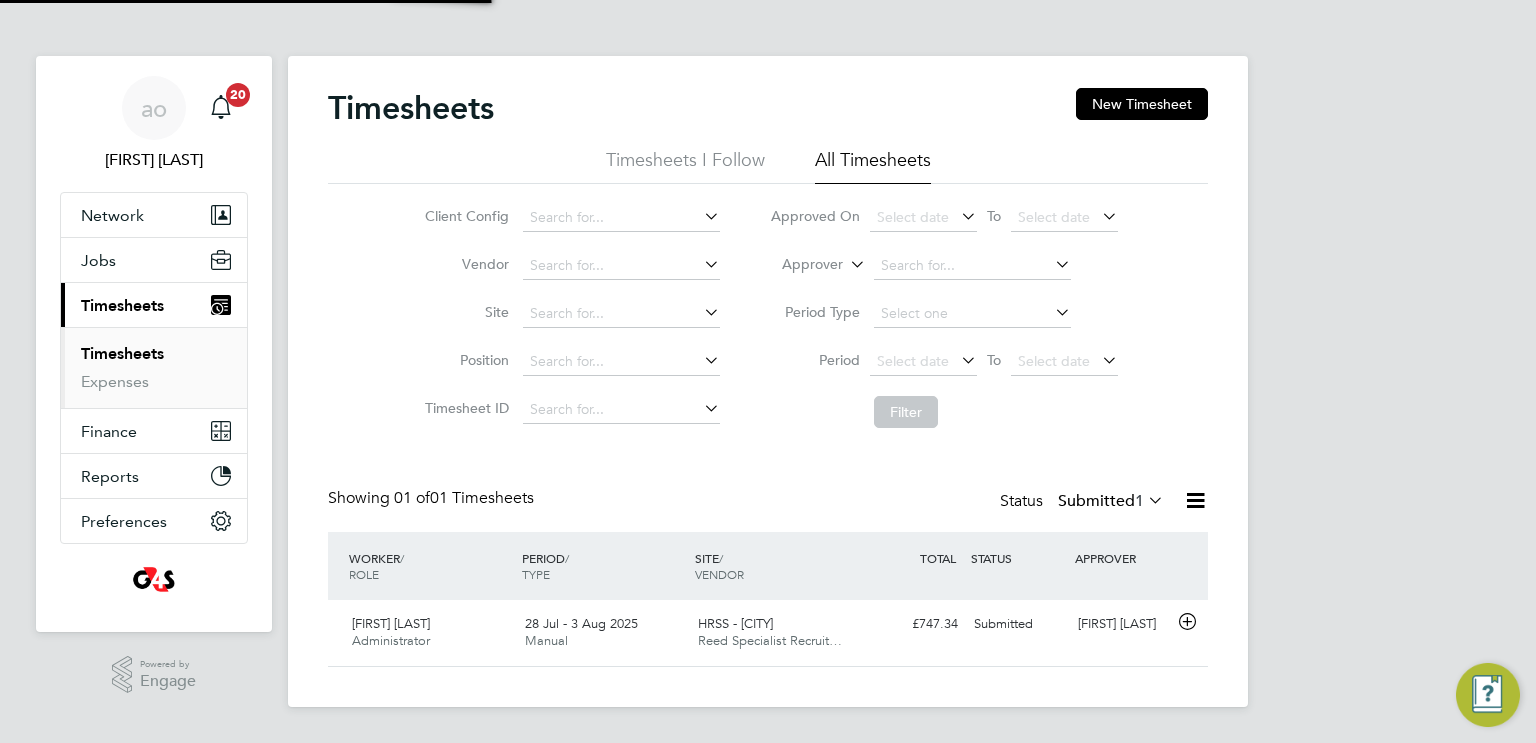 scroll, scrollTop: 9, scrollLeft: 10, axis: both 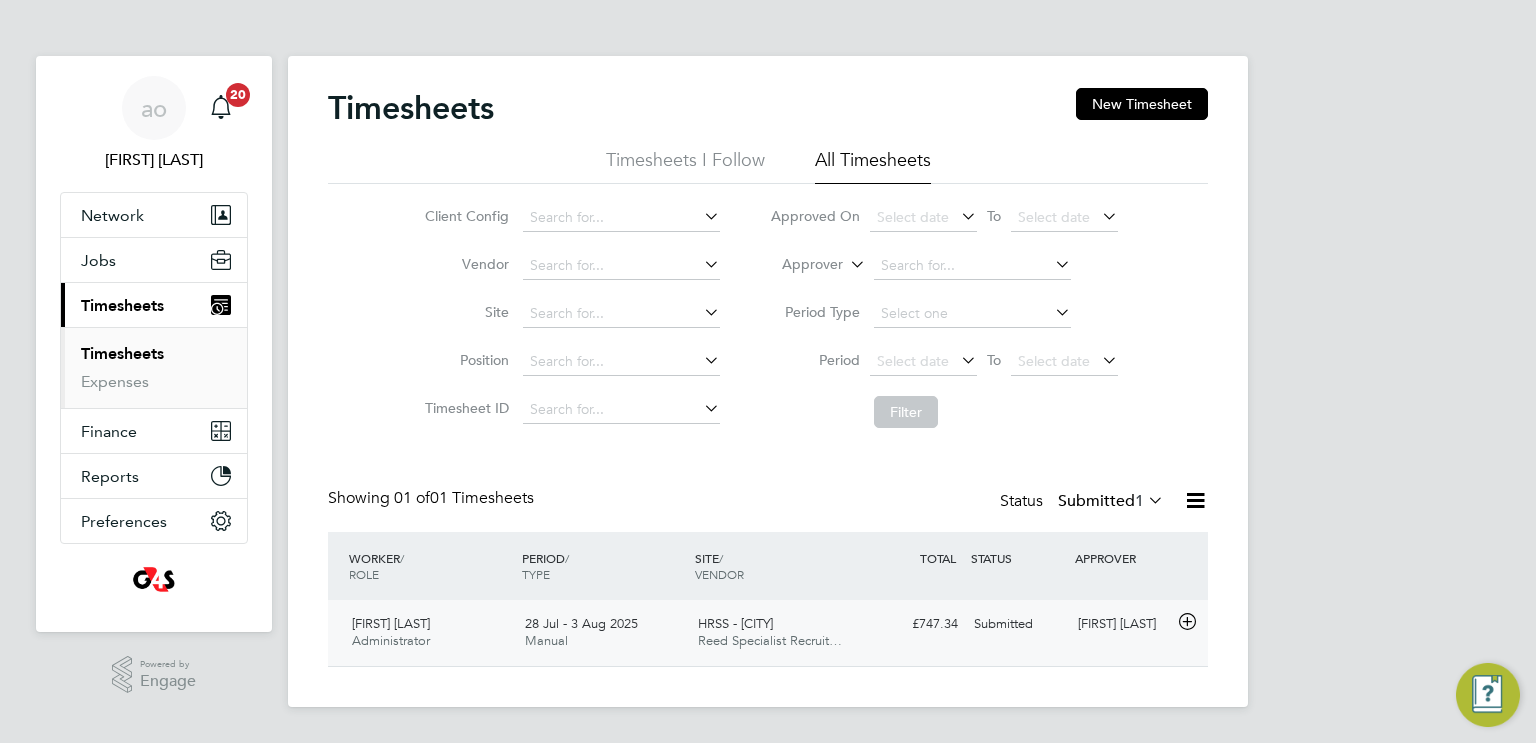 click on "Kim Wilson" 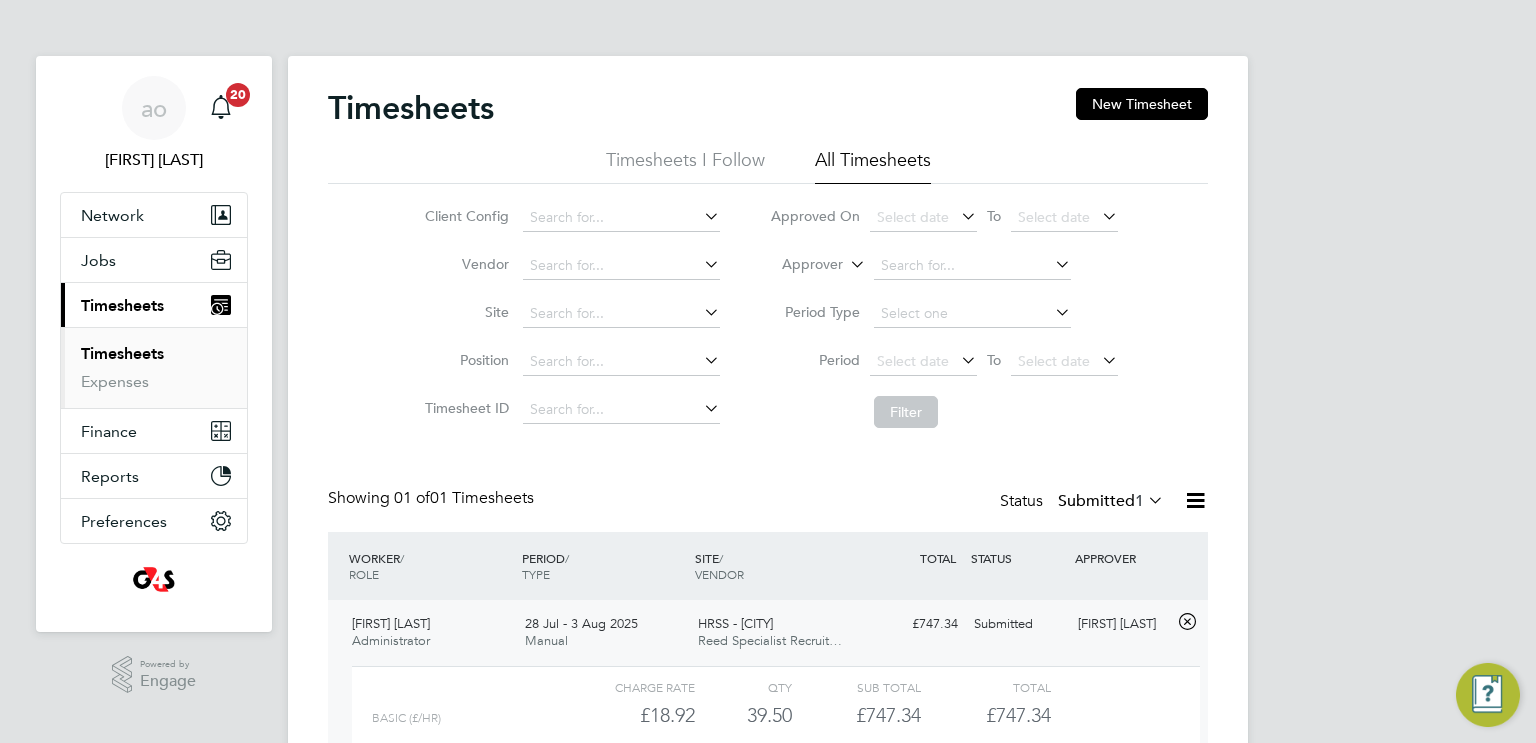 scroll, scrollTop: 9, scrollLeft: 9, axis: both 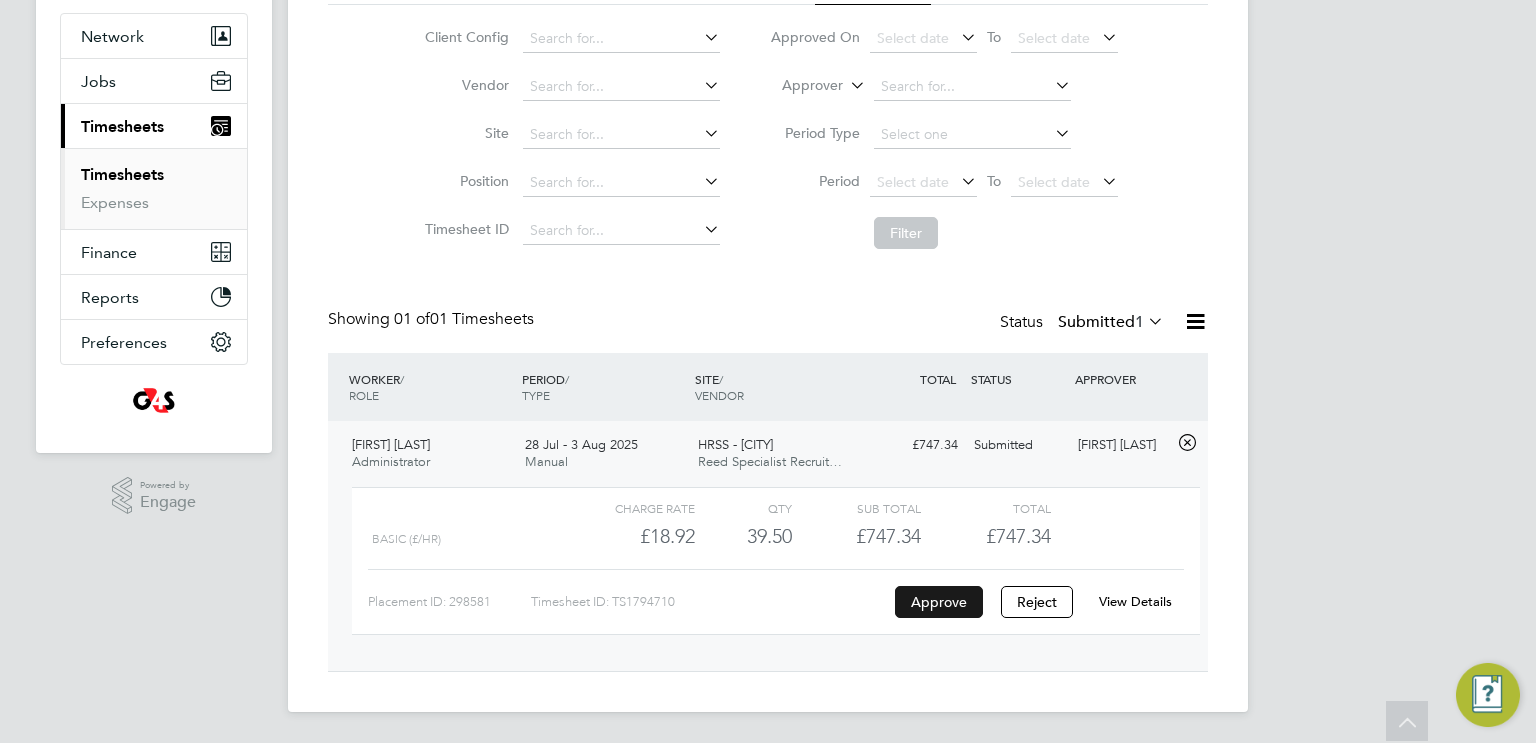 click on "Approve" 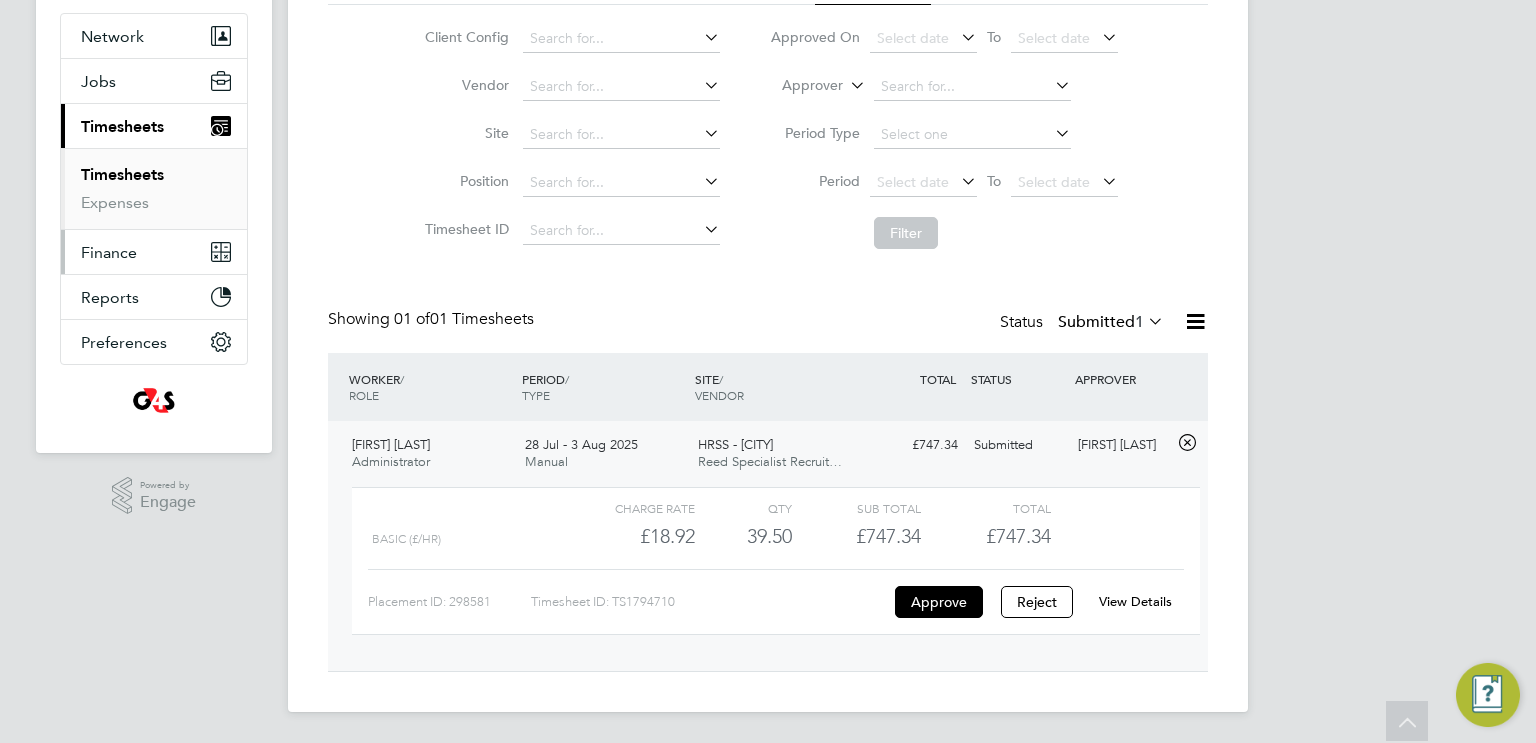 click on "Finance" at bounding box center (154, 252) 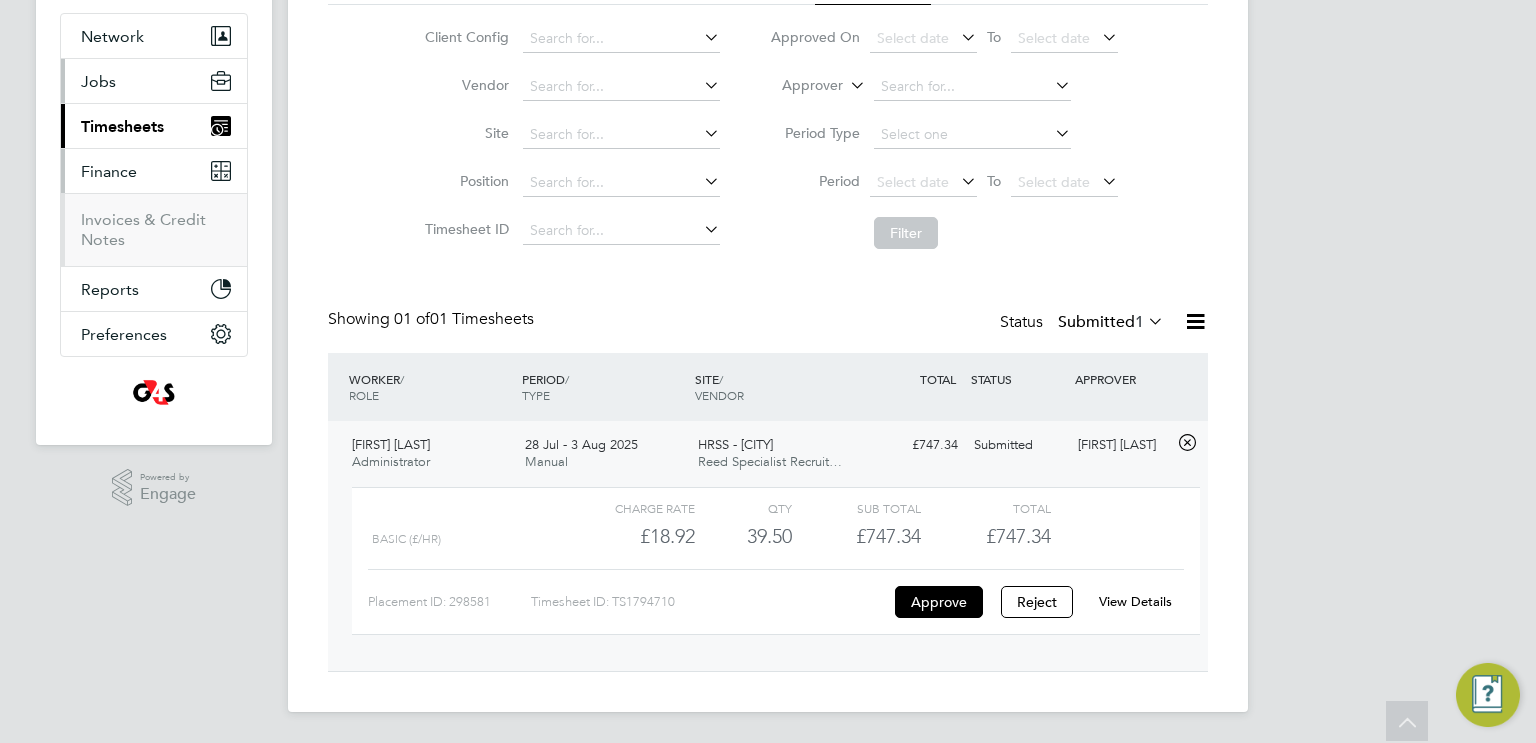 click on "Jobs" at bounding box center (98, 81) 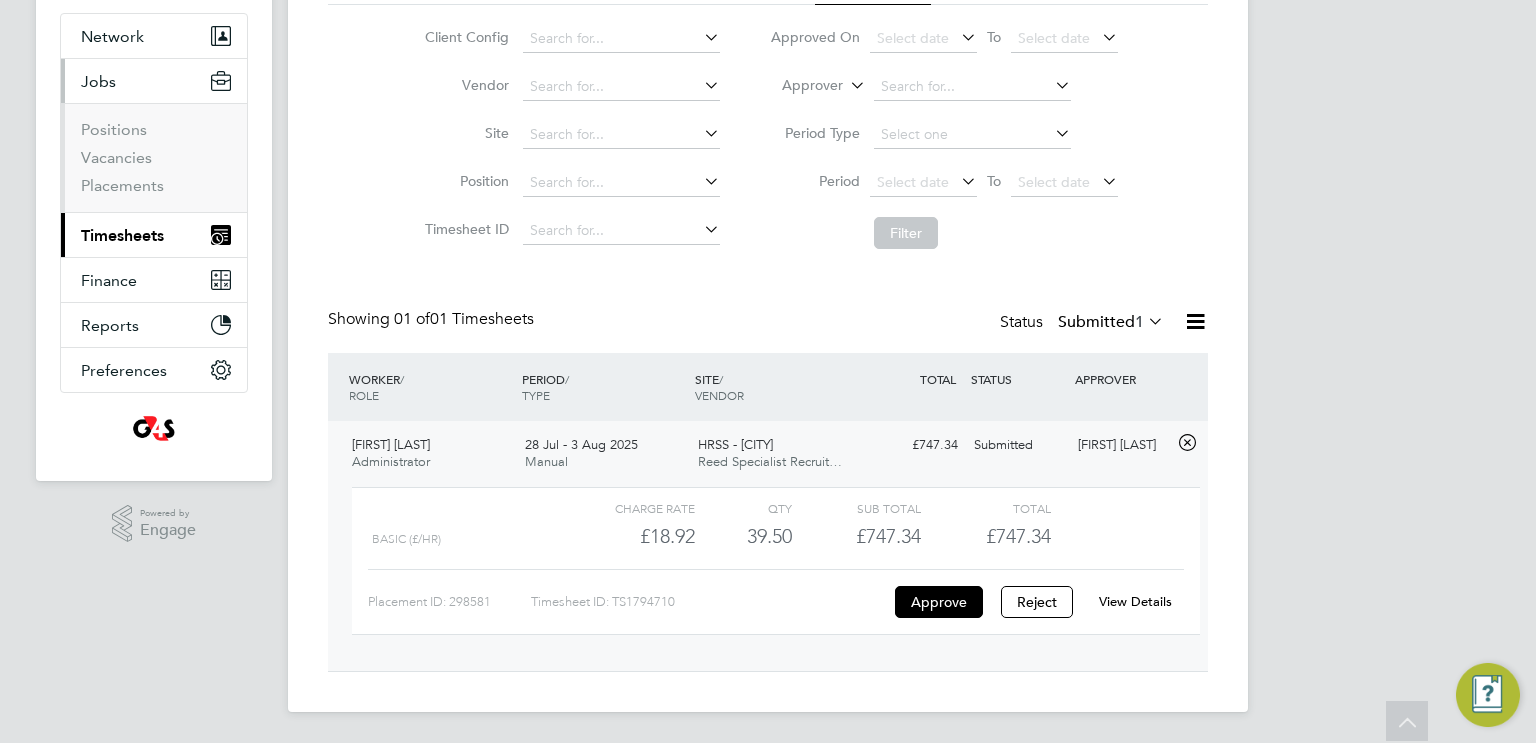 click on "Jobs" at bounding box center [98, 81] 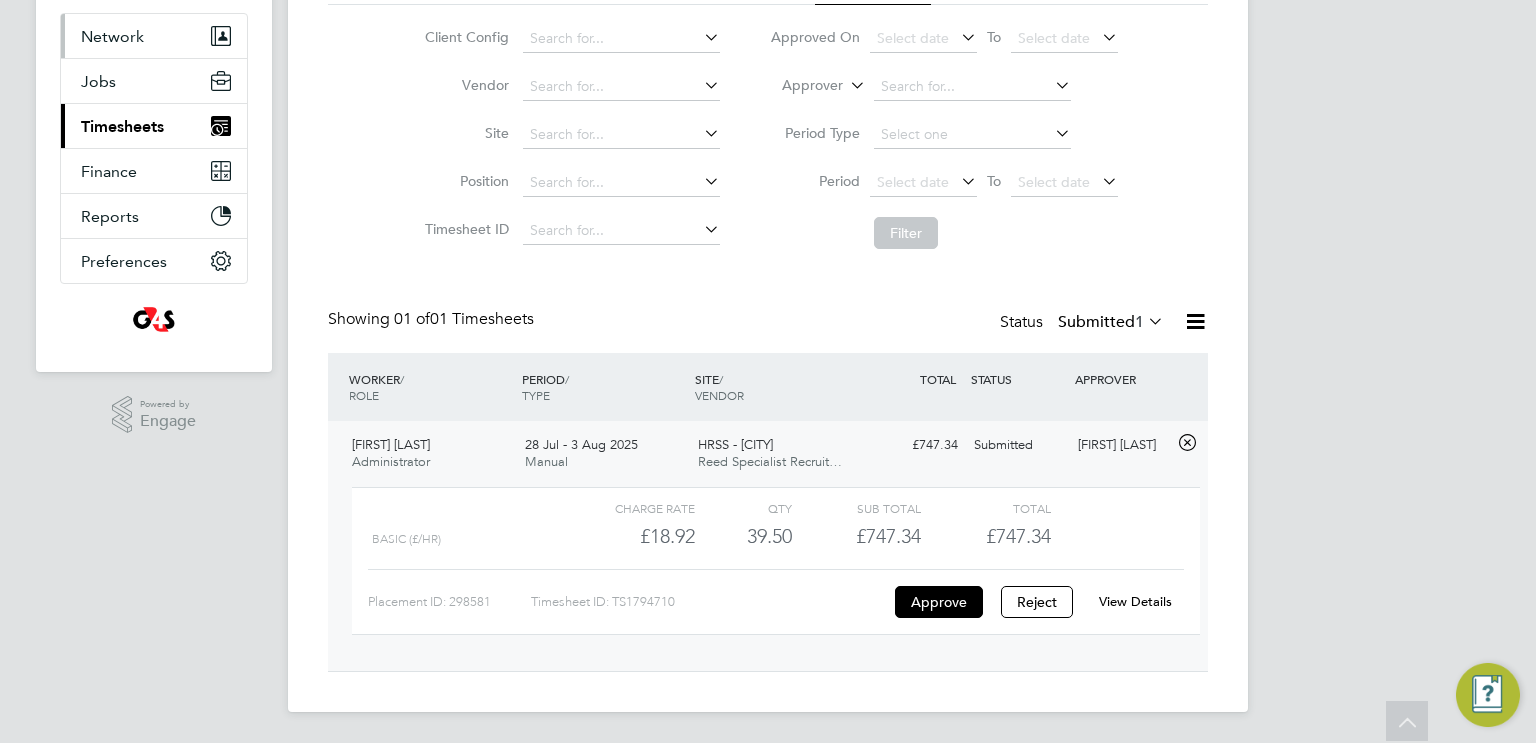 click on "Network" at bounding box center (154, 36) 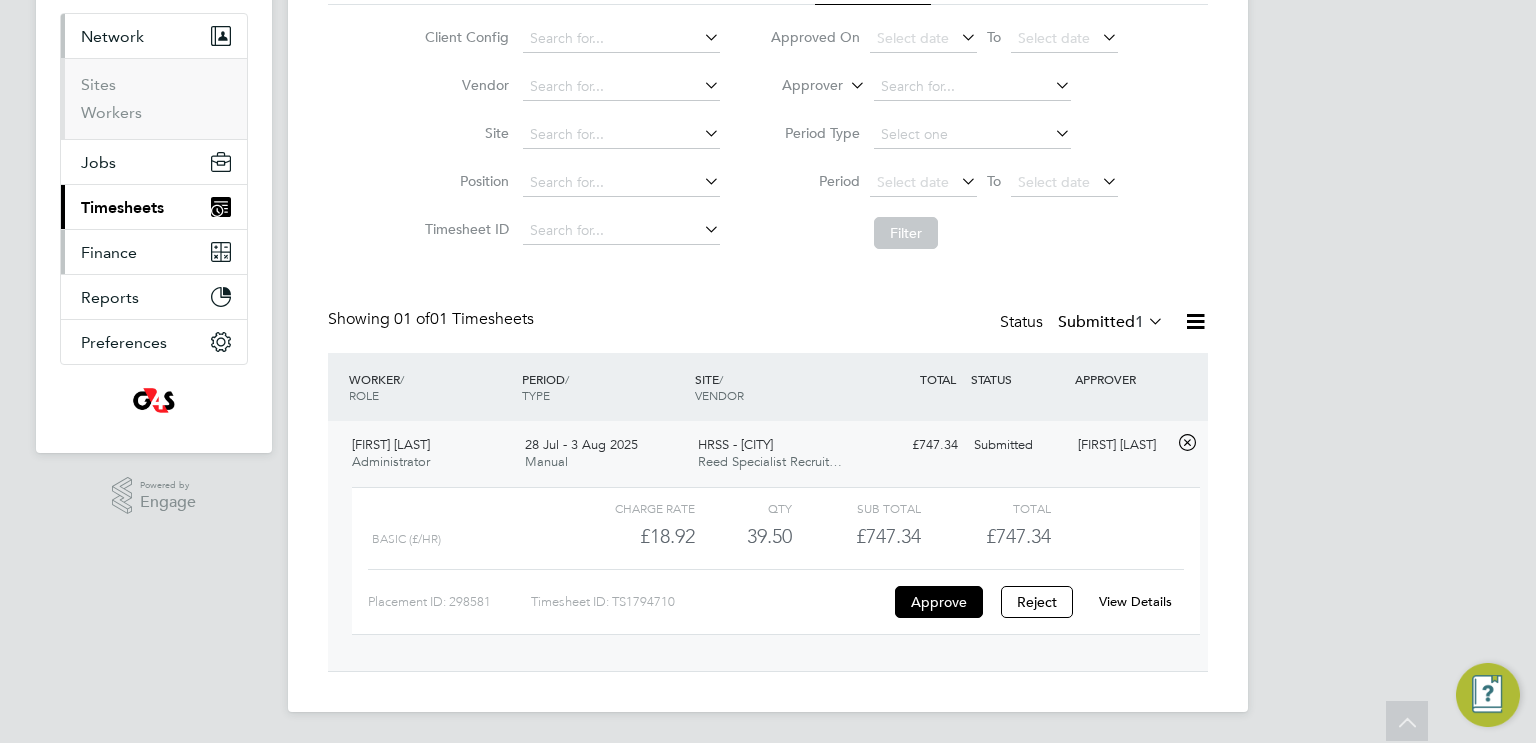 click on "Finance" at bounding box center (109, 252) 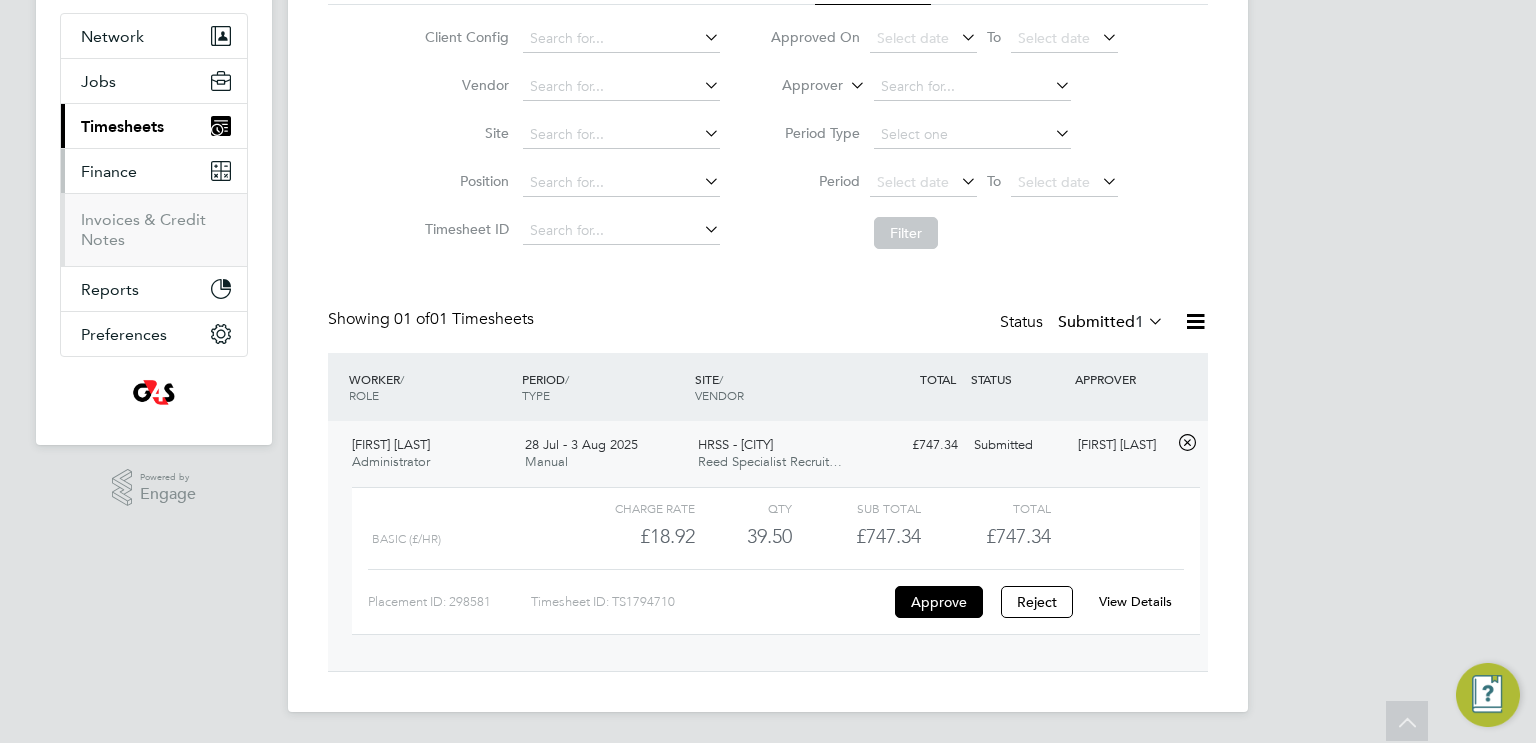click on "Timesheets" at bounding box center [122, 126] 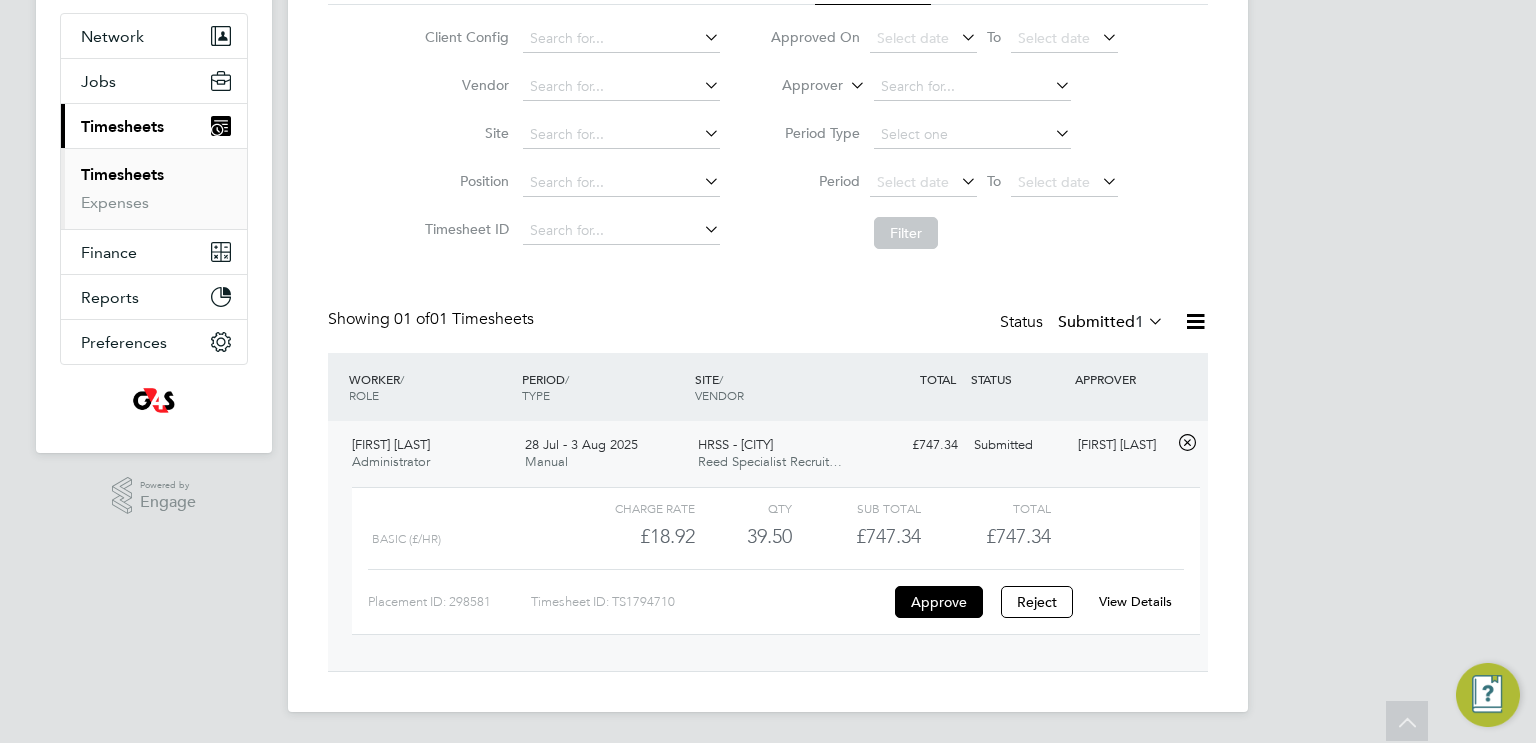 click on "Timesheets   Expenses" at bounding box center (154, 188) 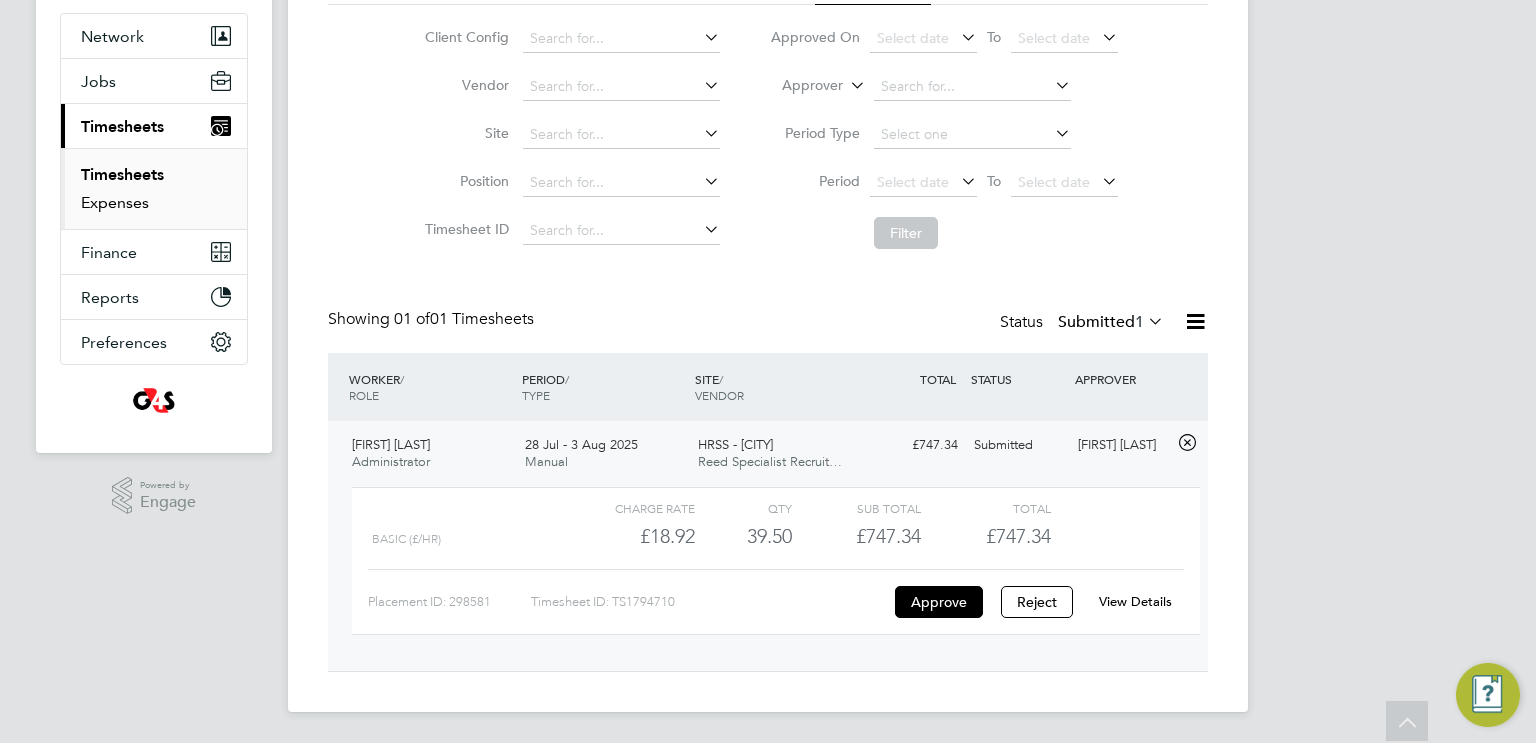 click on "Expenses" at bounding box center (115, 202) 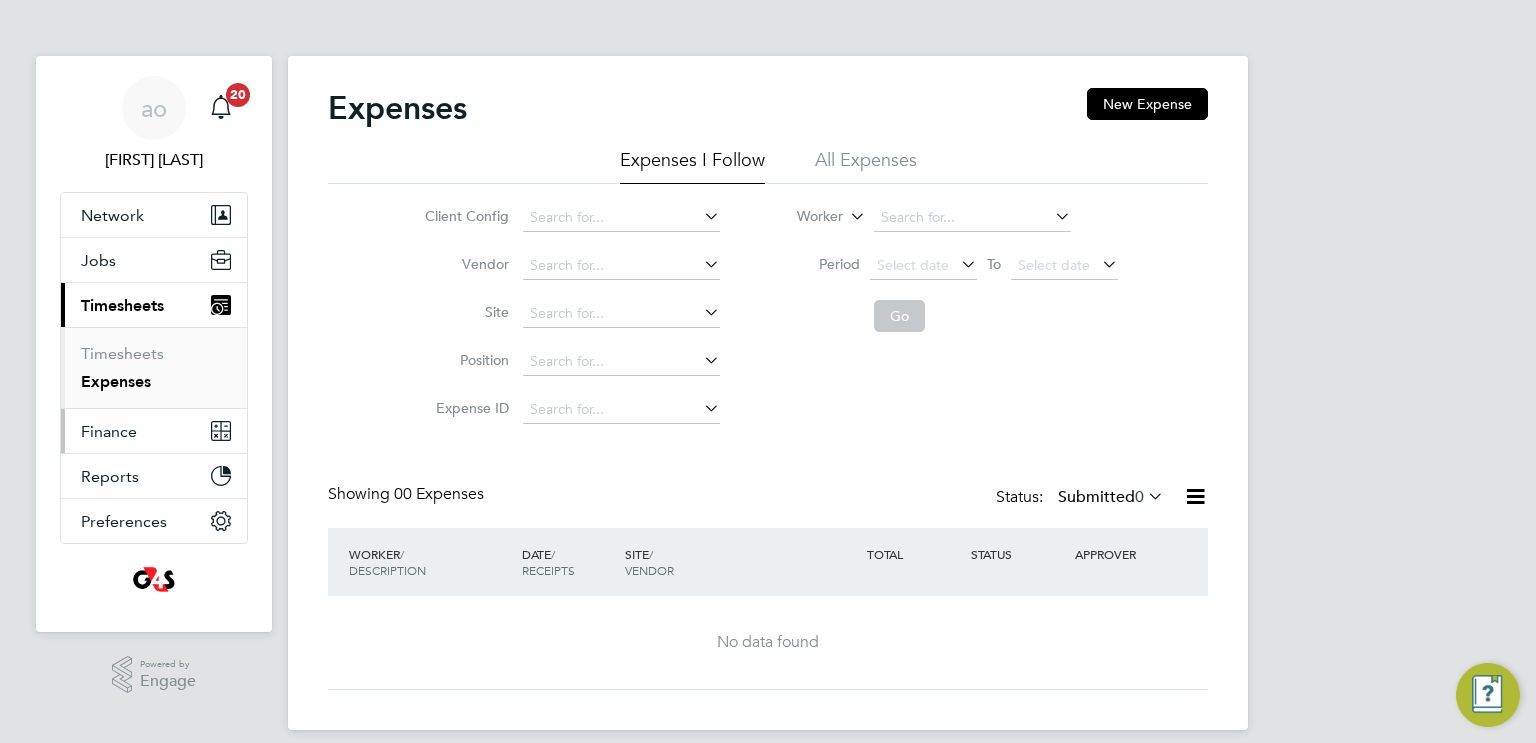 click on "Finance" at bounding box center [109, 431] 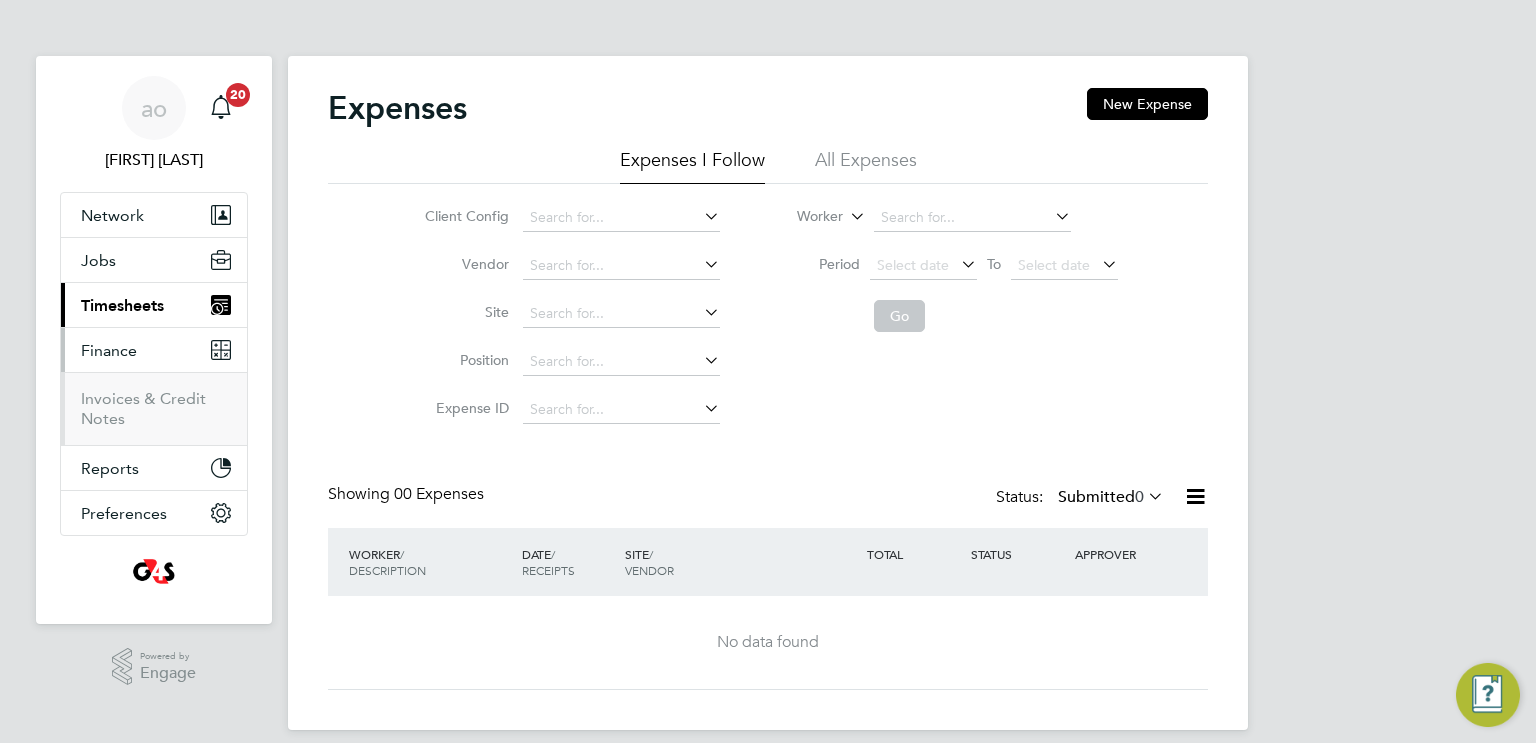 click on "Current page:   Timesheets" at bounding box center [154, 305] 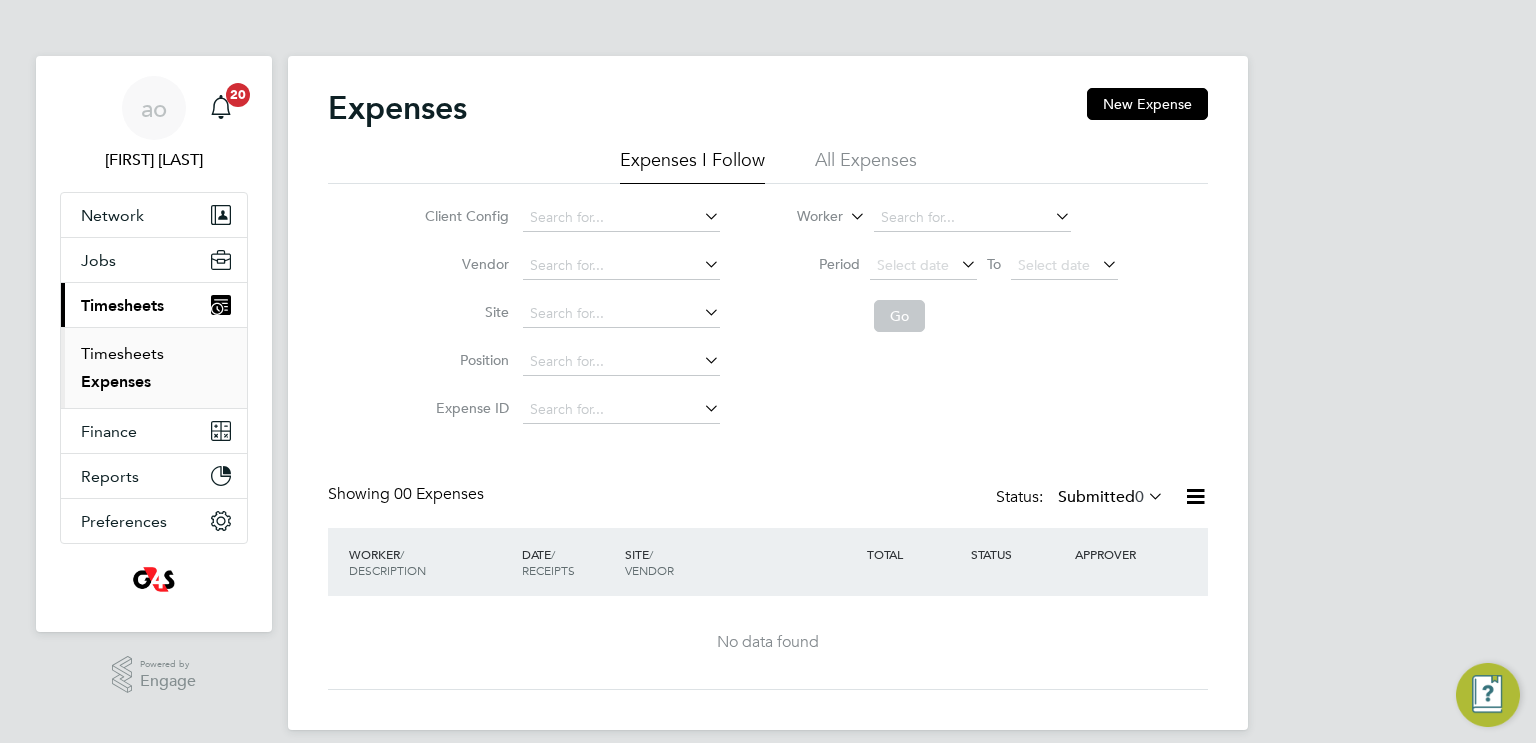 click on "Timesheets" at bounding box center [122, 353] 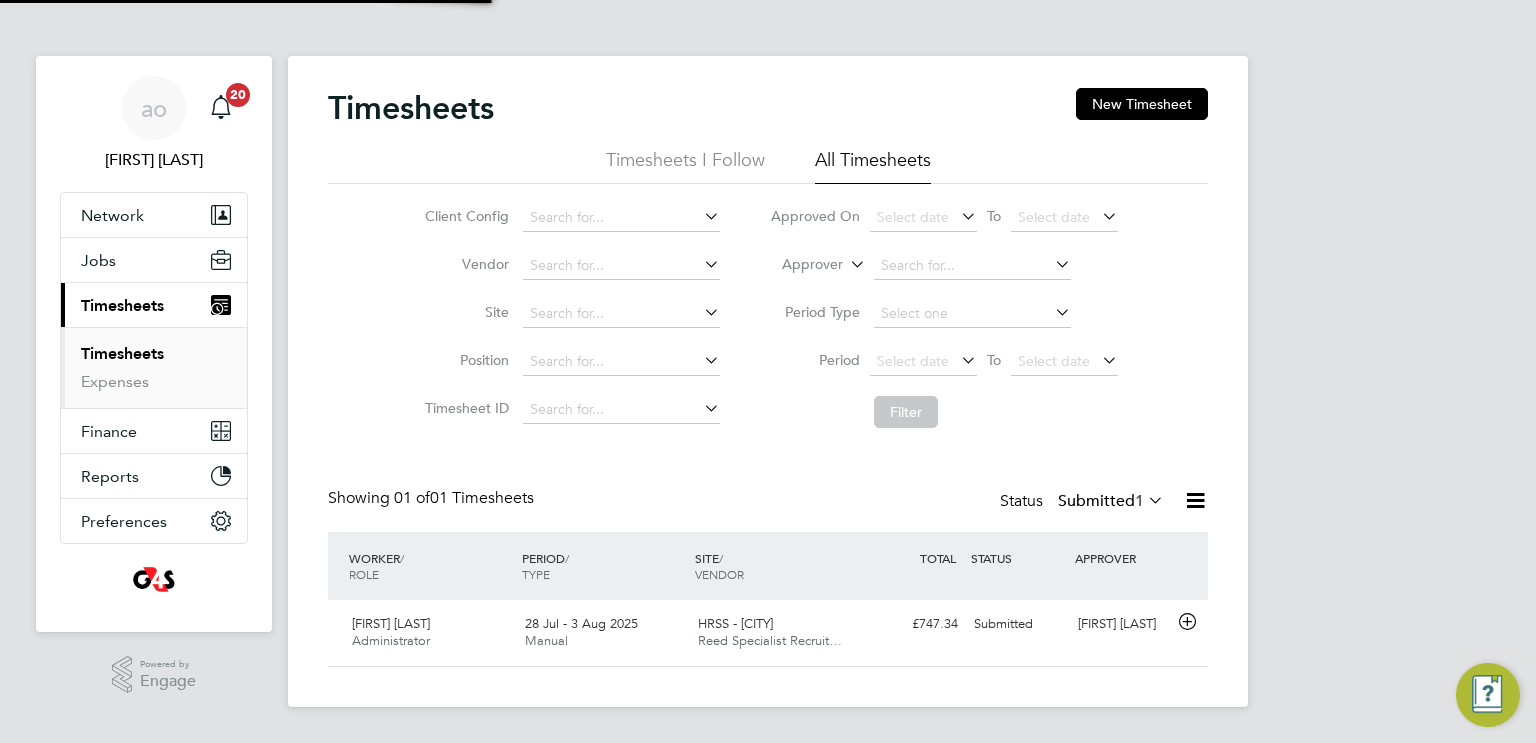 scroll, scrollTop: 9, scrollLeft: 10, axis: both 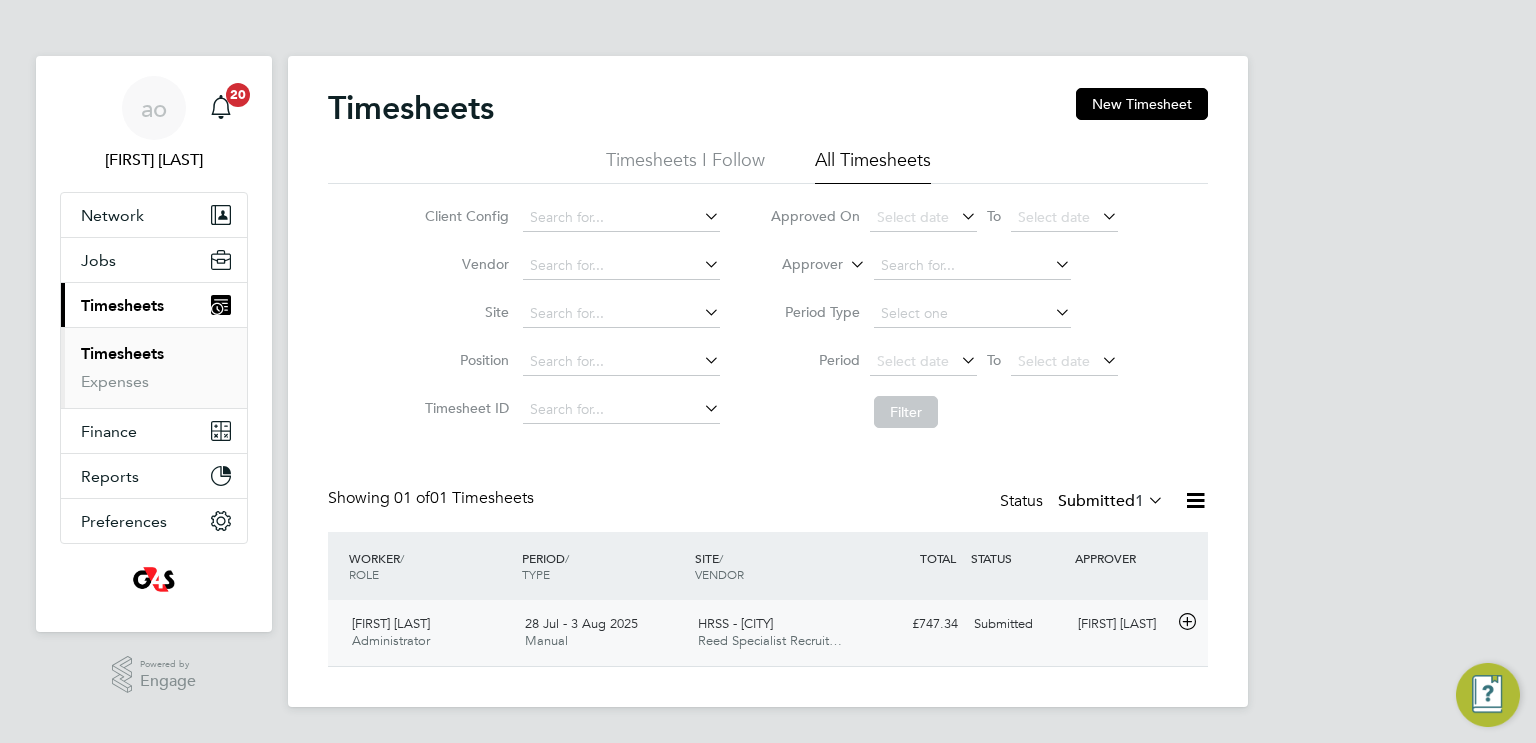 click on "Administrator" 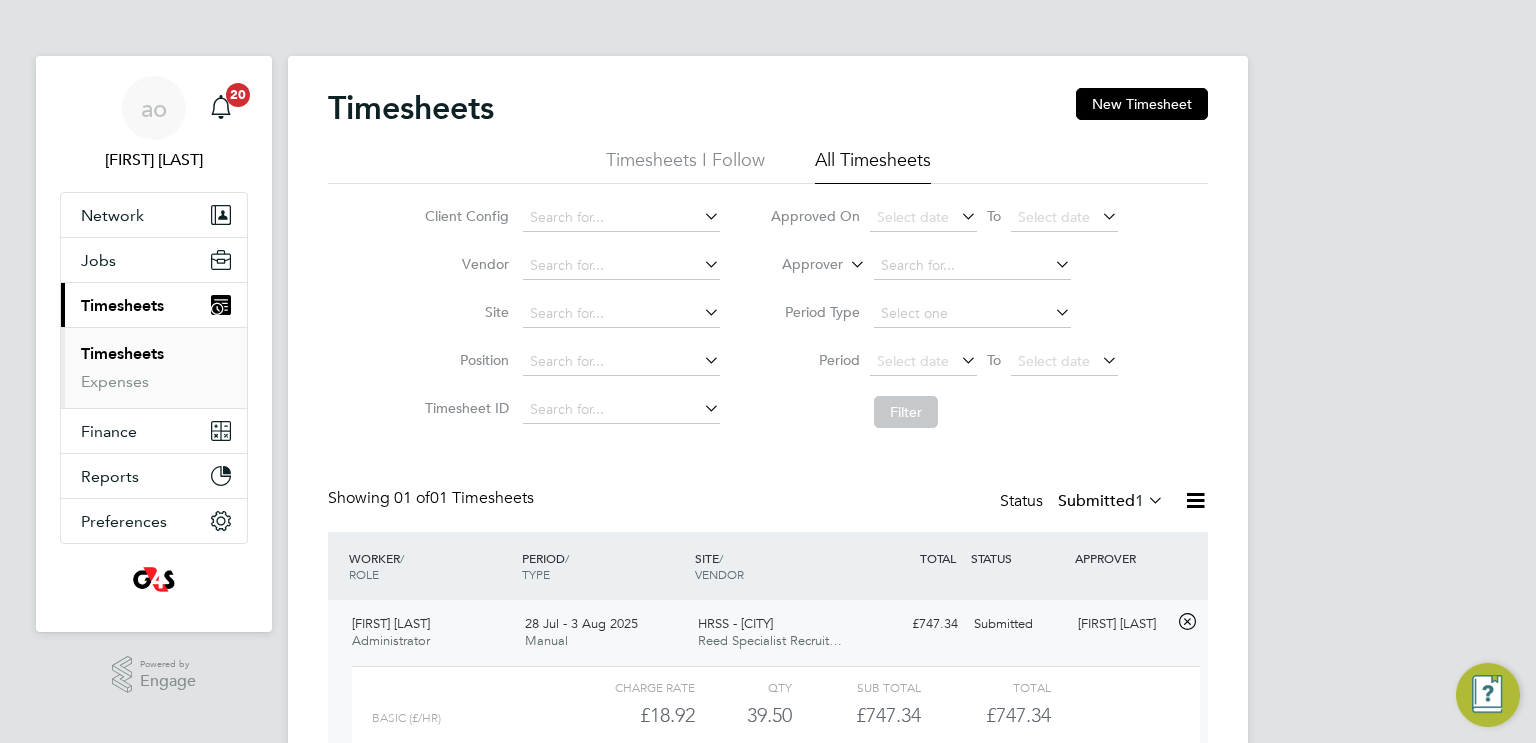scroll, scrollTop: 9, scrollLeft: 9, axis: both 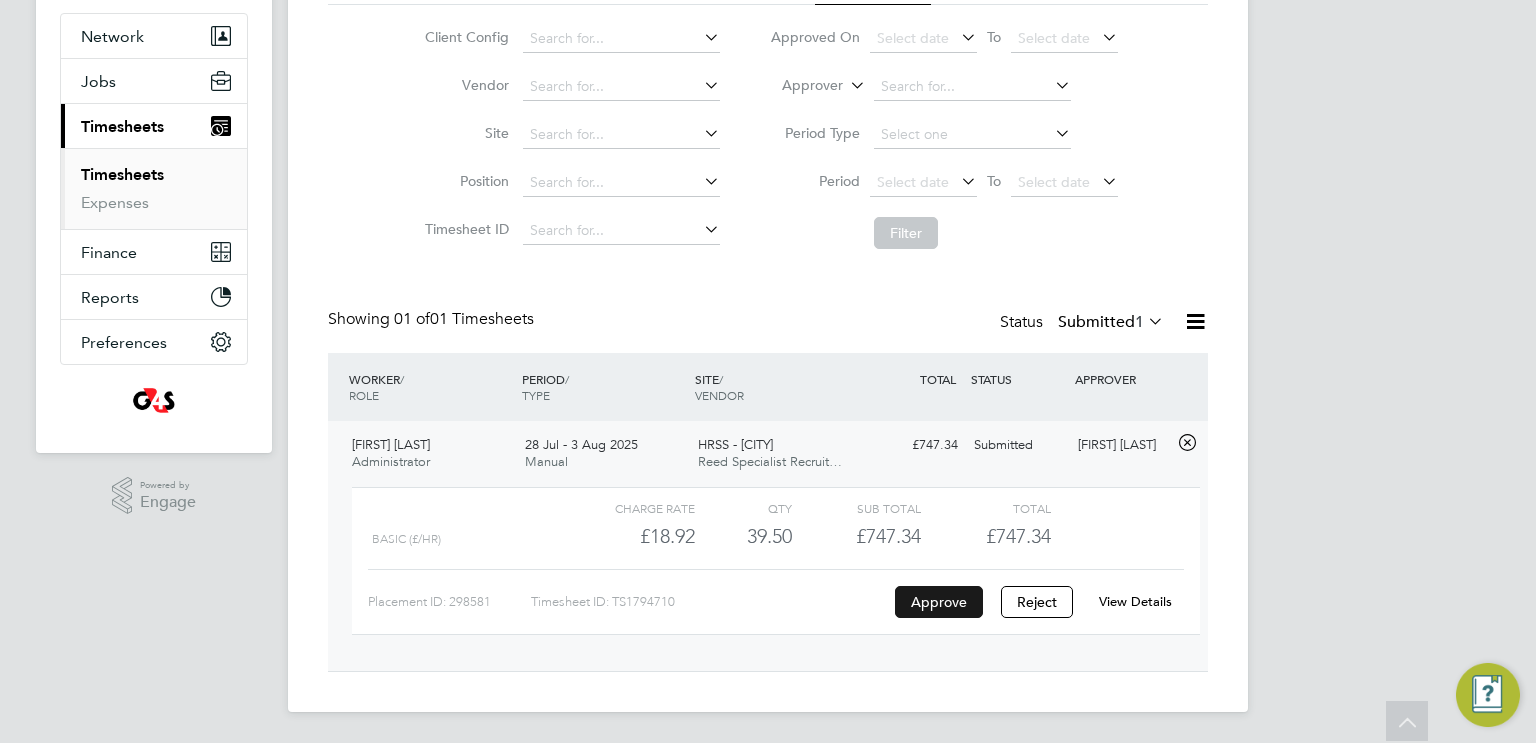 click on "Approve" 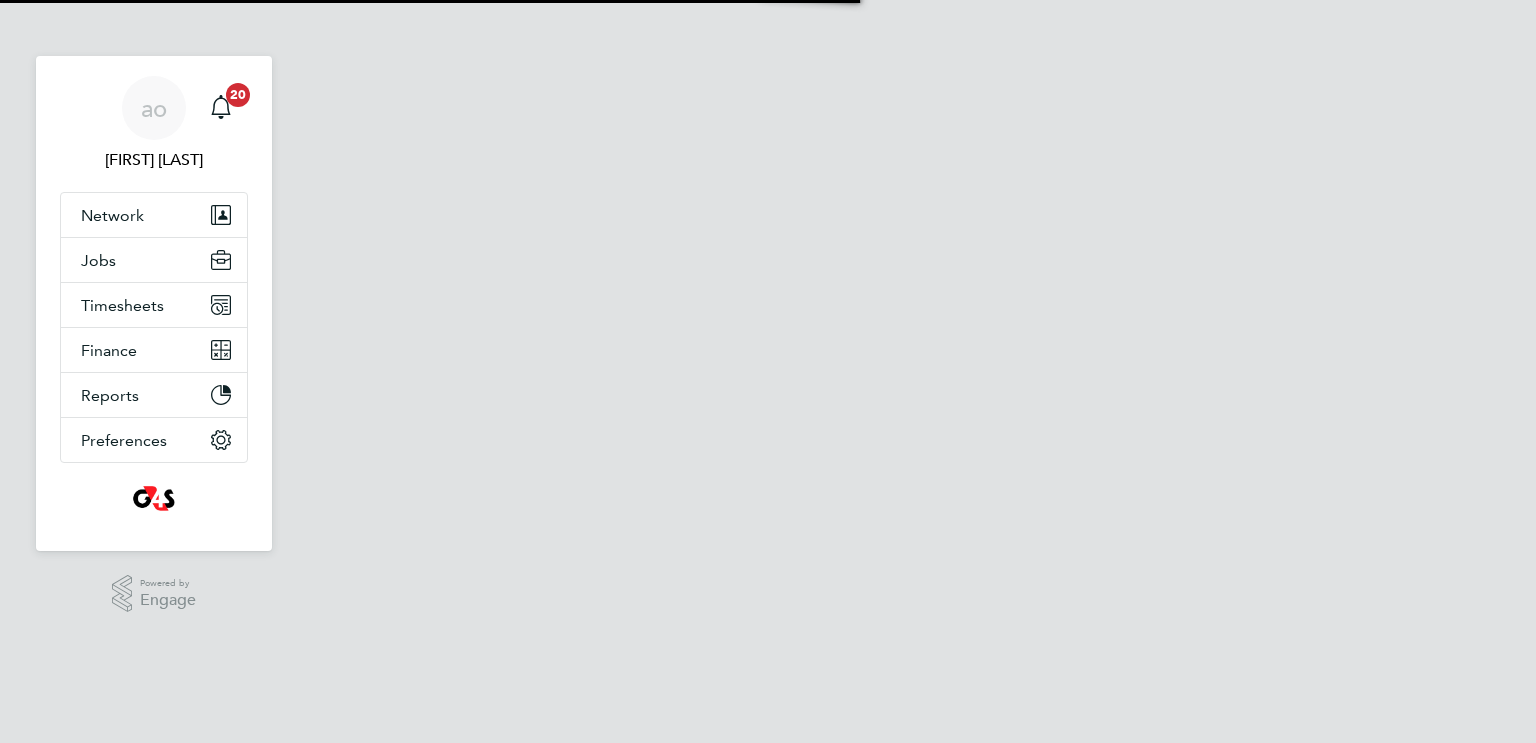 scroll, scrollTop: 0, scrollLeft: 0, axis: both 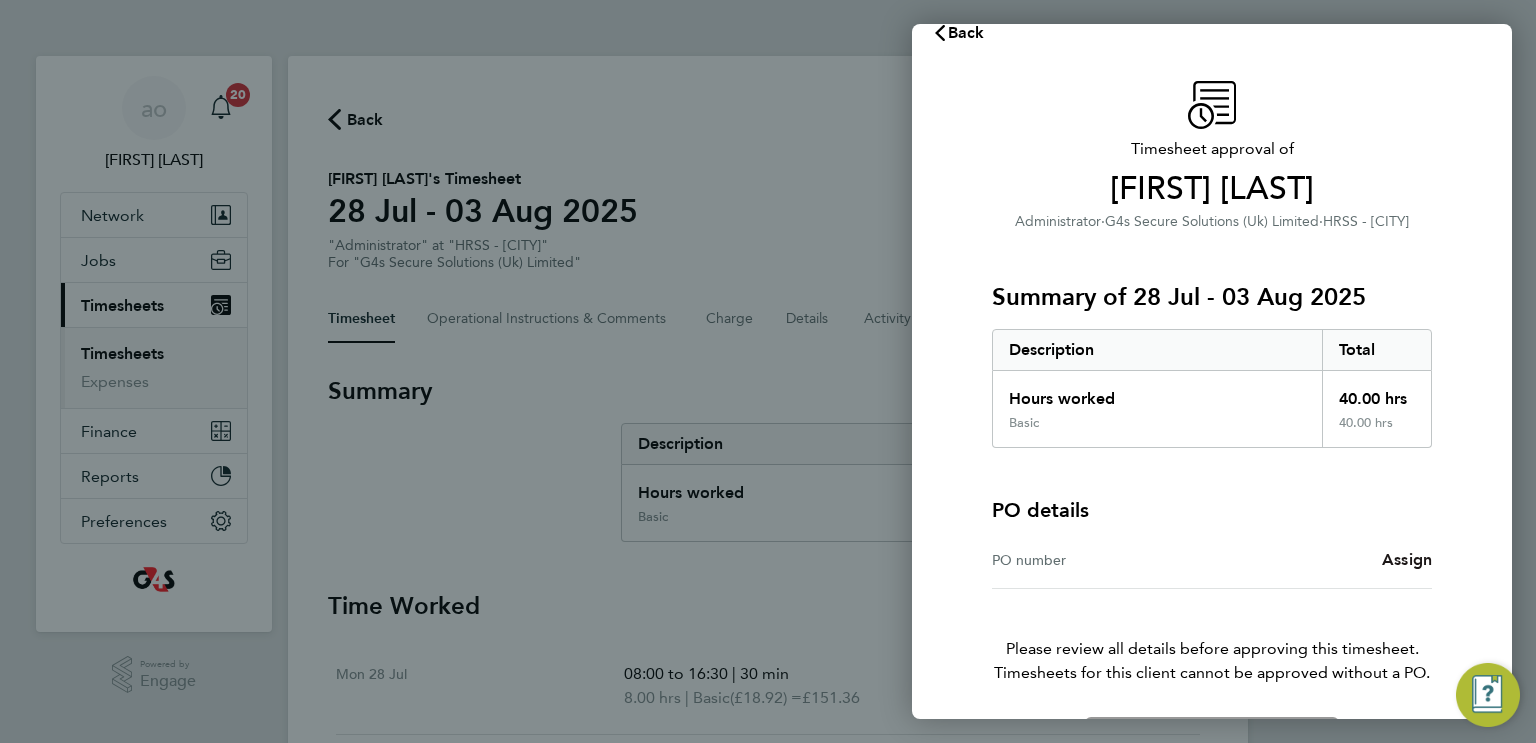 click on "Assign" at bounding box center [1407, 559] 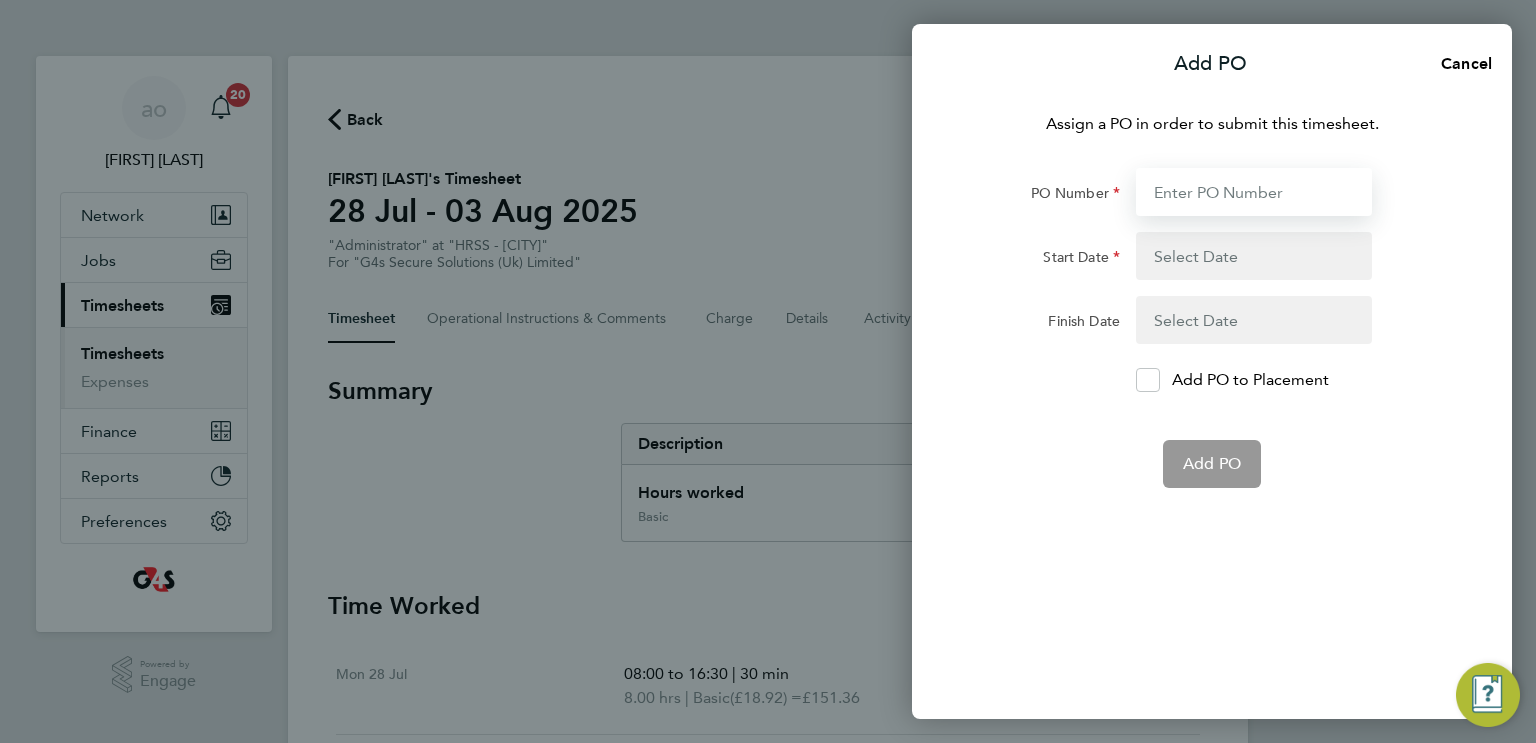 click on "PO Number" at bounding box center [1254, 192] 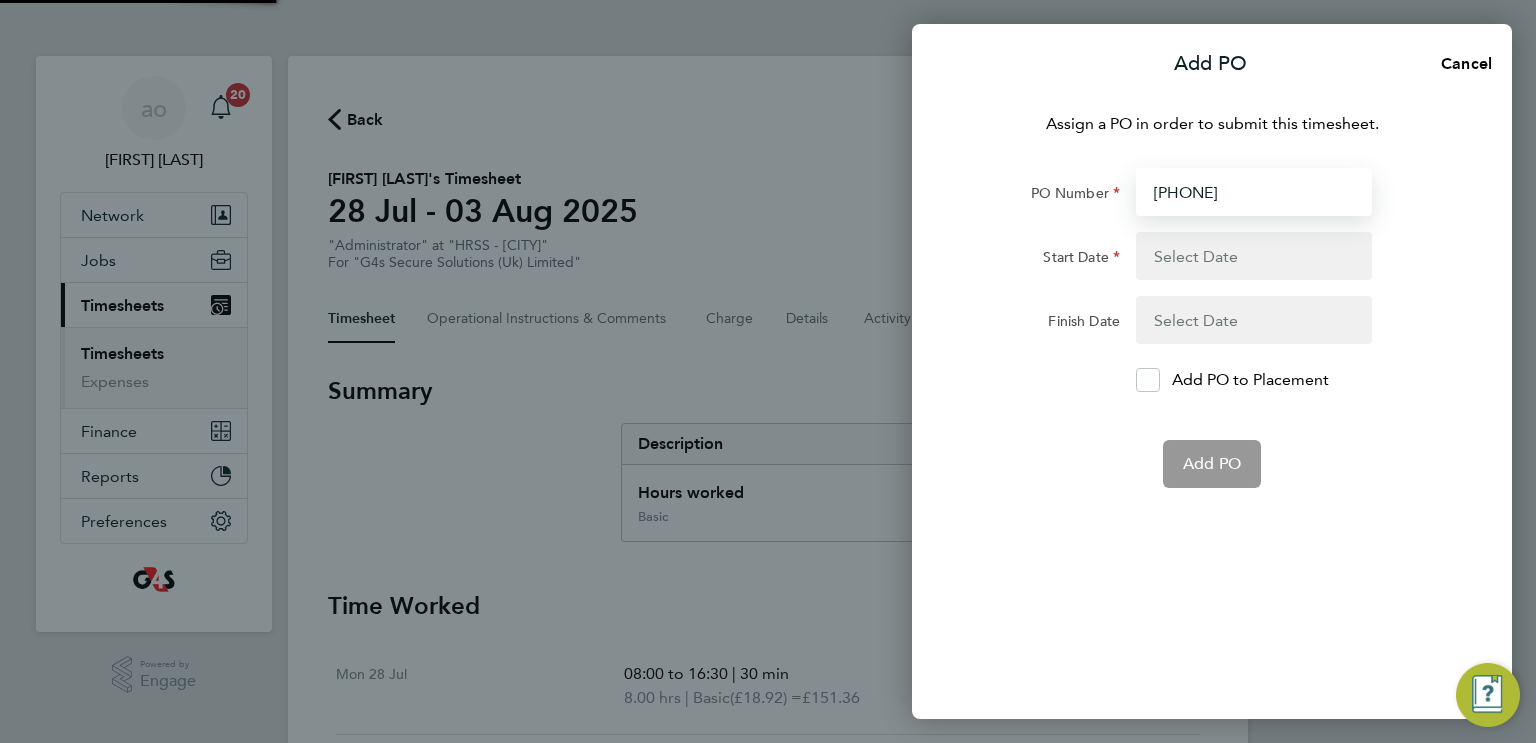 type on "4900159923" 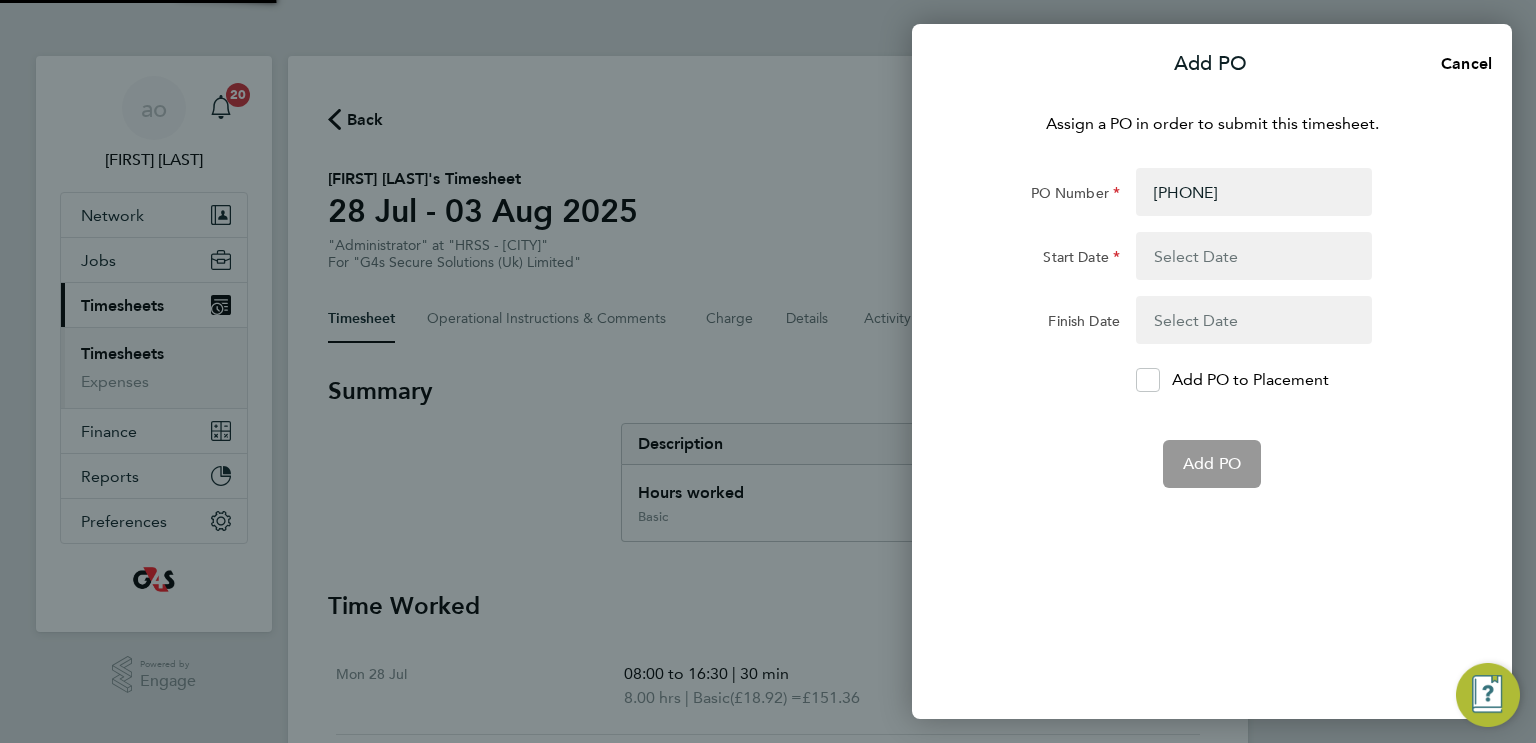 click 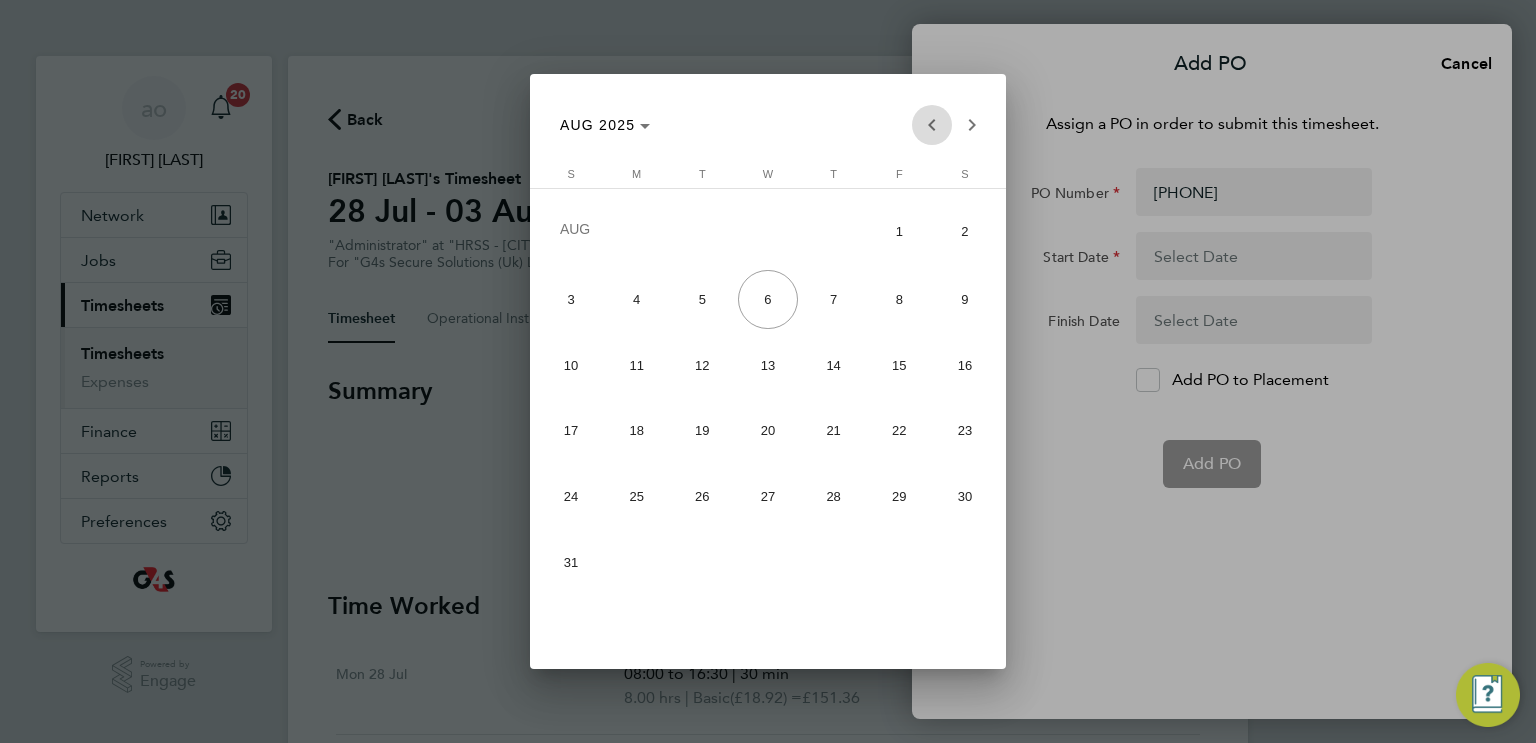 click at bounding box center (932, 125) 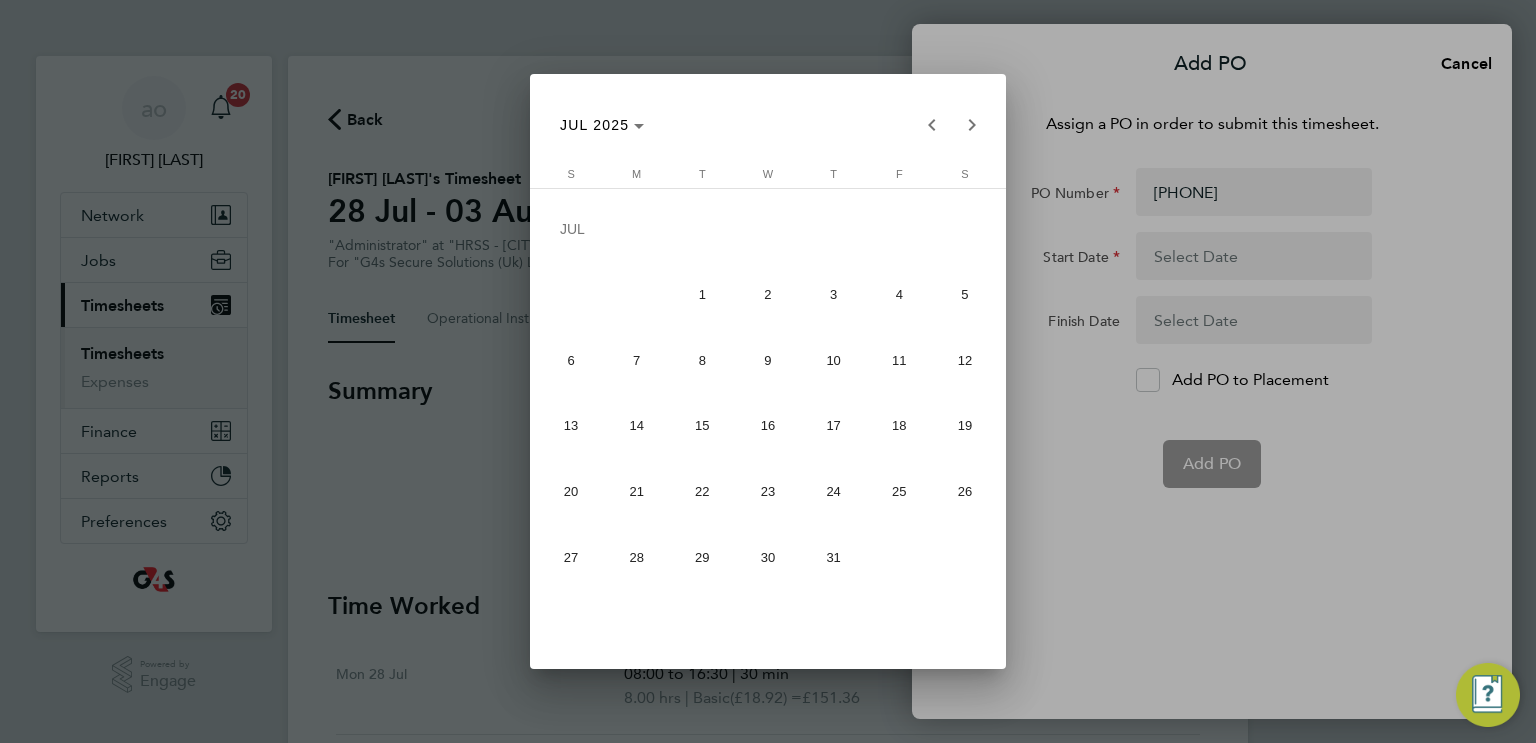 click on "28" at bounding box center (636, 557) 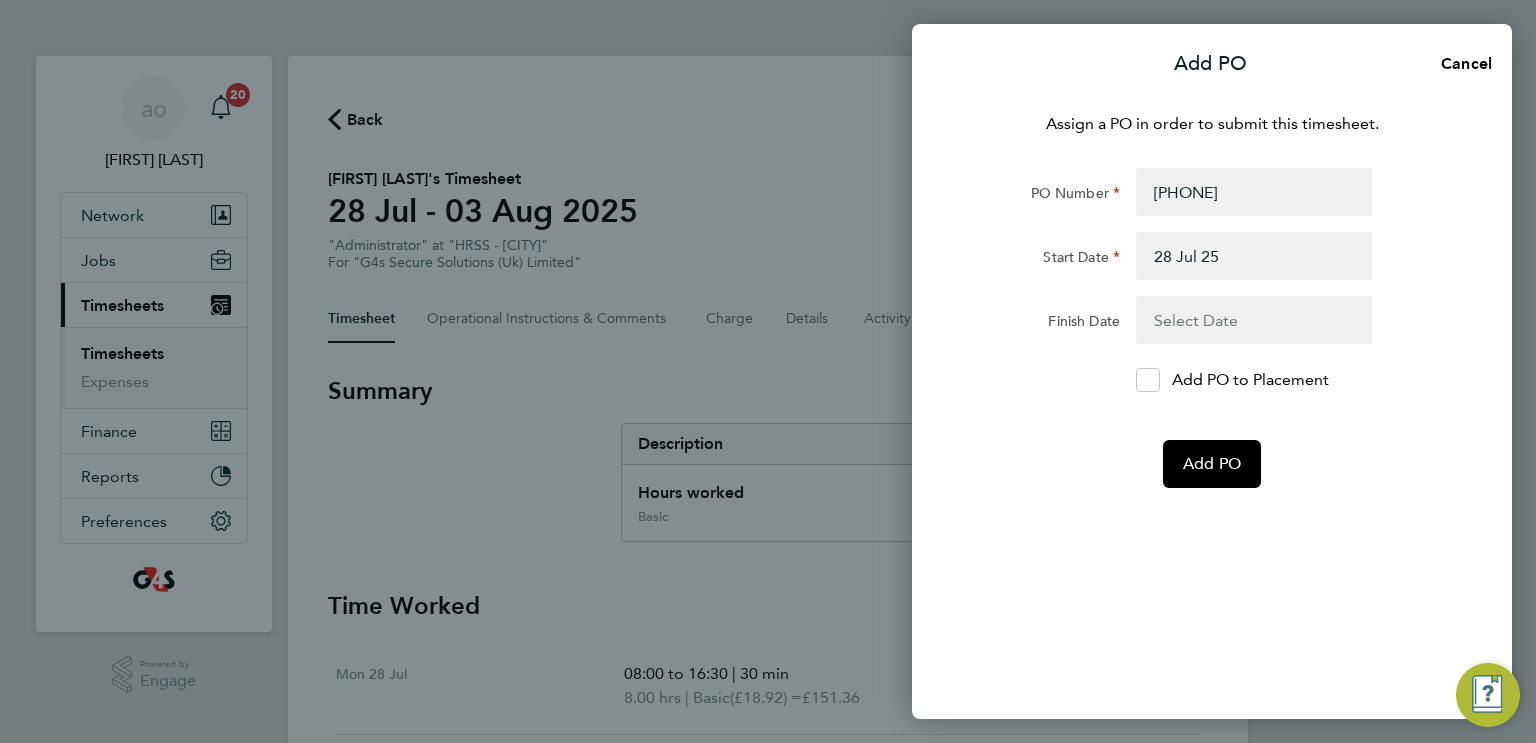 click 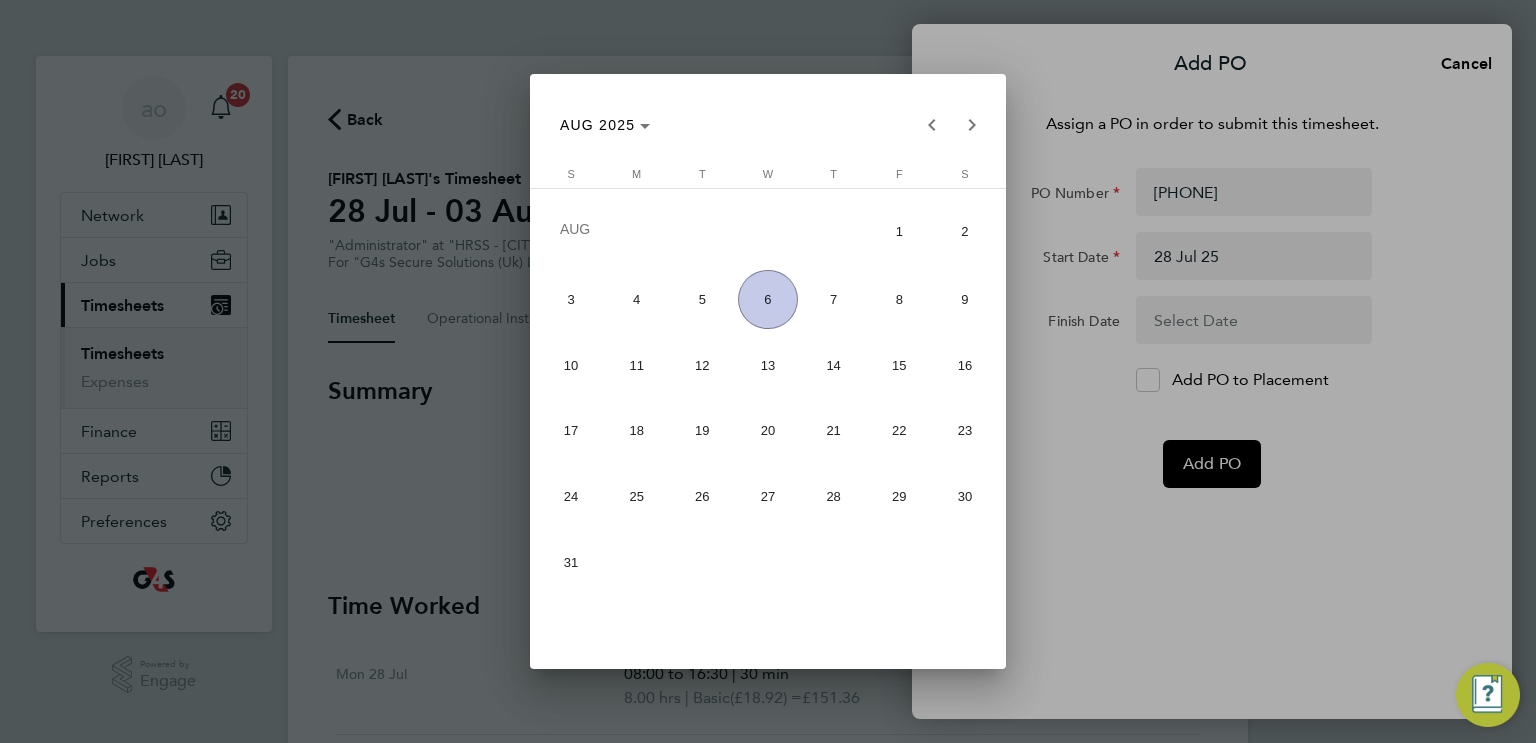 click on "2" at bounding box center [964, 232] 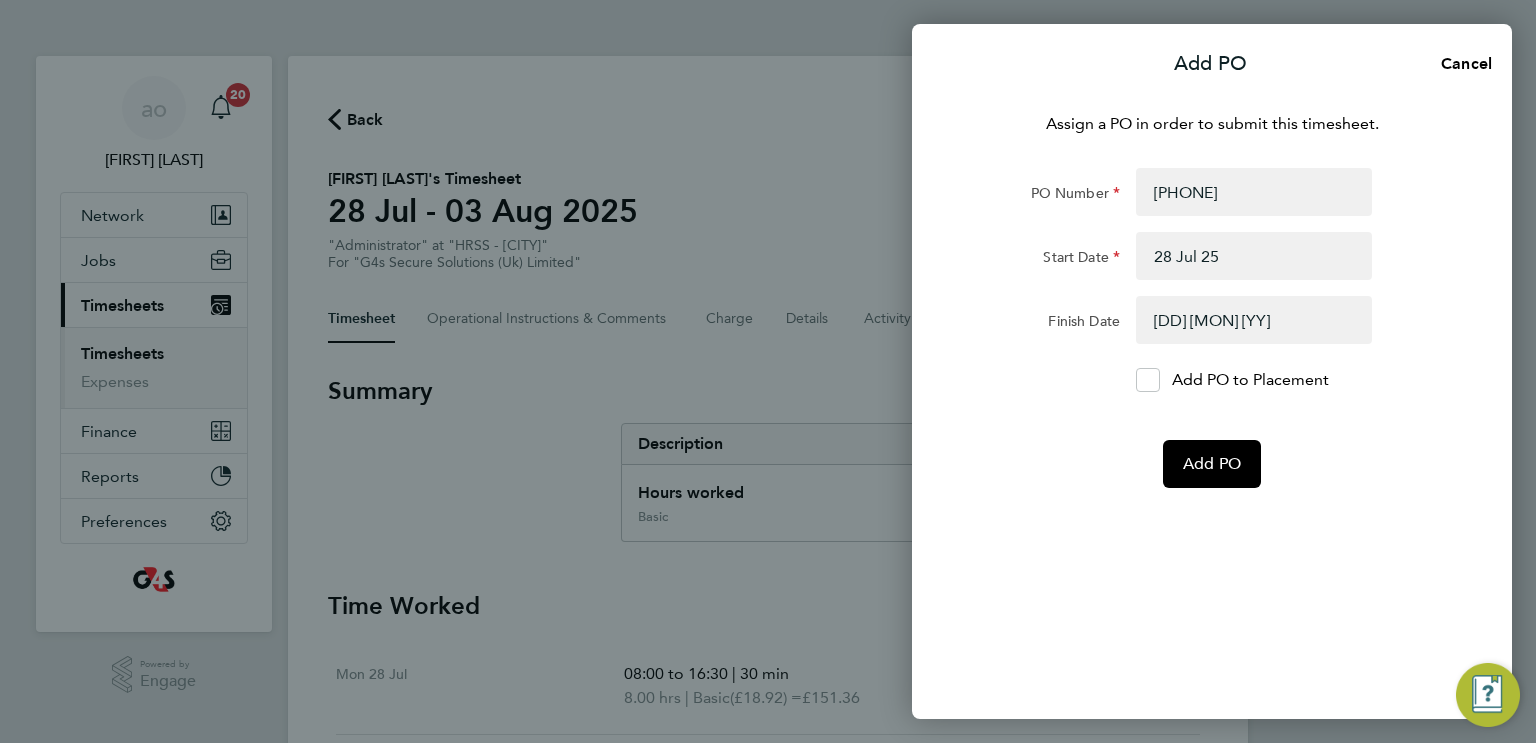 click 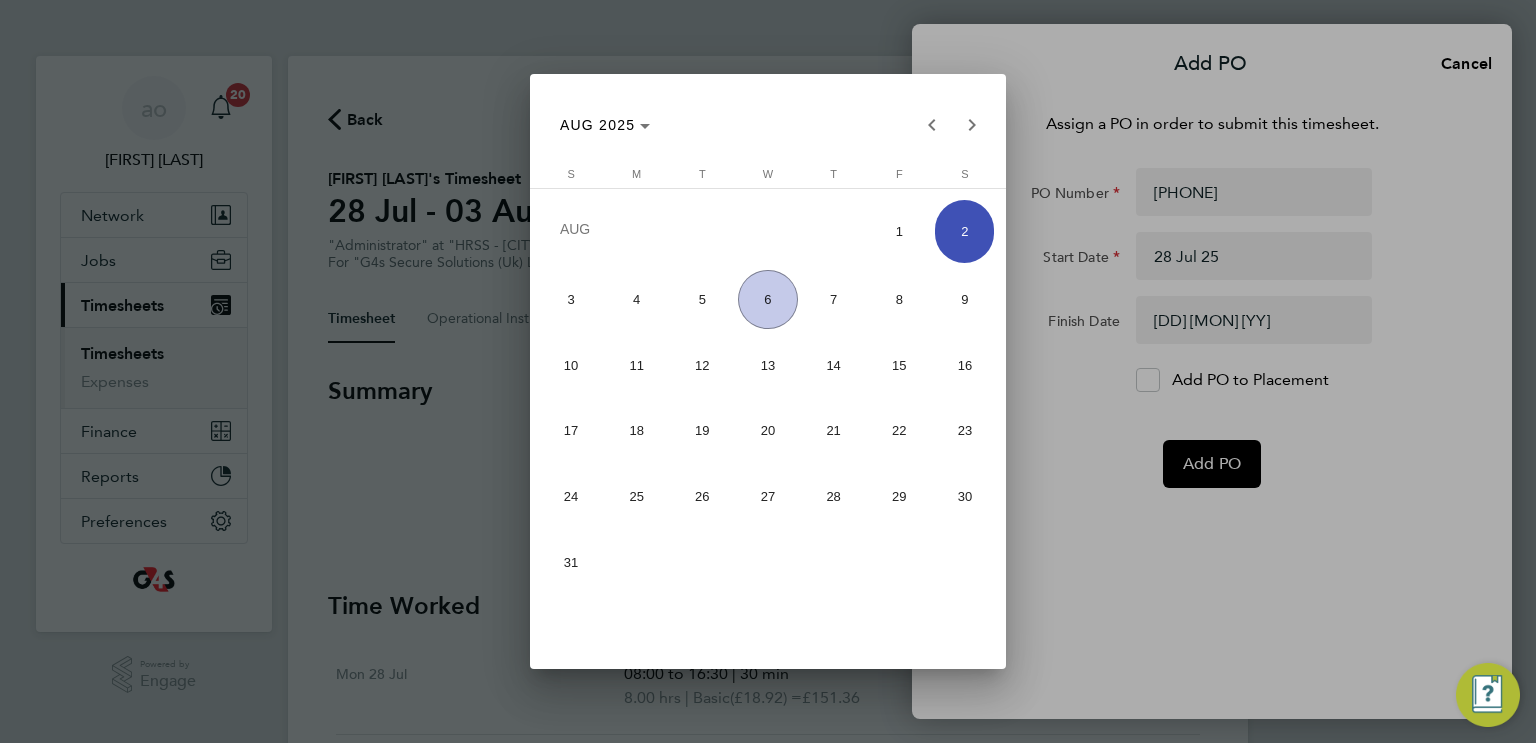 click on "3" at bounding box center (571, 299) 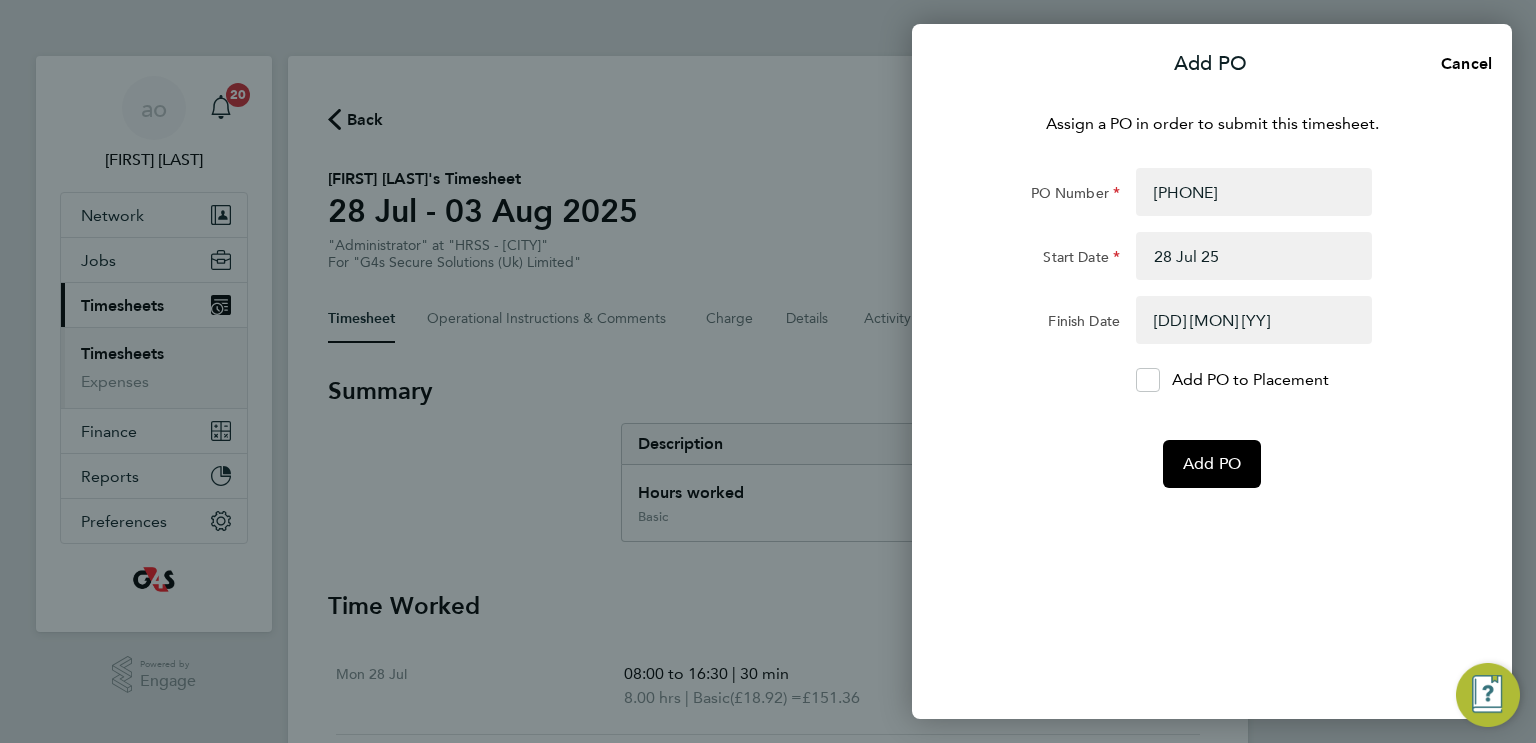 click 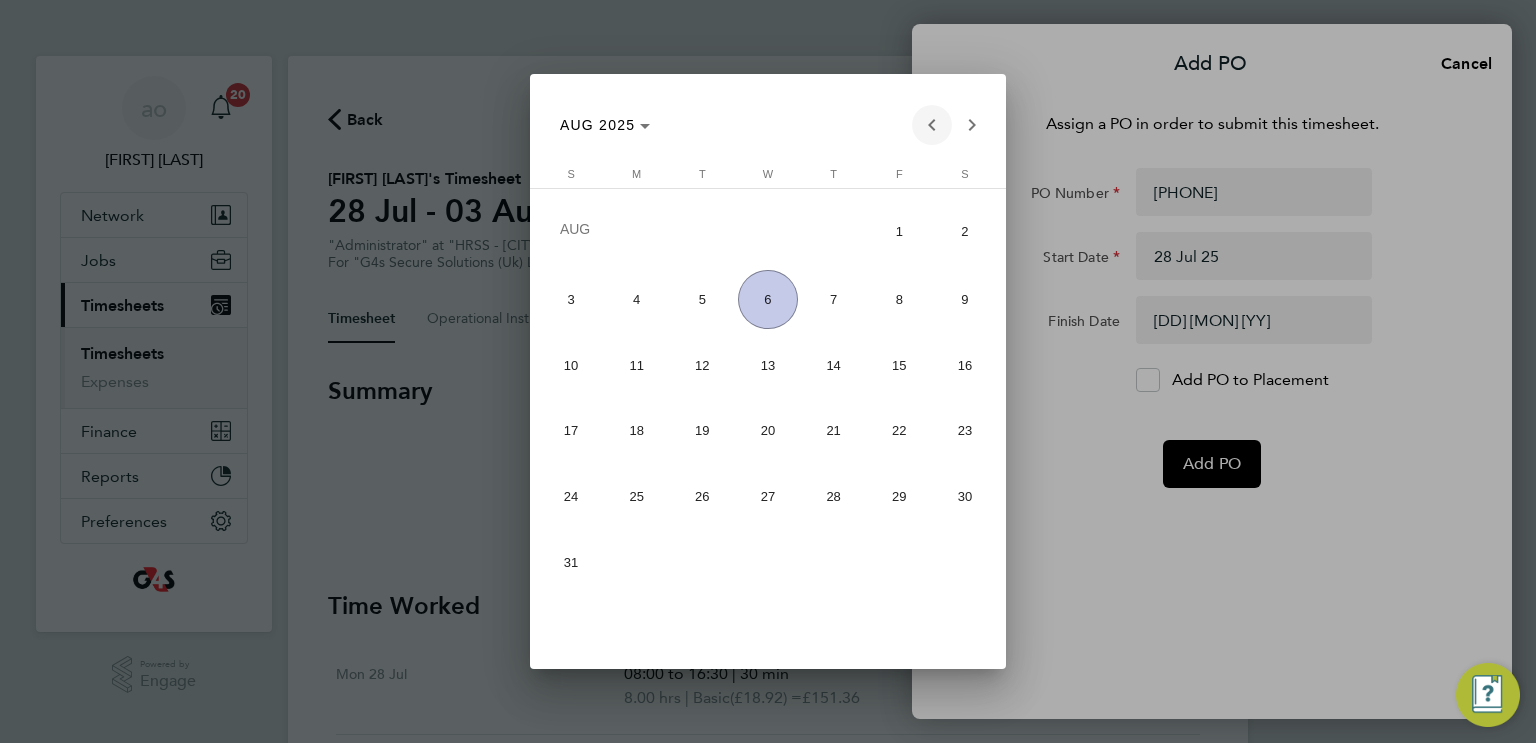 click at bounding box center [932, 125] 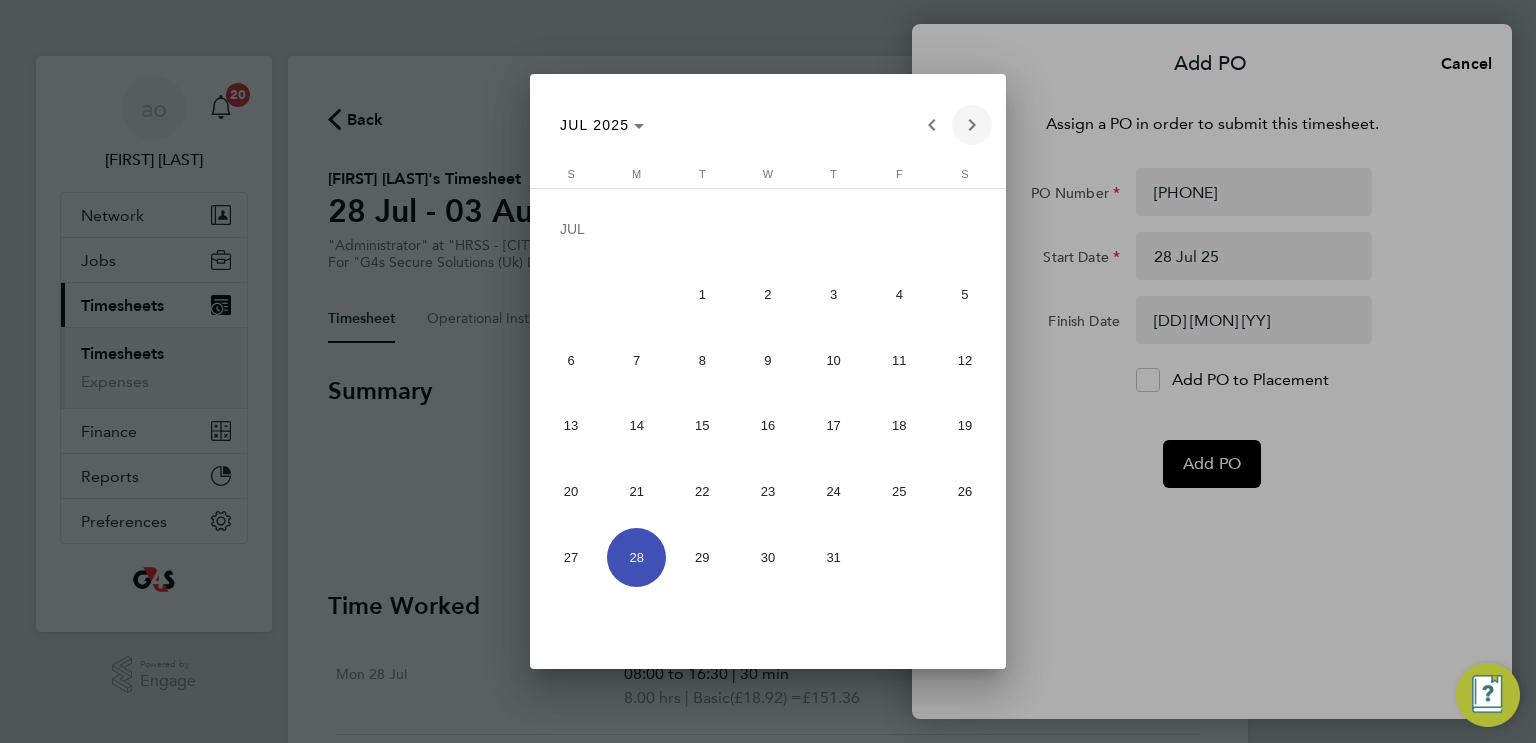 click at bounding box center (972, 125) 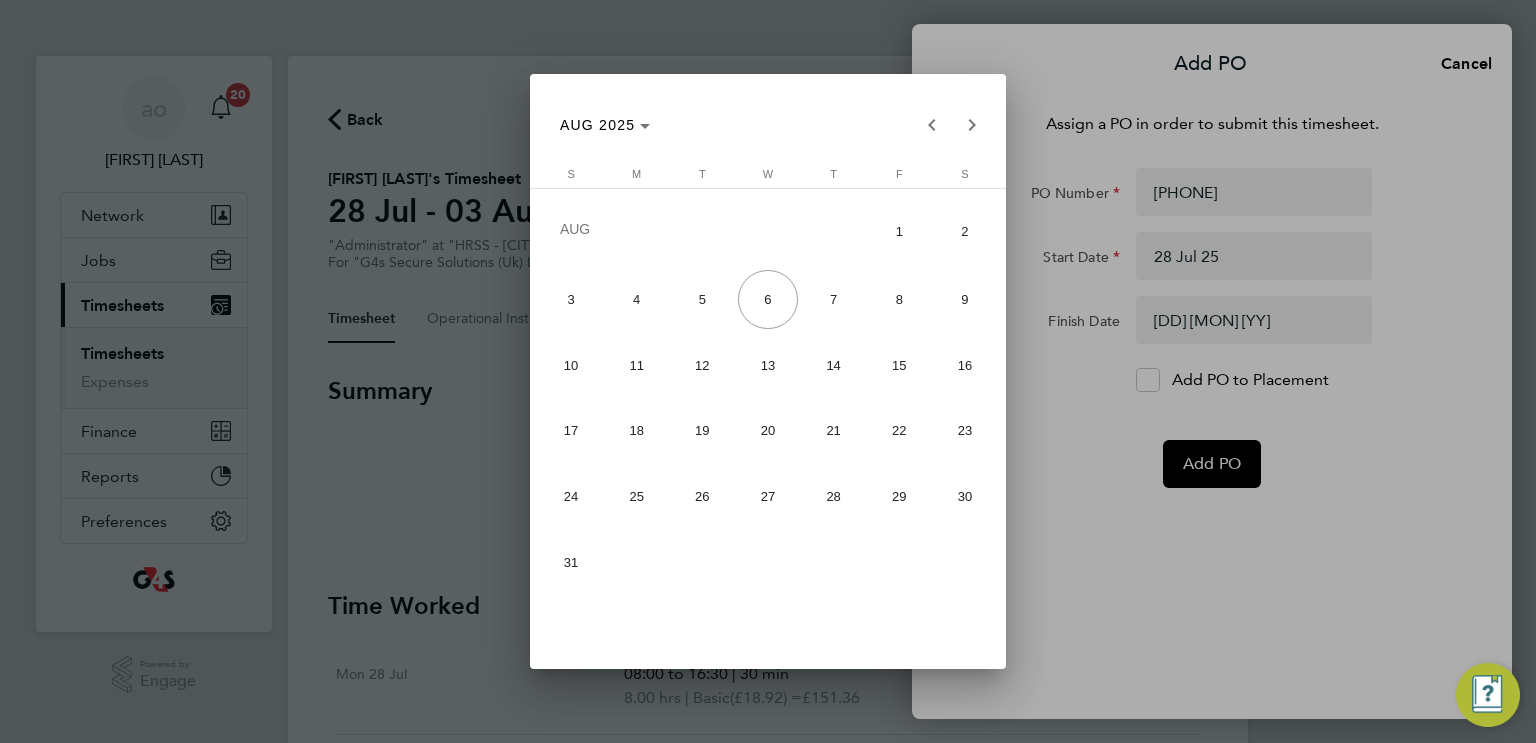 click at bounding box center [768, 371] 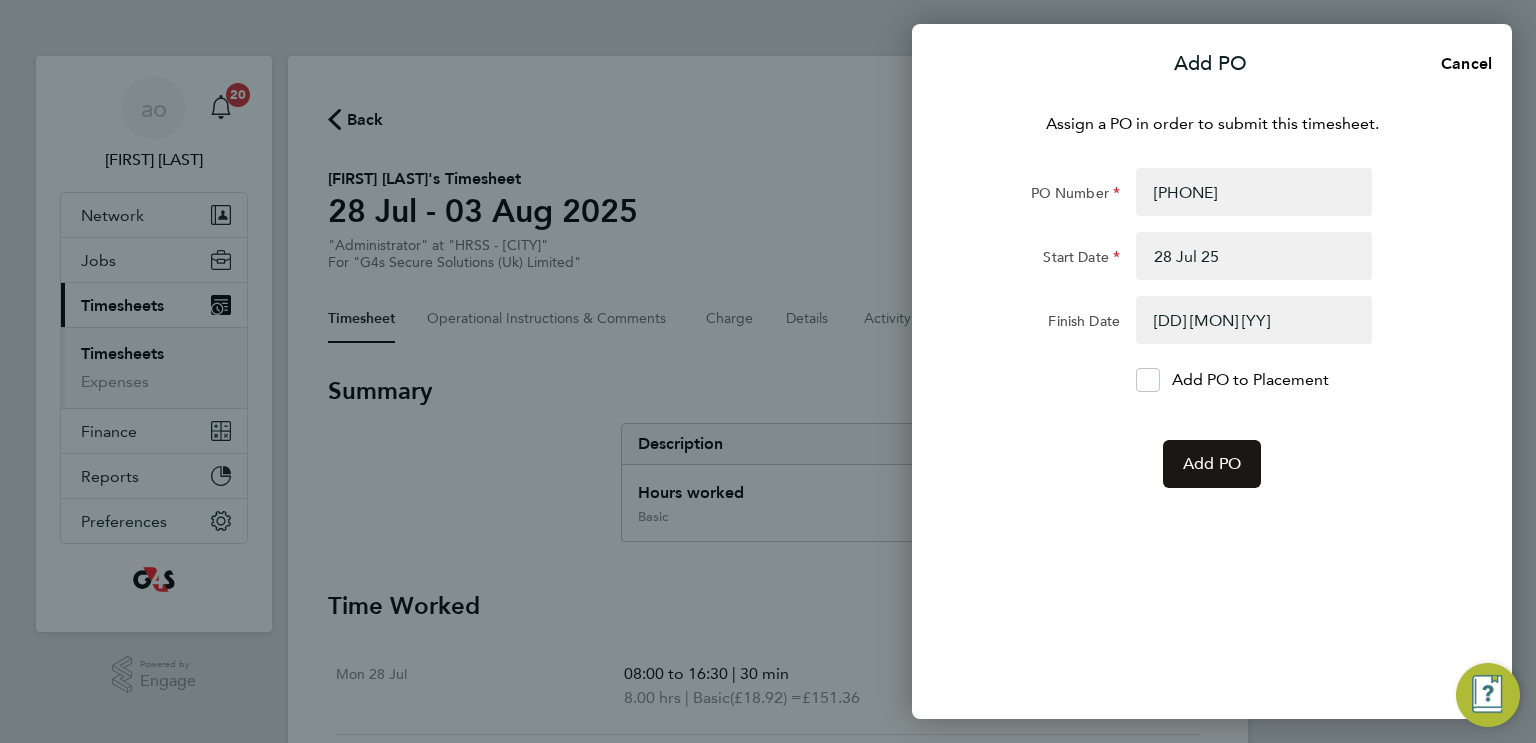 click on "Add PO" 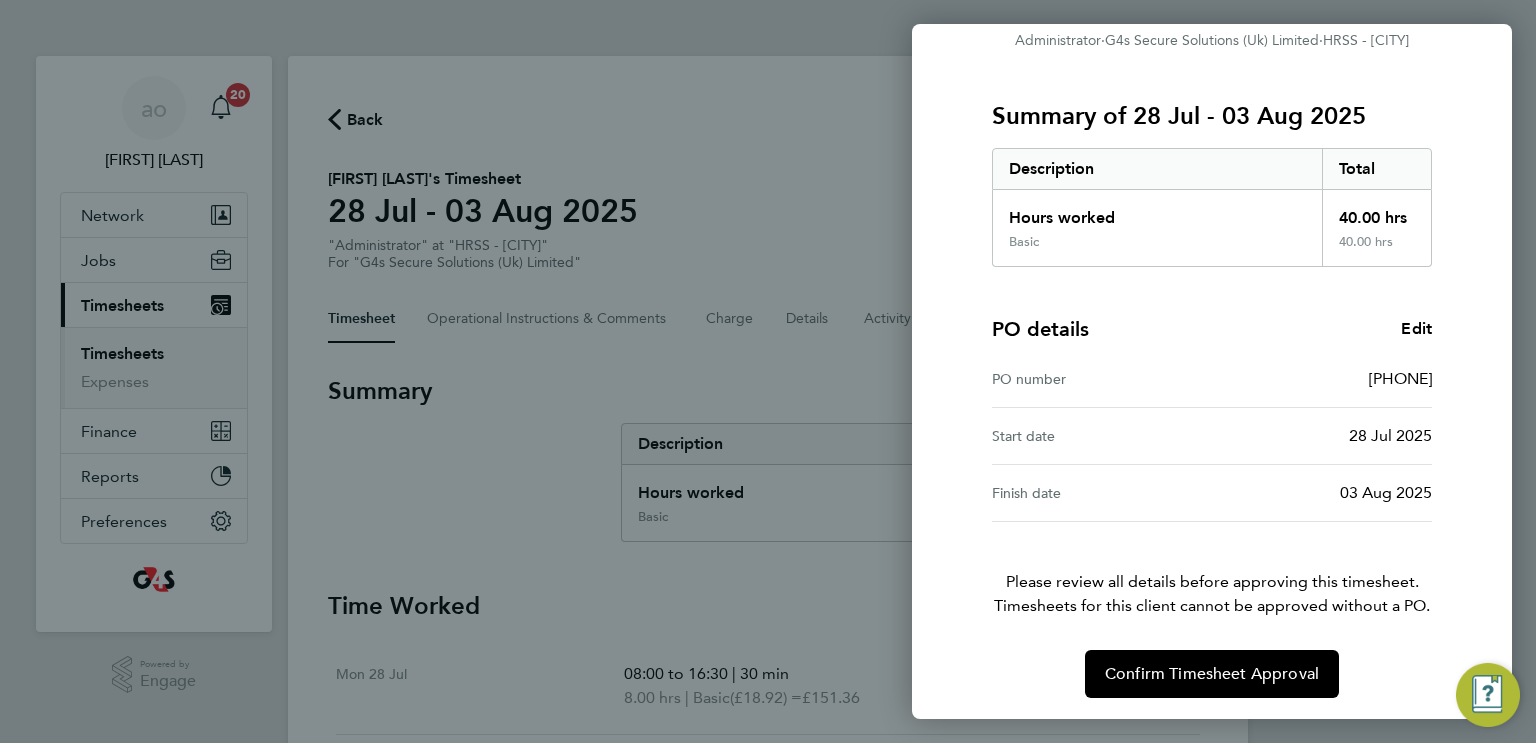 scroll, scrollTop: 213, scrollLeft: 0, axis: vertical 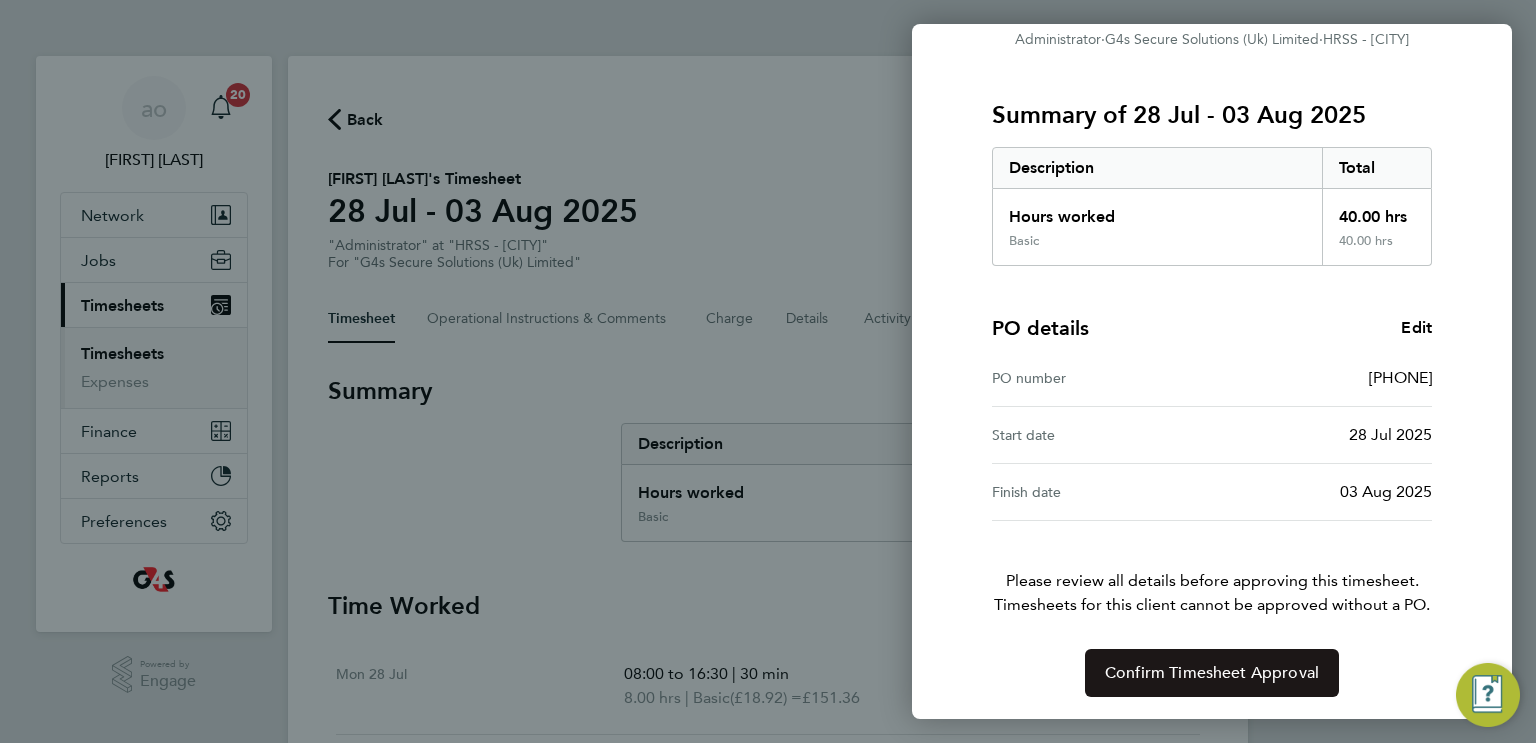 click on "Confirm Timesheet Approval" 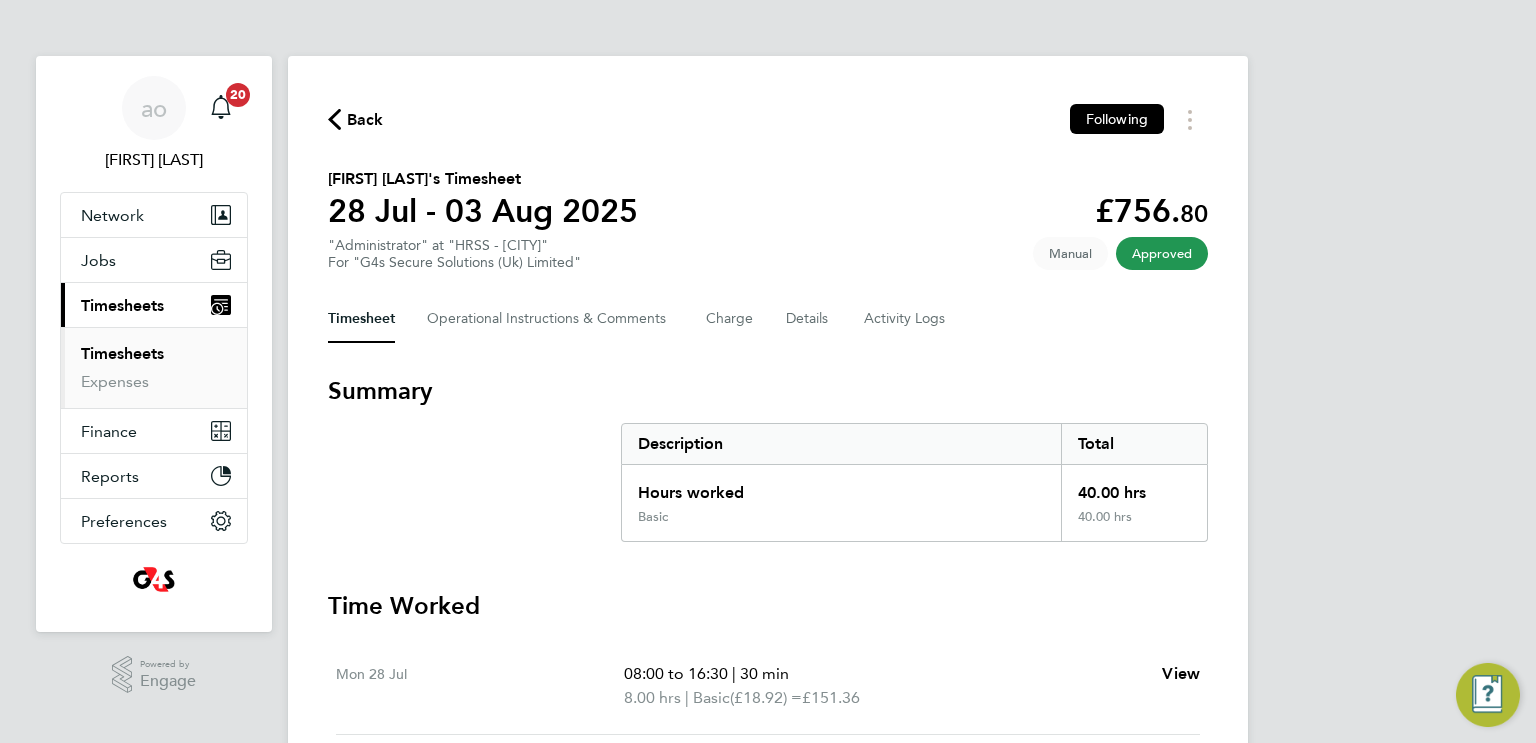 click on "Timesheets" at bounding box center (122, 353) 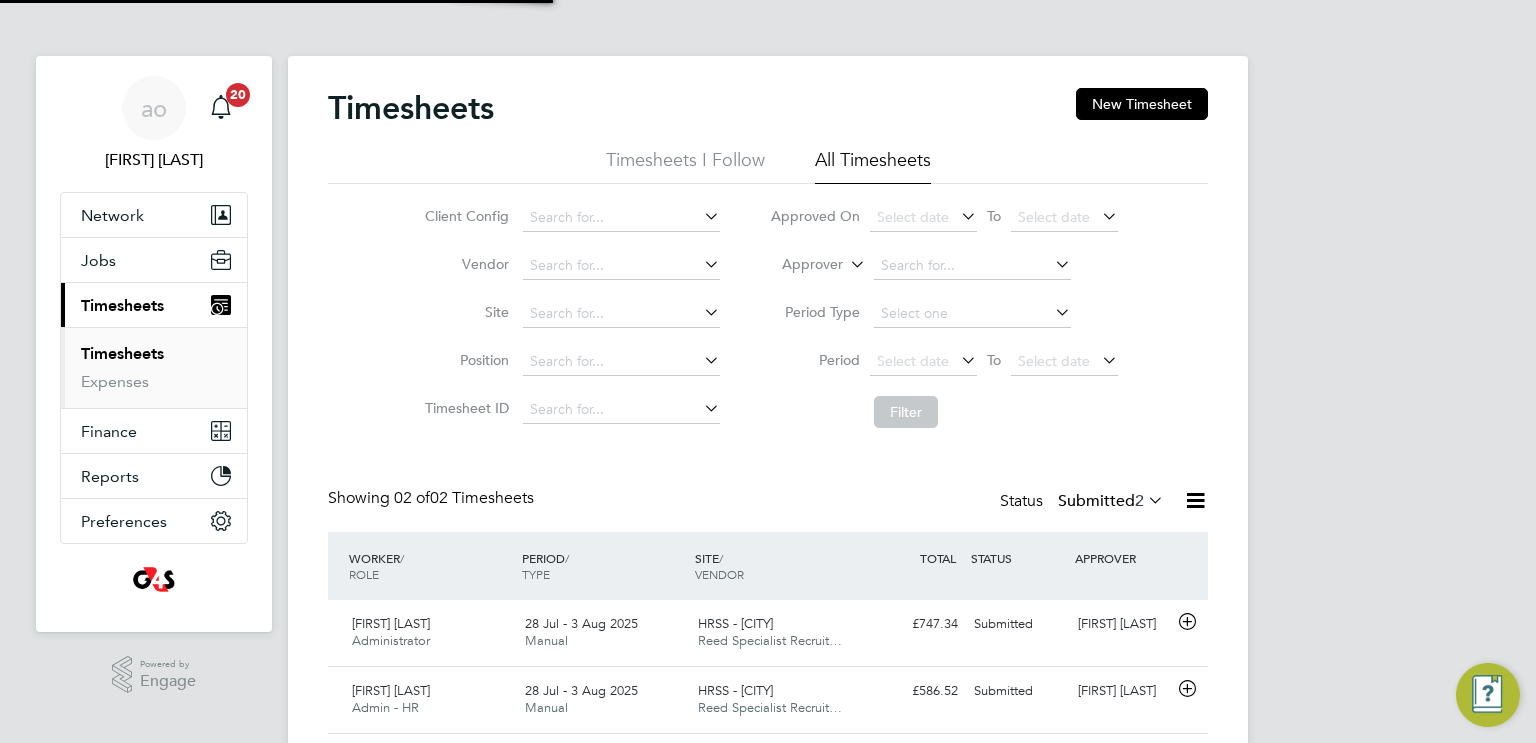 scroll, scrollTop: 9, scrollLeft: 10, axis: both 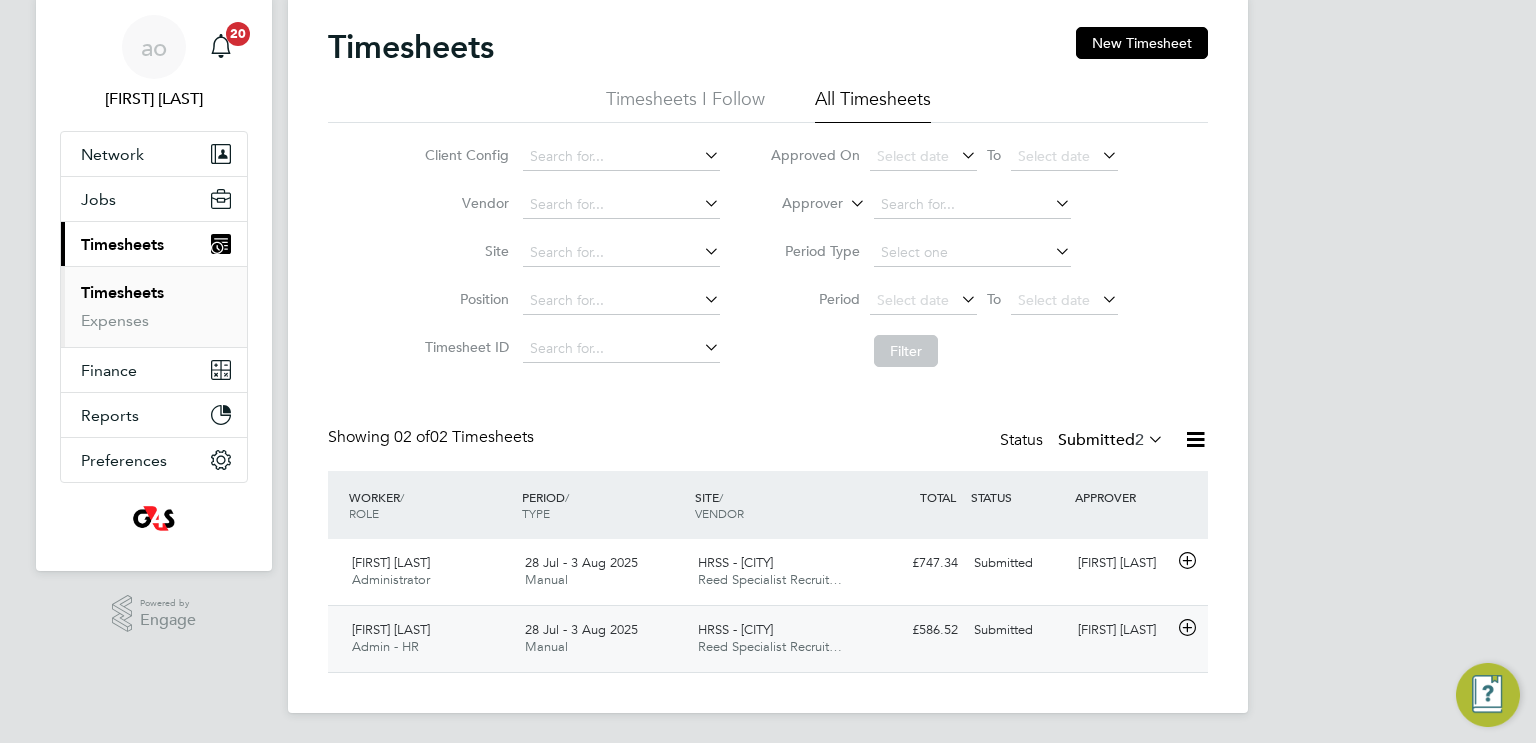 click on "Natalie Sidney" 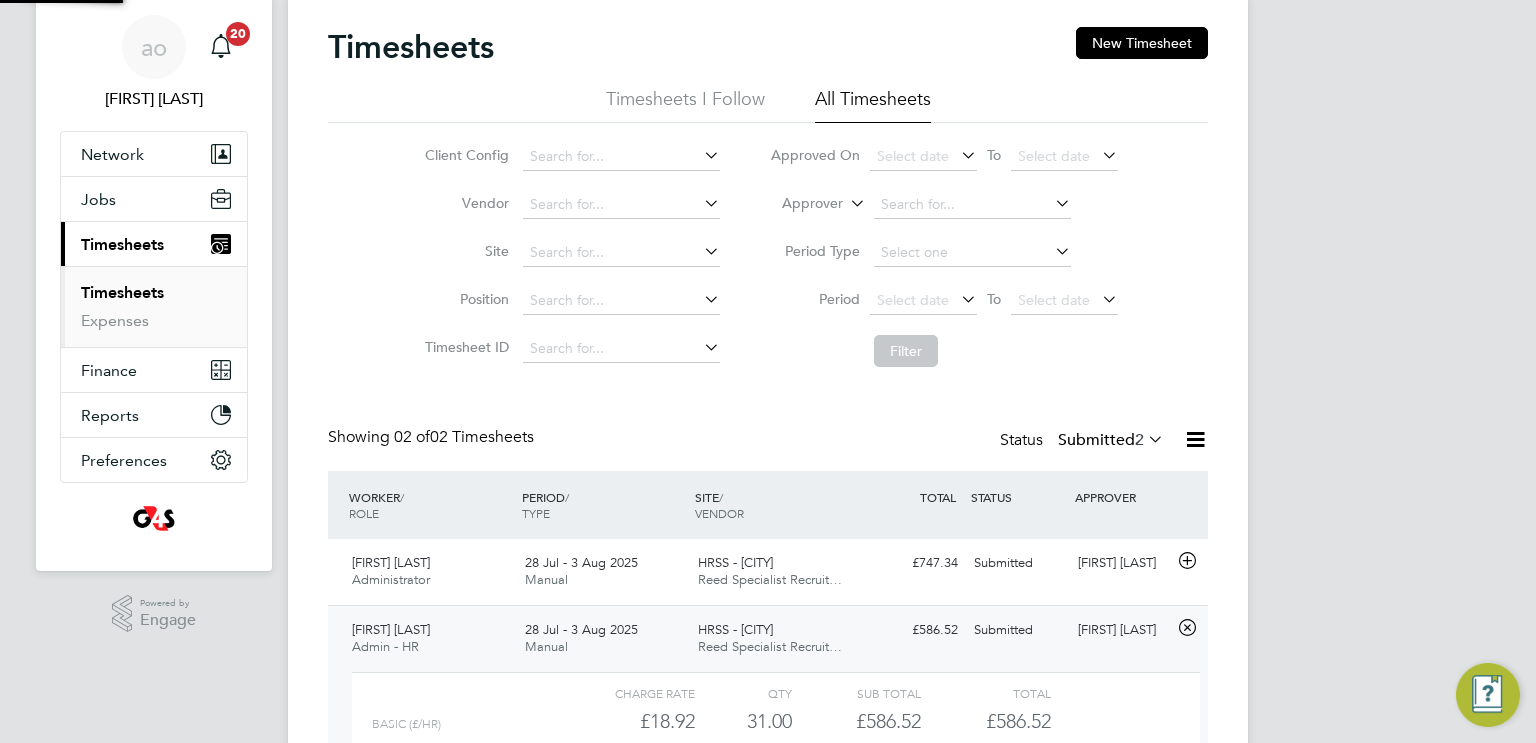 scroll, scrollTop: 9, scrollLeft: 9, axis: both 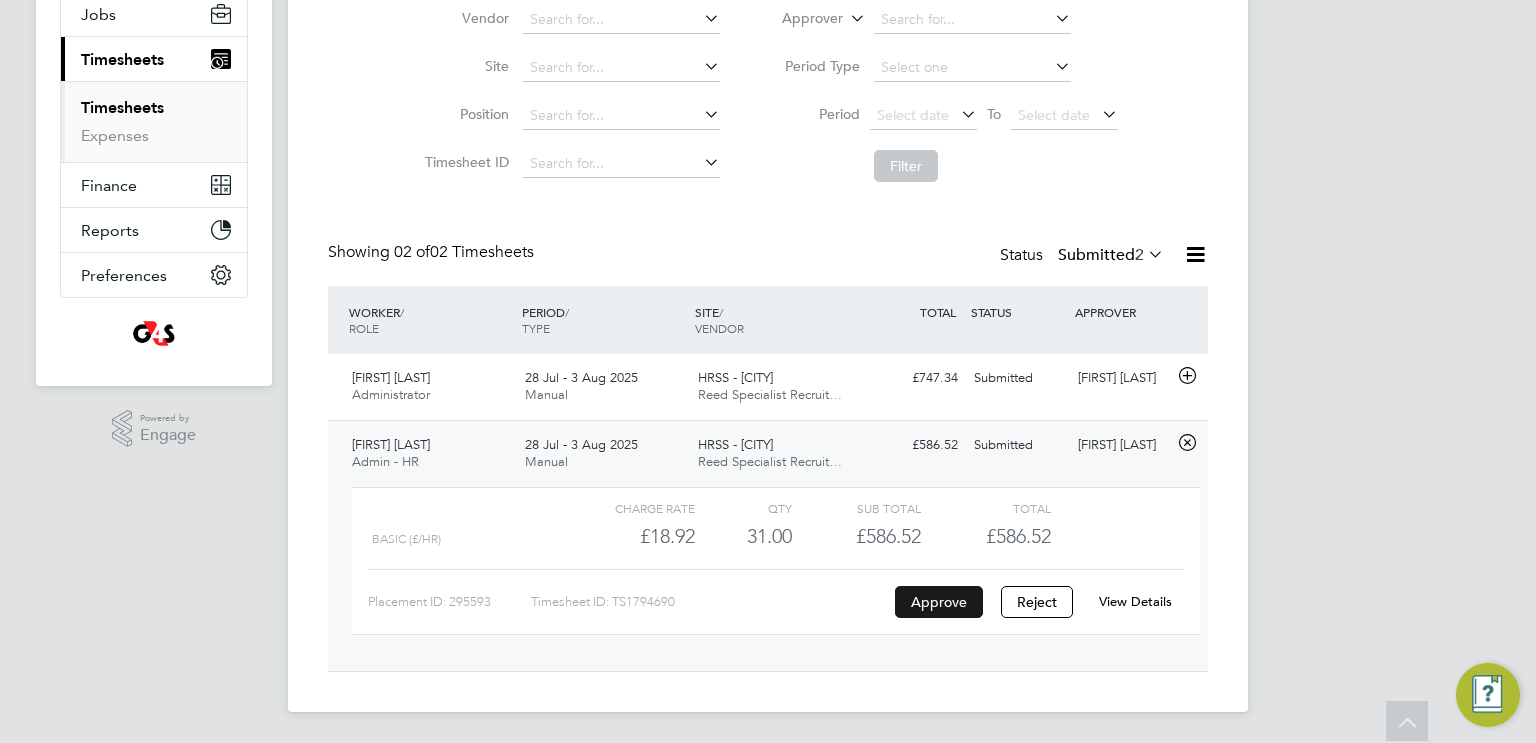 click on "Approve" 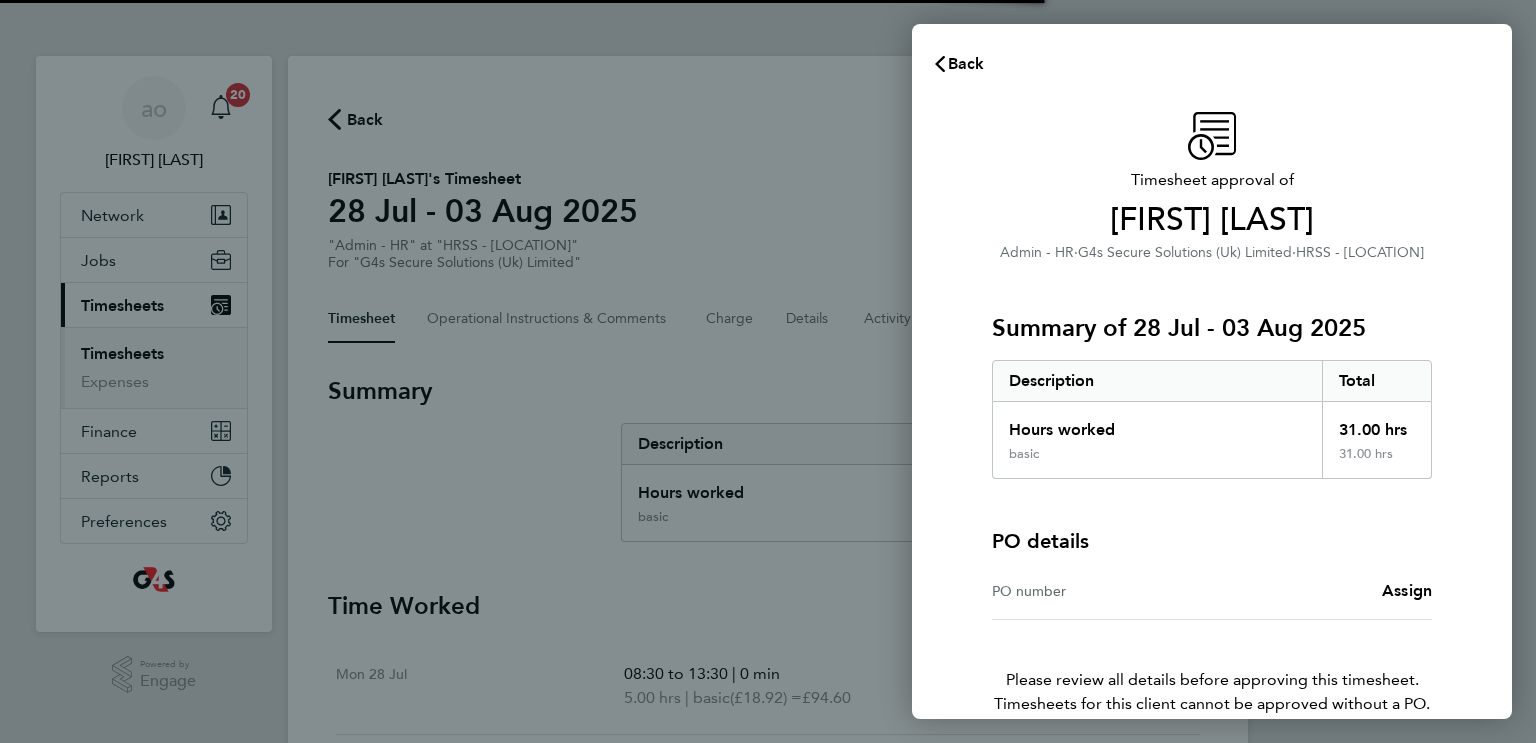 scroll, scrollTop: 0, scrollLeft: 0, axis: both 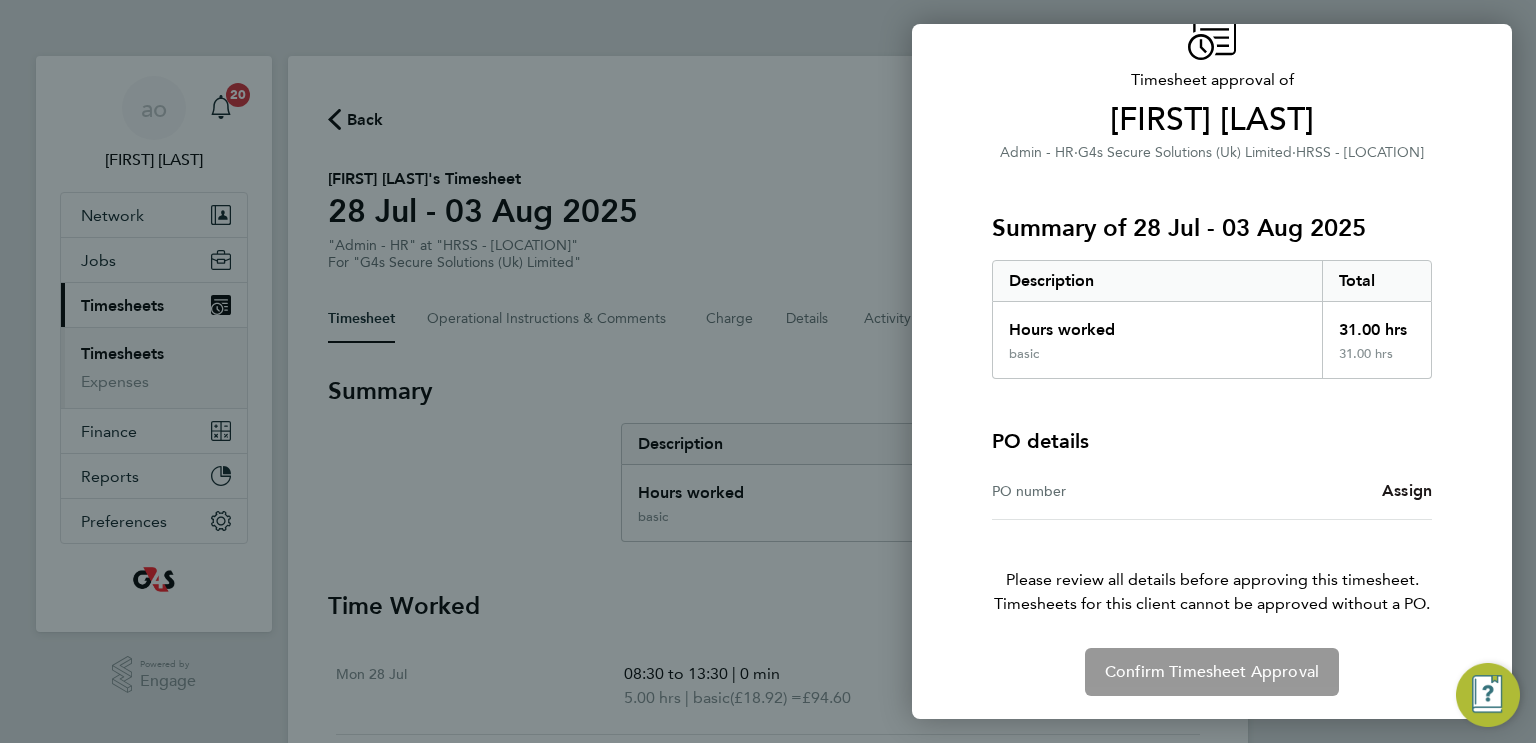 click on "Assign" at bounding box center (1407, 490) 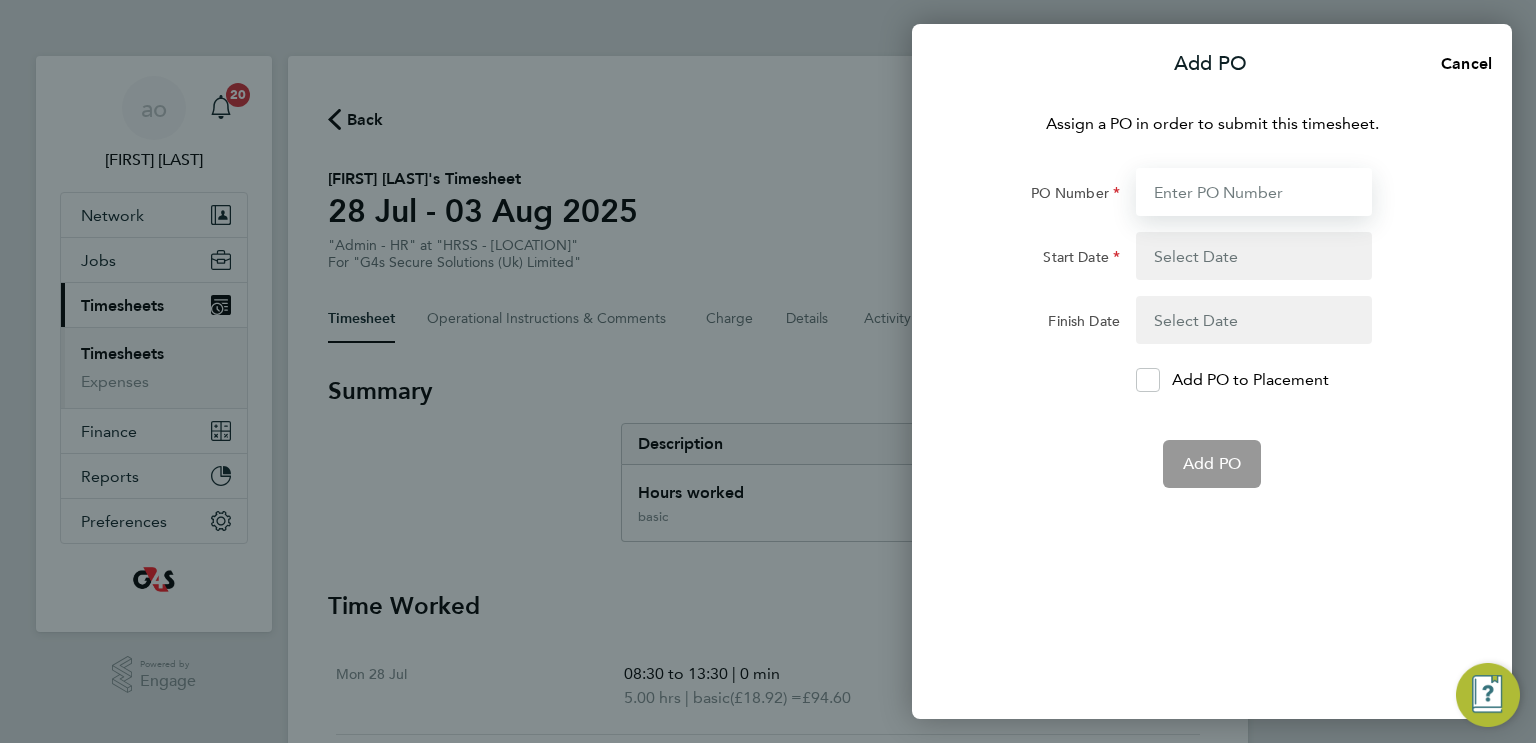 click on "PO Number" at bounding box center (1254, 192) 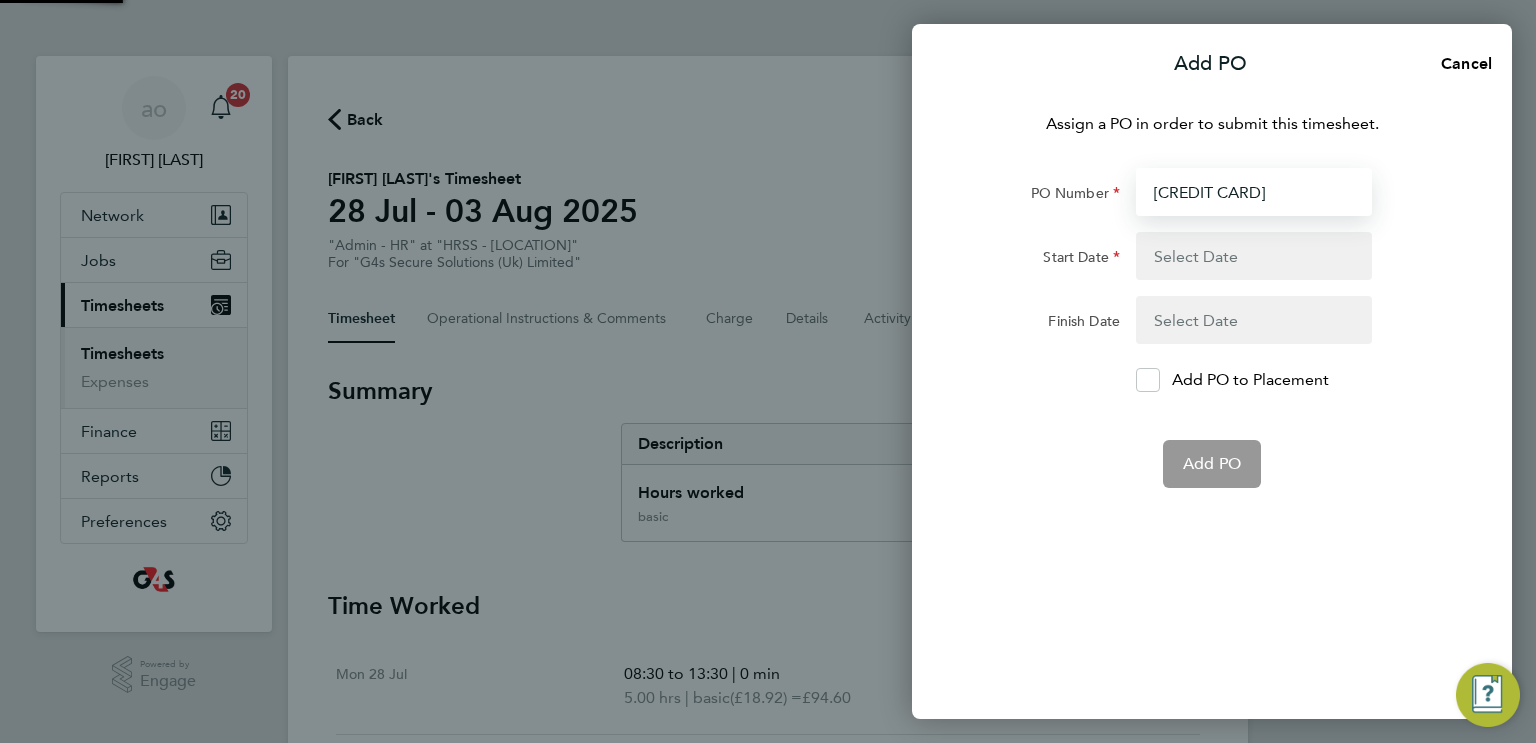 type on "[CREDIT CARD]" 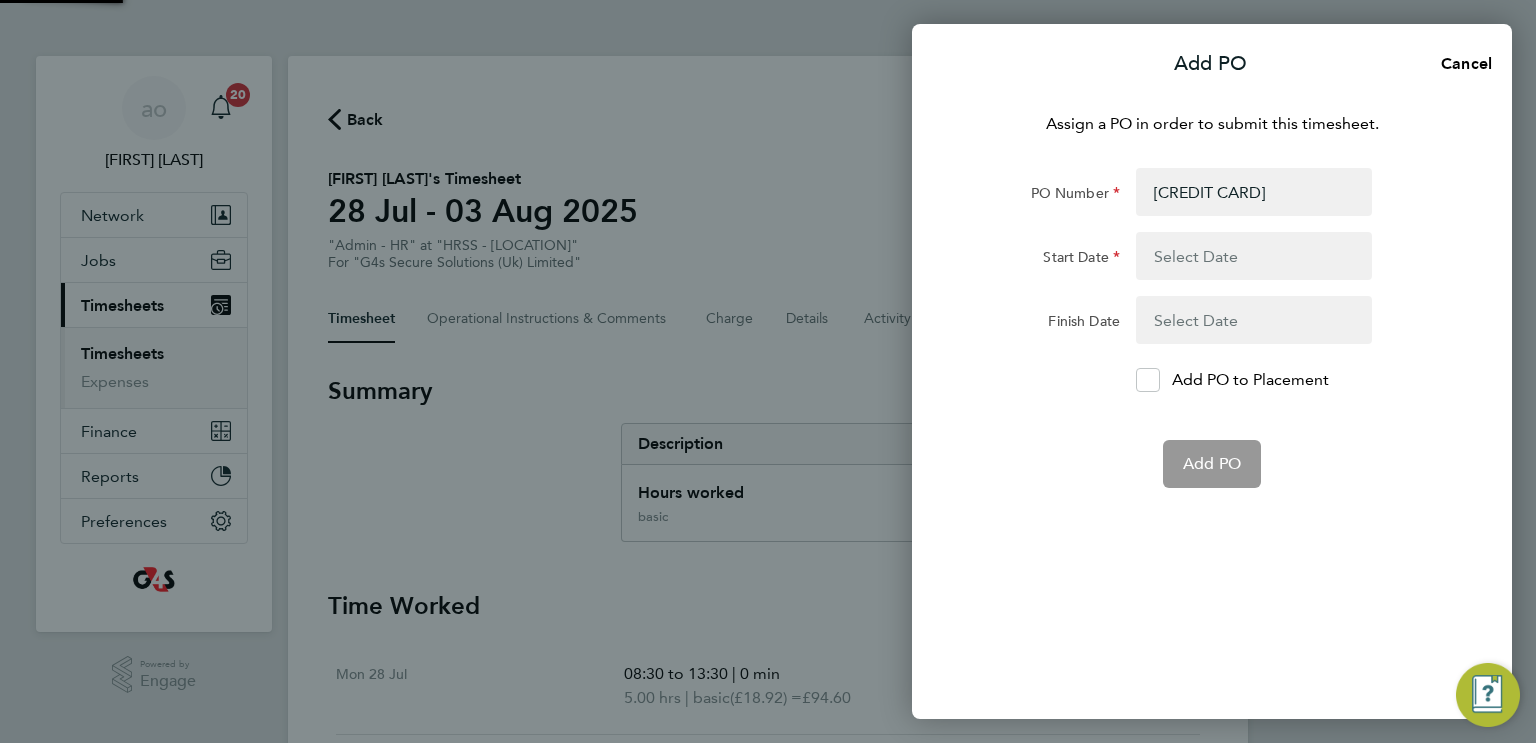 click 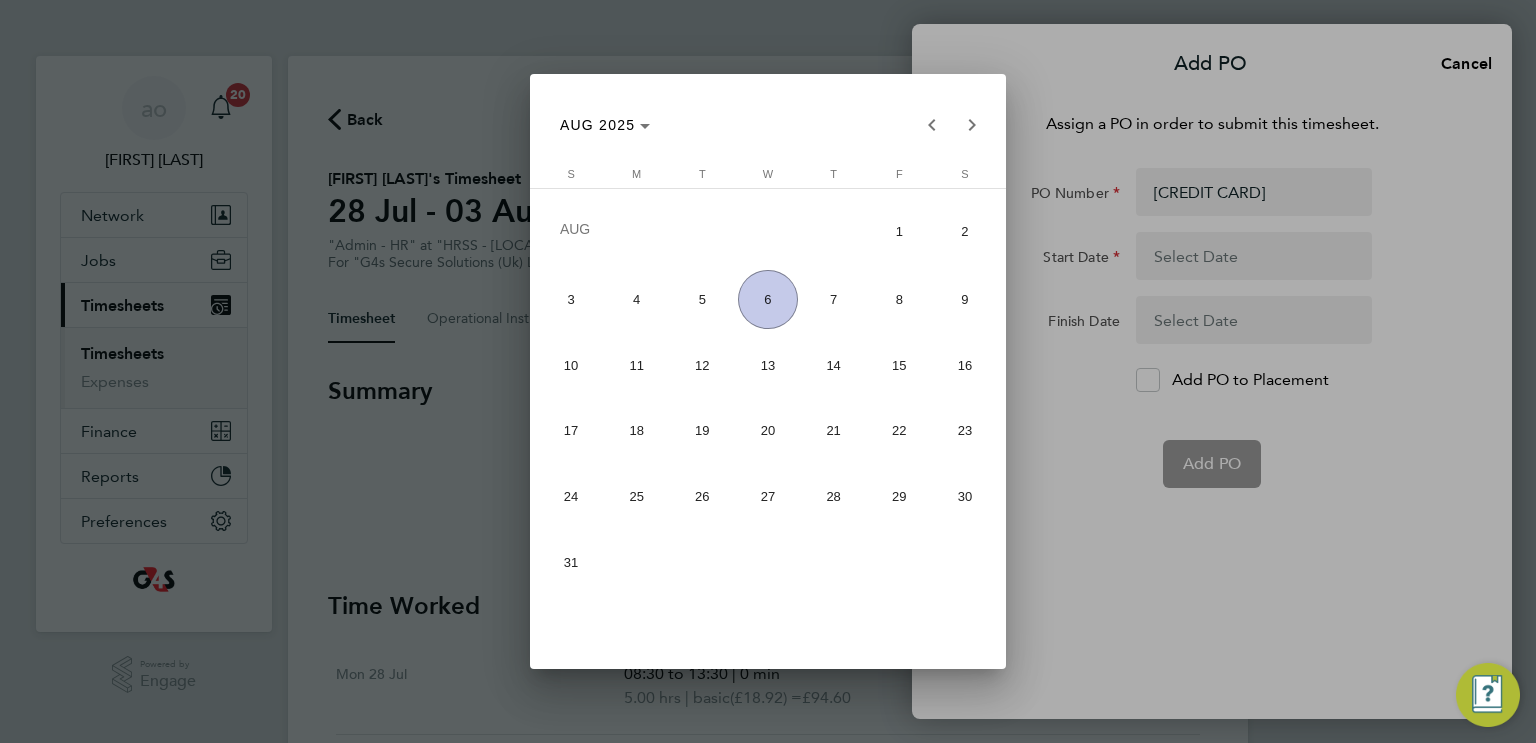 click at bounding box center [768, 371] 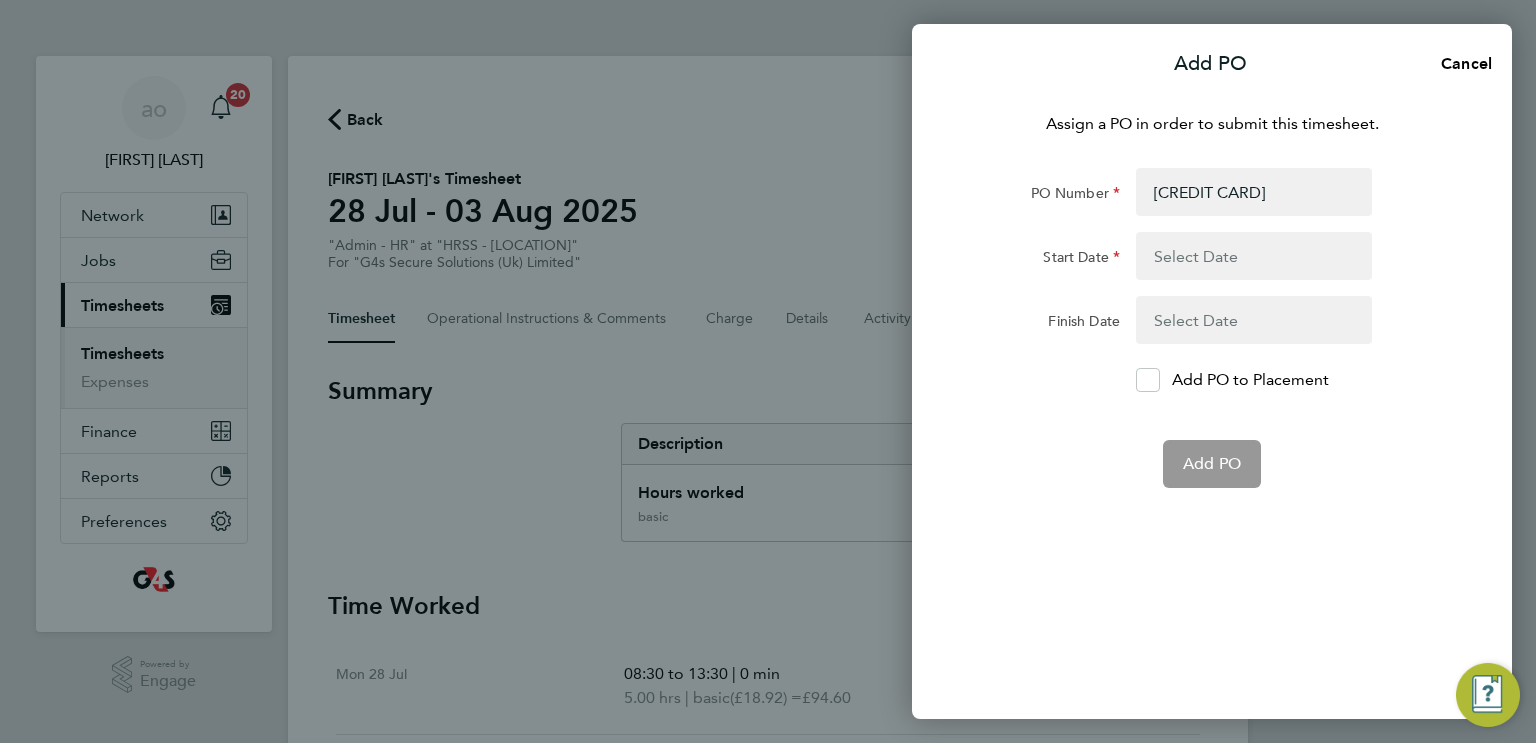 click 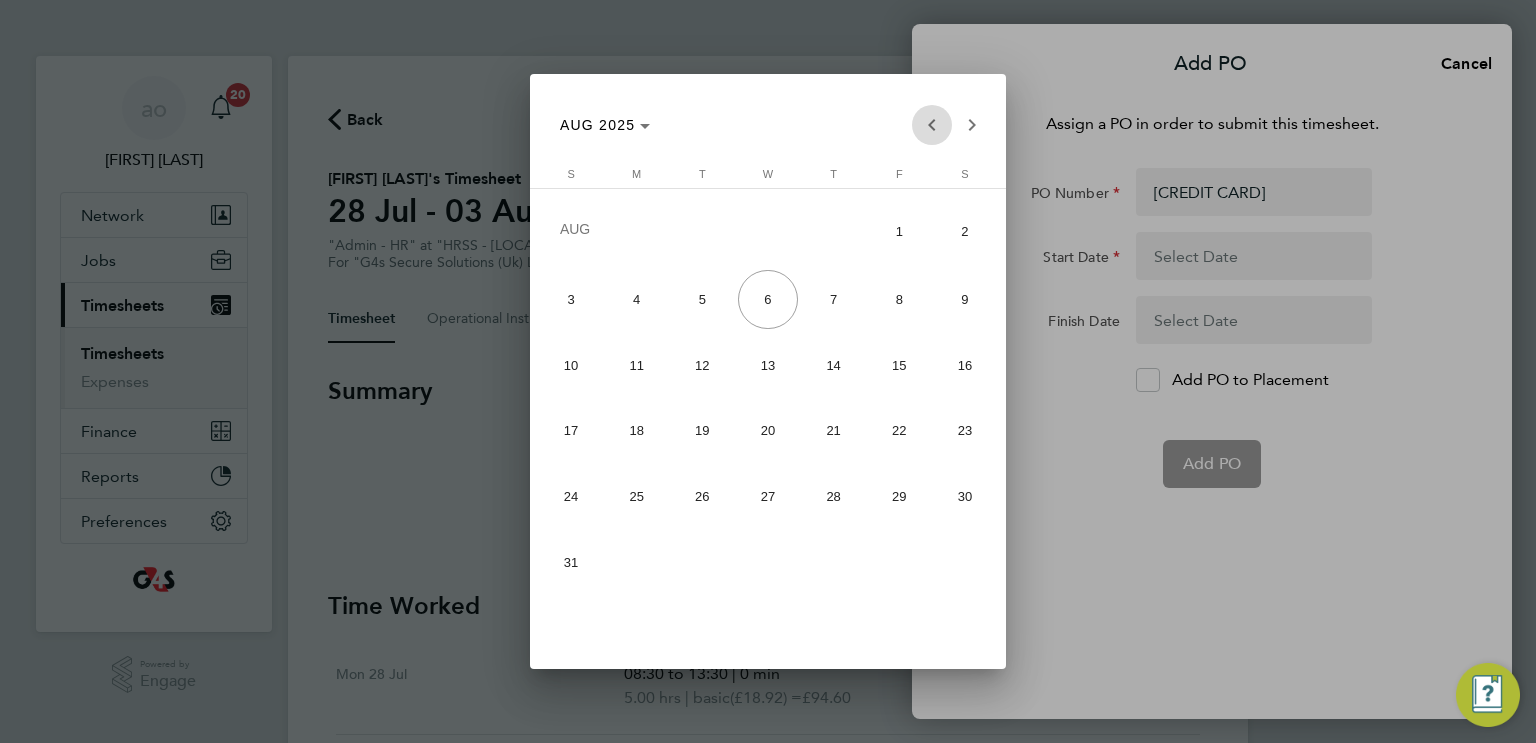 click at bounding box center (932, 125) 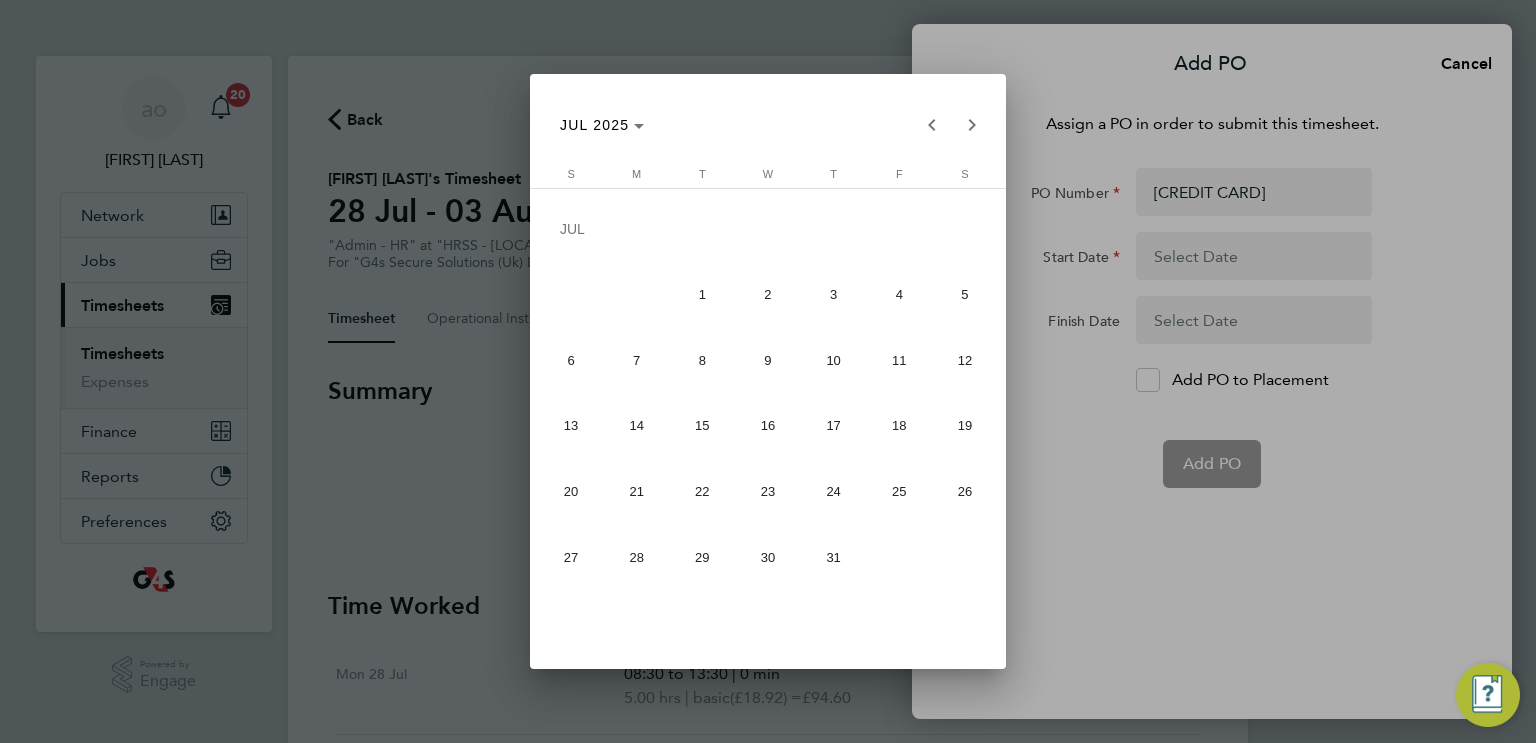 click on "28" at bounding box center [636, 557] 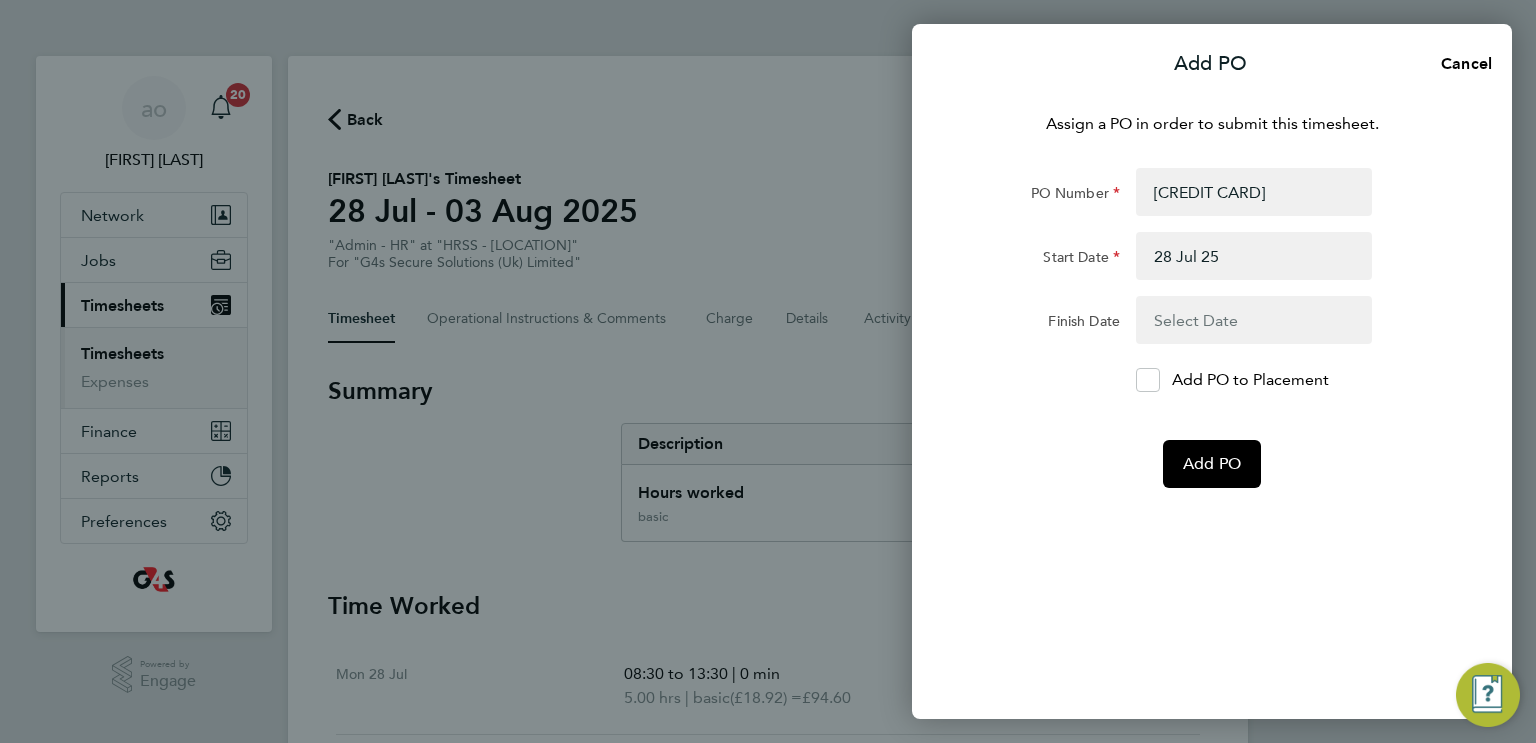 click 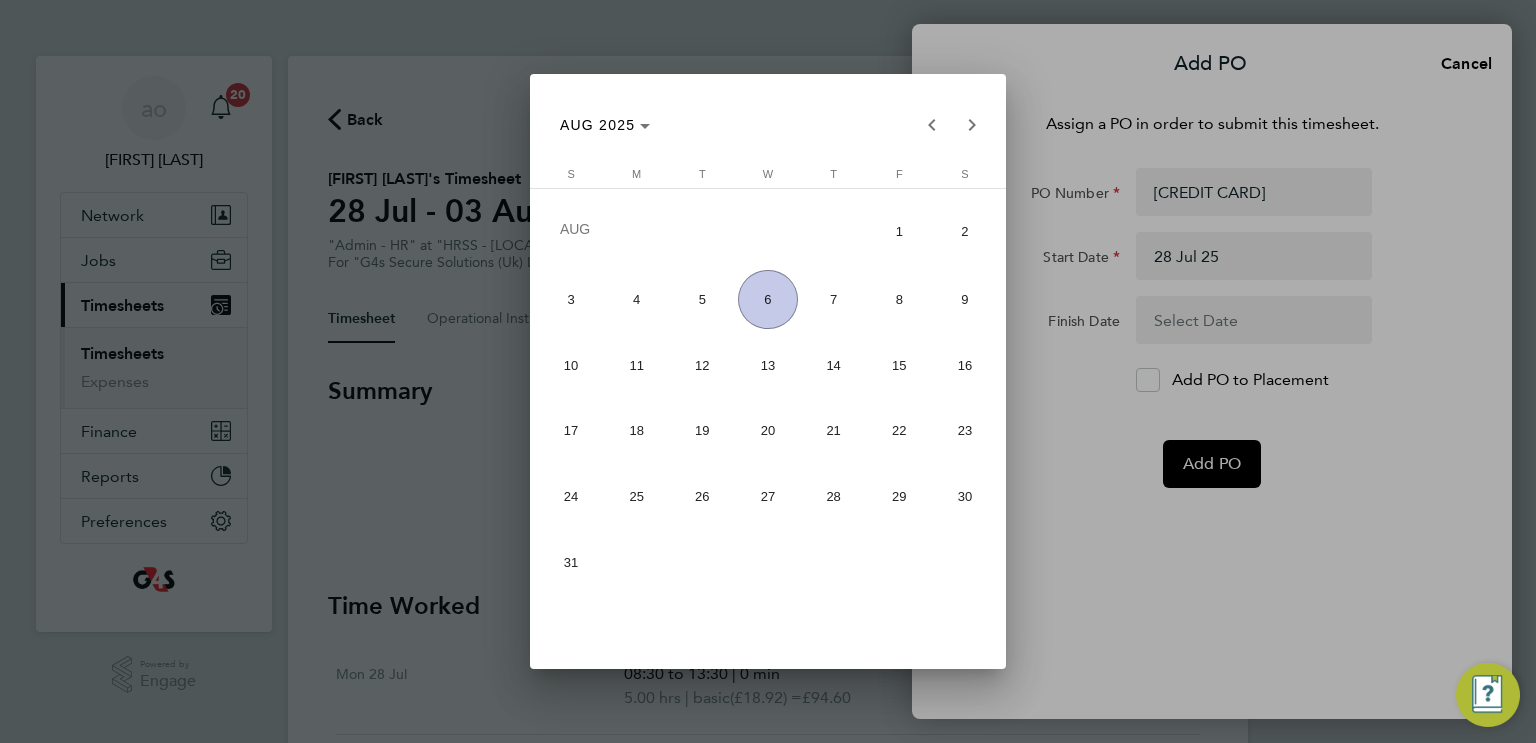 click on "3" at bounding box center (571, 299) 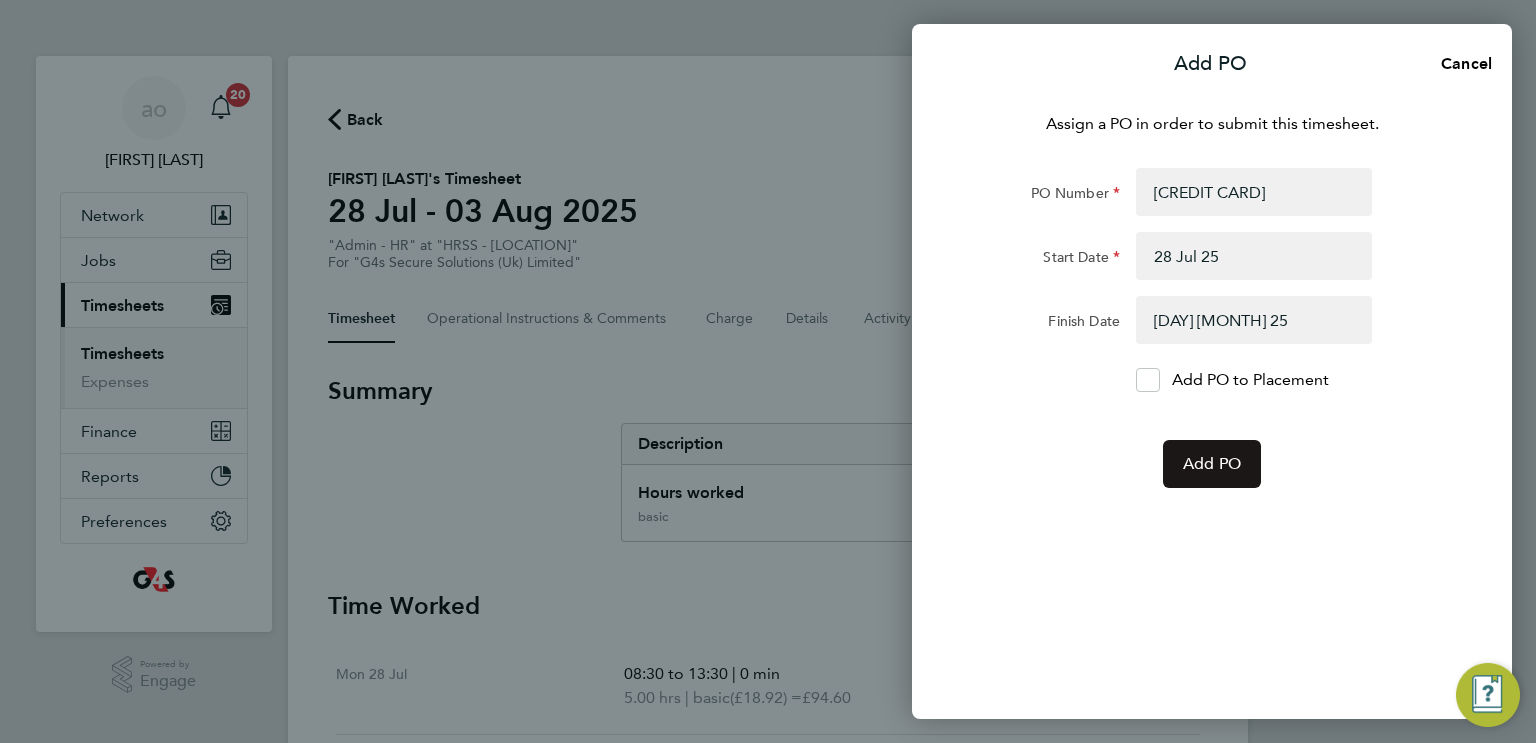 click on "Add PO" 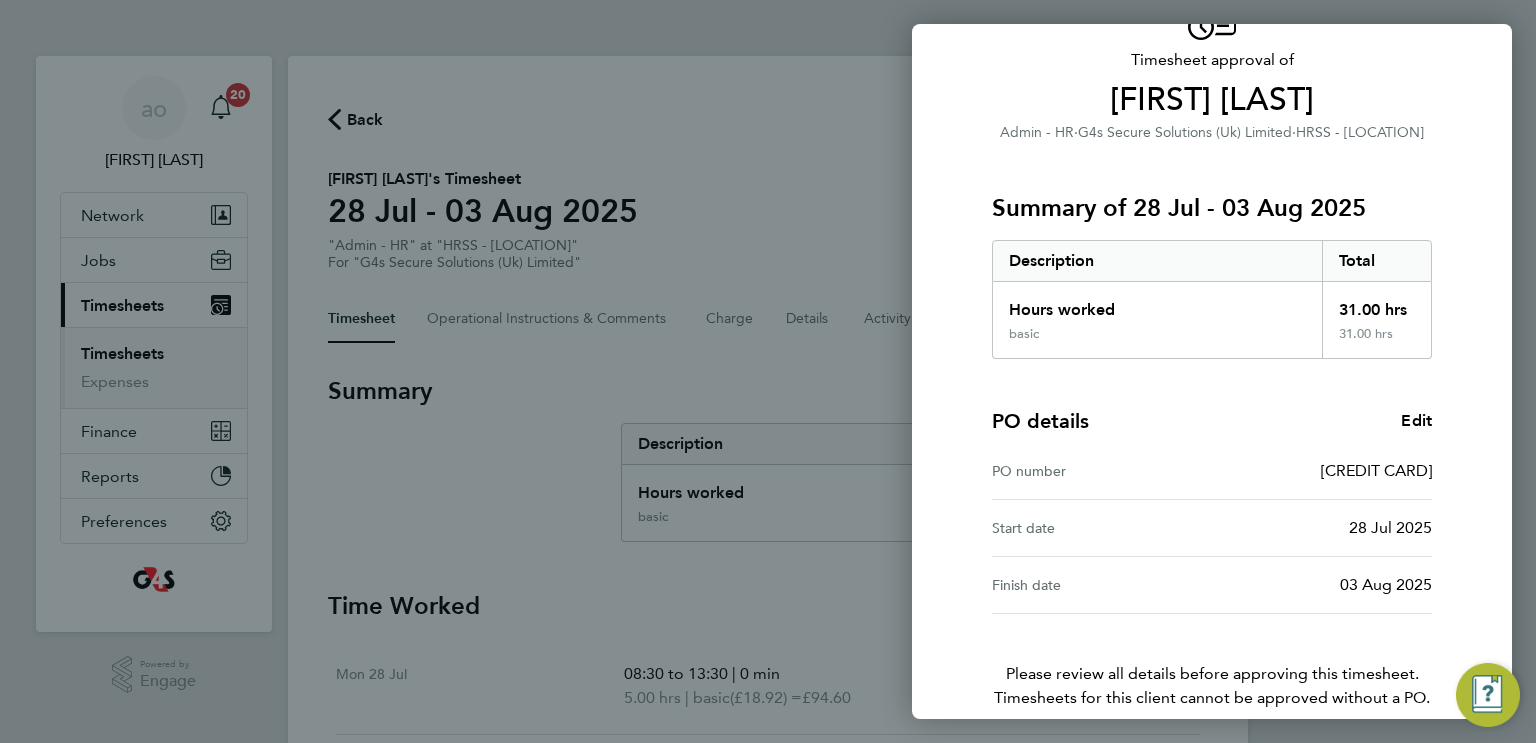 scroll, scrollTop: 204, scrollLeft: 0, axis: vertical 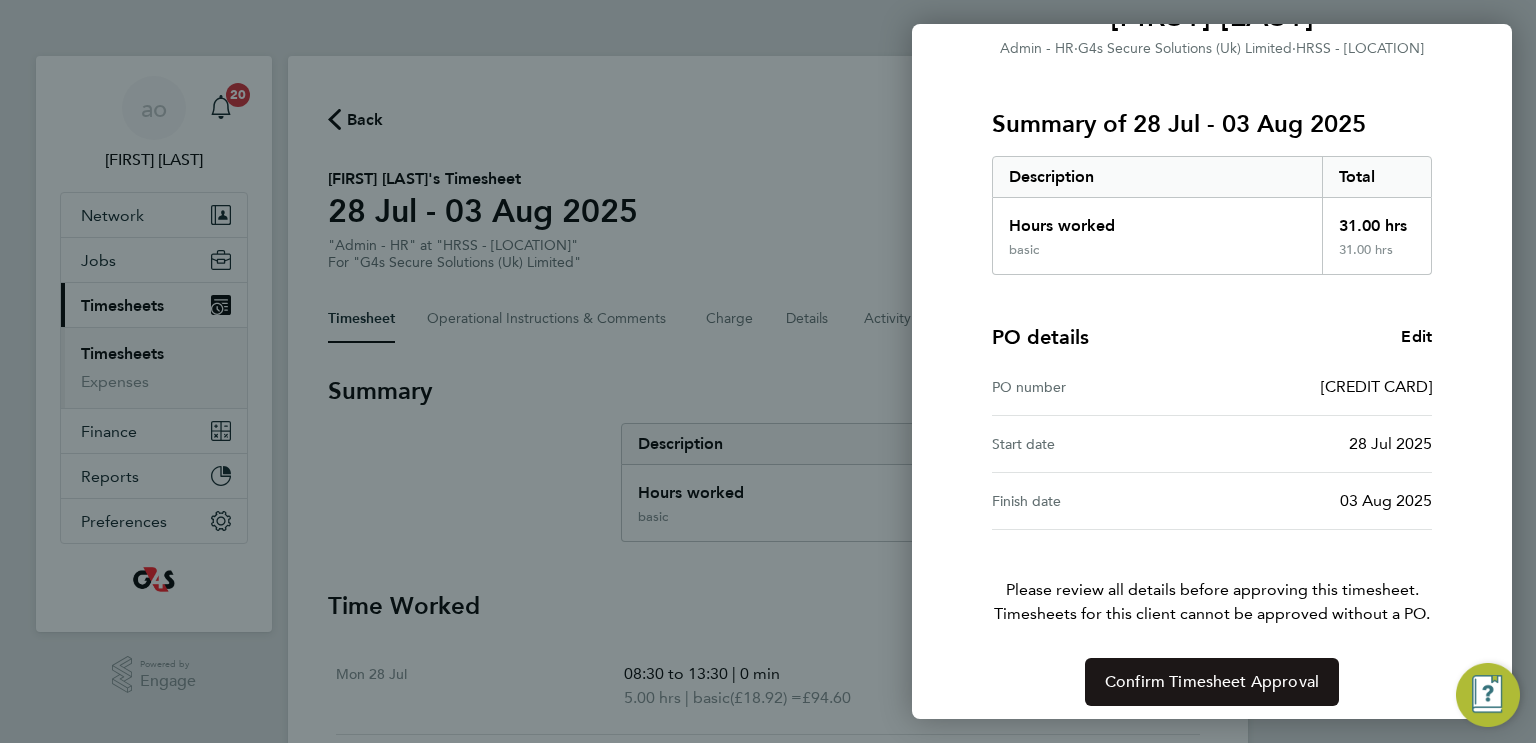 click on "Confirm Timesheet Approval" 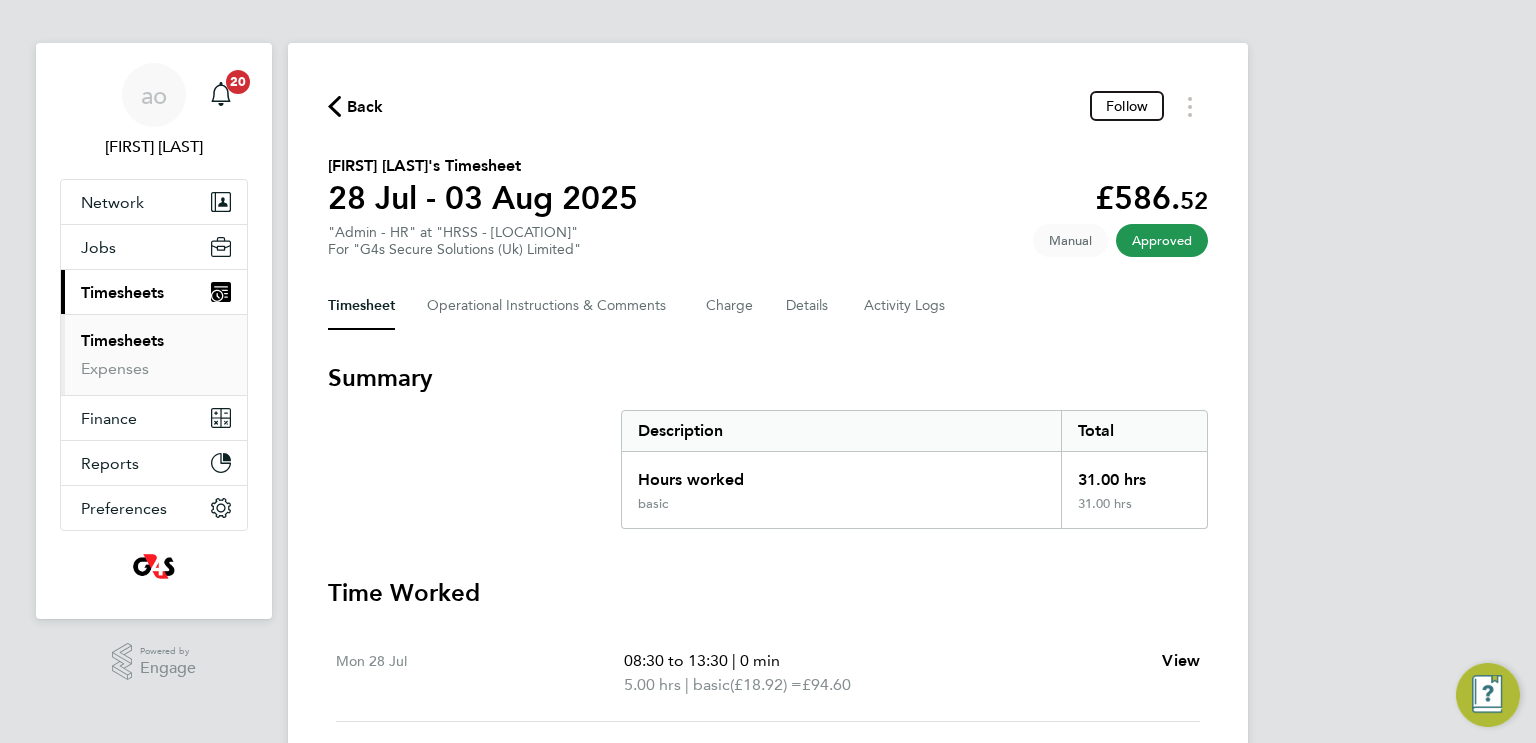 scroll, scrollTop: 20, scrollLeft: 0, axis: vertical 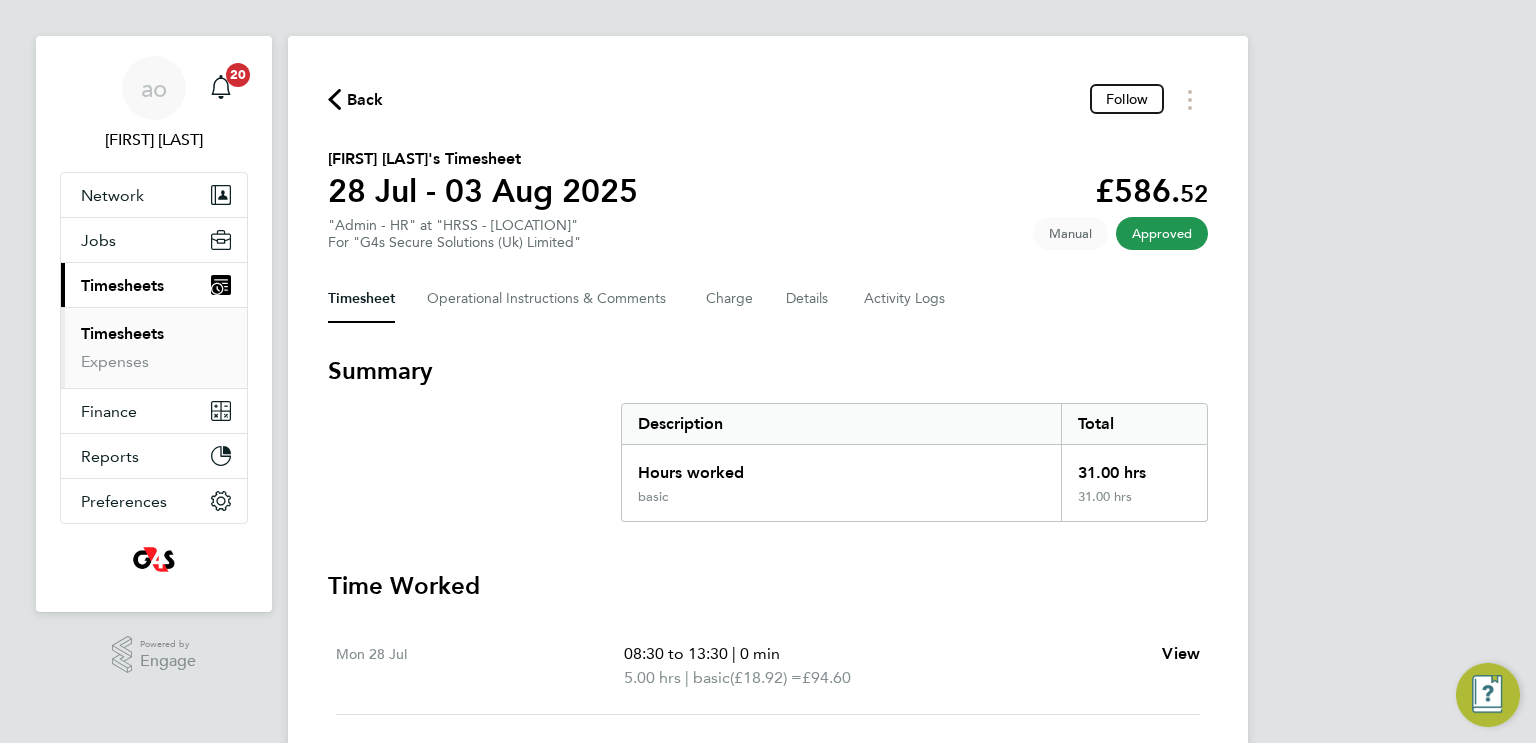 click on "Back  Follow
Shyaw Hassan's Timesheet   28 Jul - 03 Aug 2025   £586. 52  "Admin - HR" at "HRSS - Stockton on Tees"  For "G4s Secure Solutions (Uk) Limited"  Approved   Manual   Timesheet   Operational Instructions & Comments   Charge   Details   Activity Logs   Summary   Description   Total   Hours worked   31.00 hrs   basic   31.00 hrs   Time Worked   Mon 28 Jul   08:30 to 13:30   |   0 min   5.00 hrs   |   basic   (£18.92) =   £94.60   View   Tue 29 Jul   08:30 to 17:00   |   0 min   8.50 hrs   |   basic   (£18.92) =   £160.82   View   Wed 30 Jul   08:30 to 17:00   |   0 min   8.50 hrs   |   basic   (£18.92) =   £160.82   View   Thu 31 Jul   08:30 to 13:30   |   0 min   5.00 hrs   |   basic   (£18.92) =   £94.60   View   Fri 01 Aug   08:30 to 12:30   |   0 min   4.00 hrs   |   basic   (£18.92) =   £75.68   View   Sat 02 Aug   –   Sun 03 Aug   –" 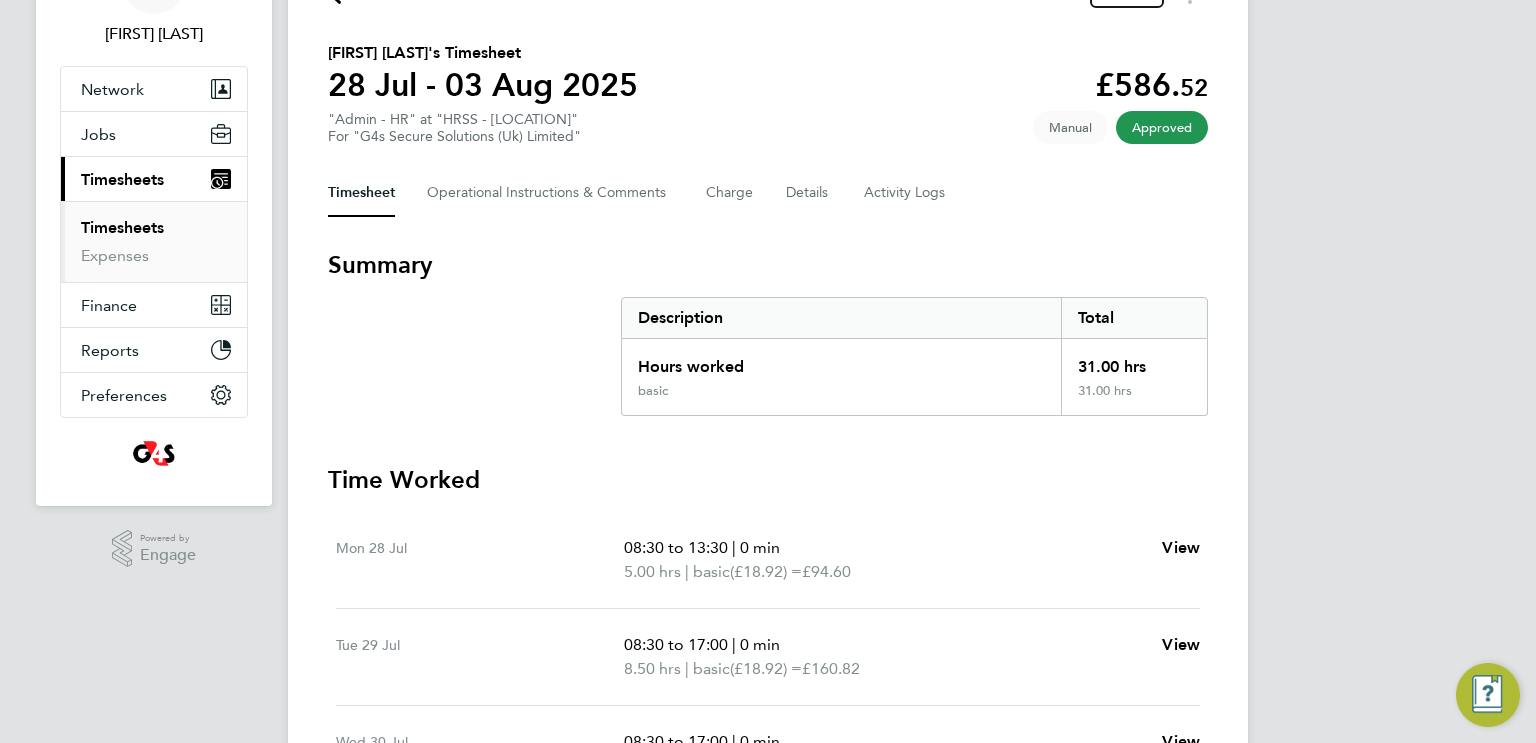 scroll, scrollTop: 0, scrollLeft: 0, axis: both 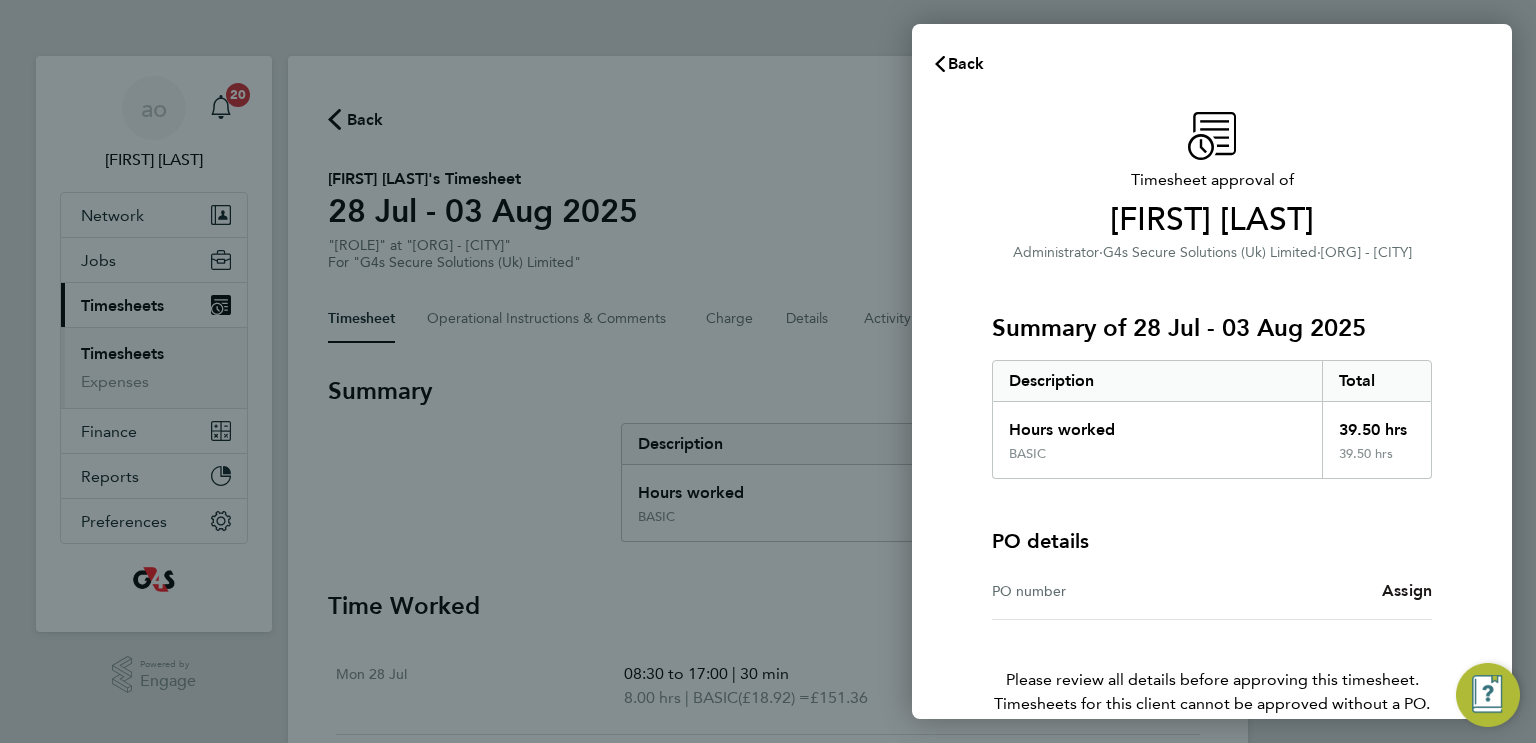 click on "Assign" at bounding box center [1407, 590] 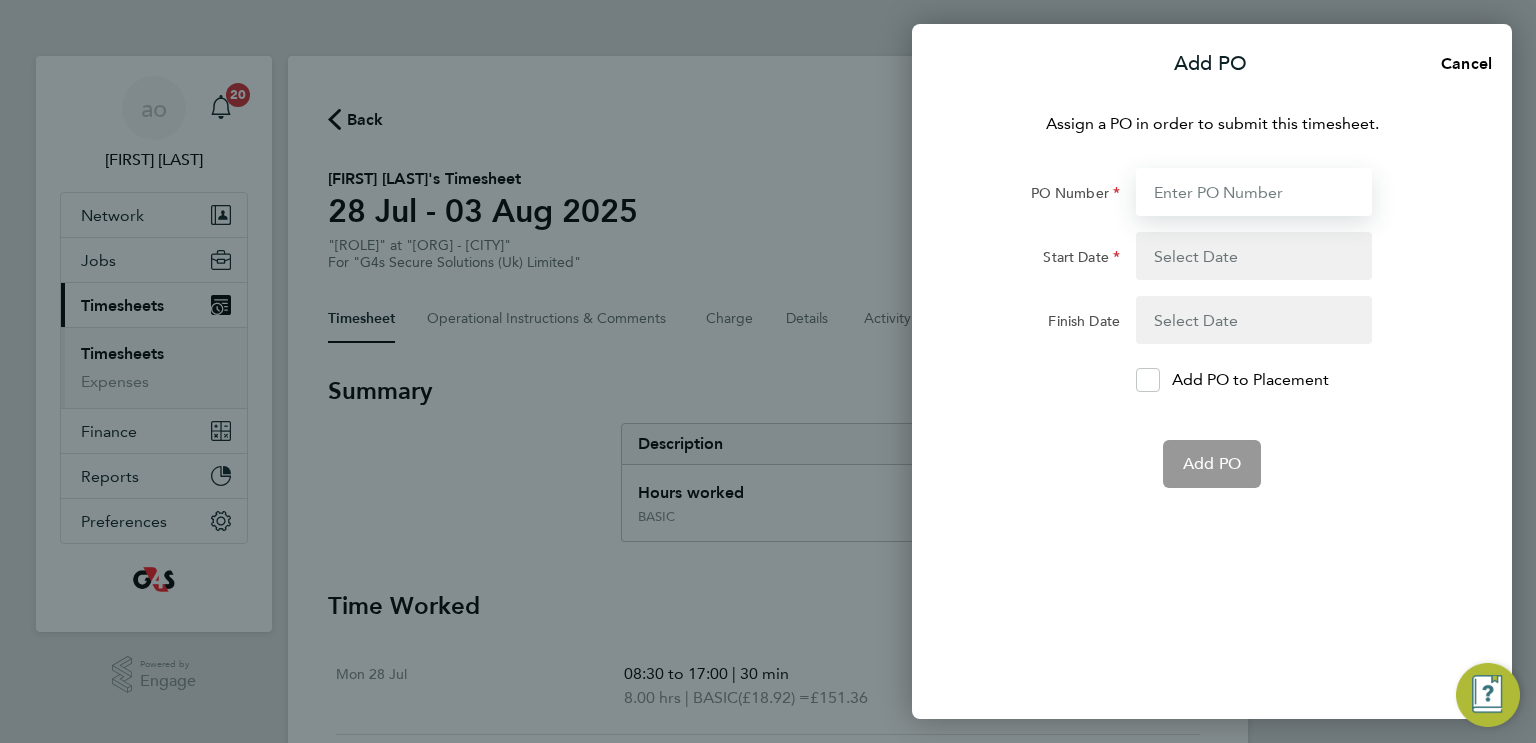 click on "PO Number" at bounding box center (1254, 192) 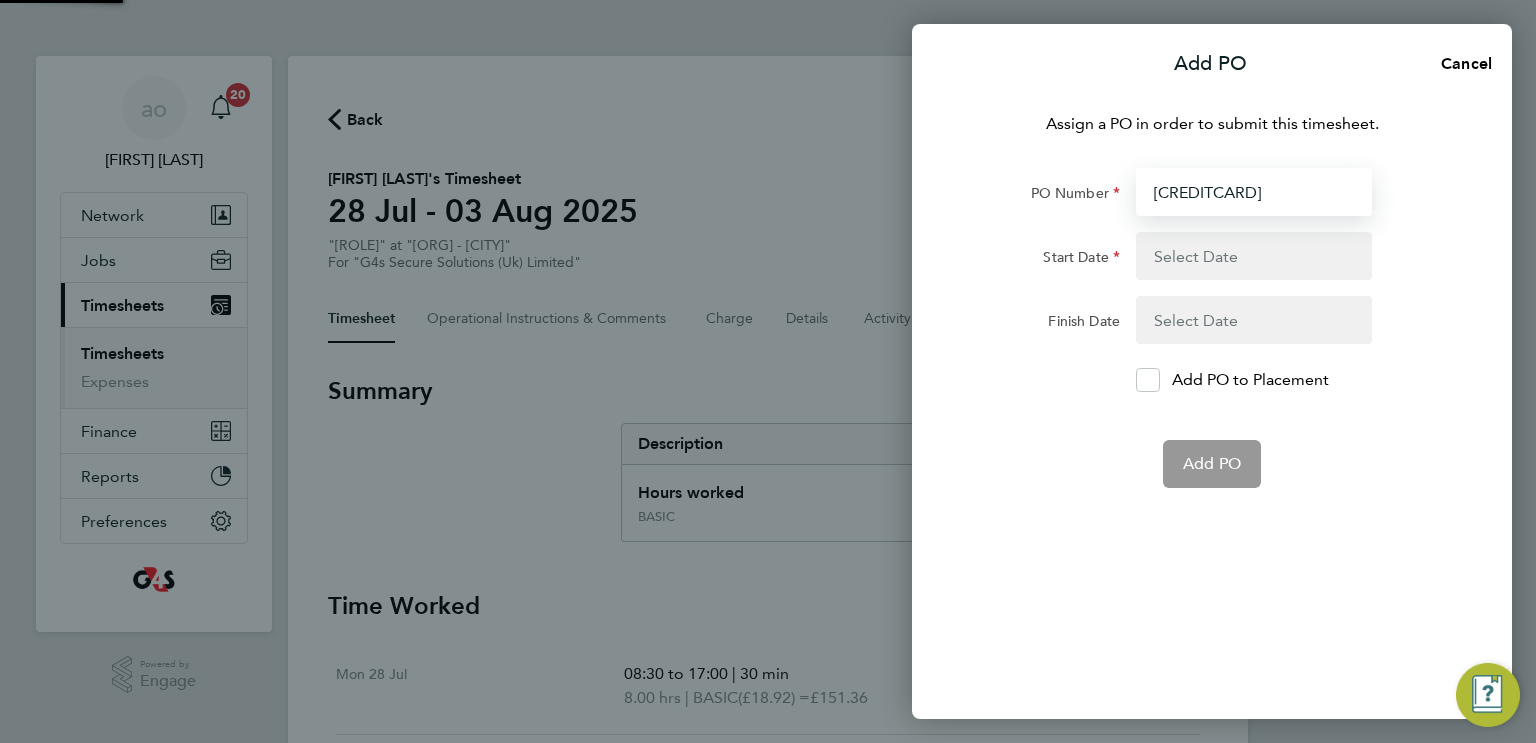 type on "4900159894" 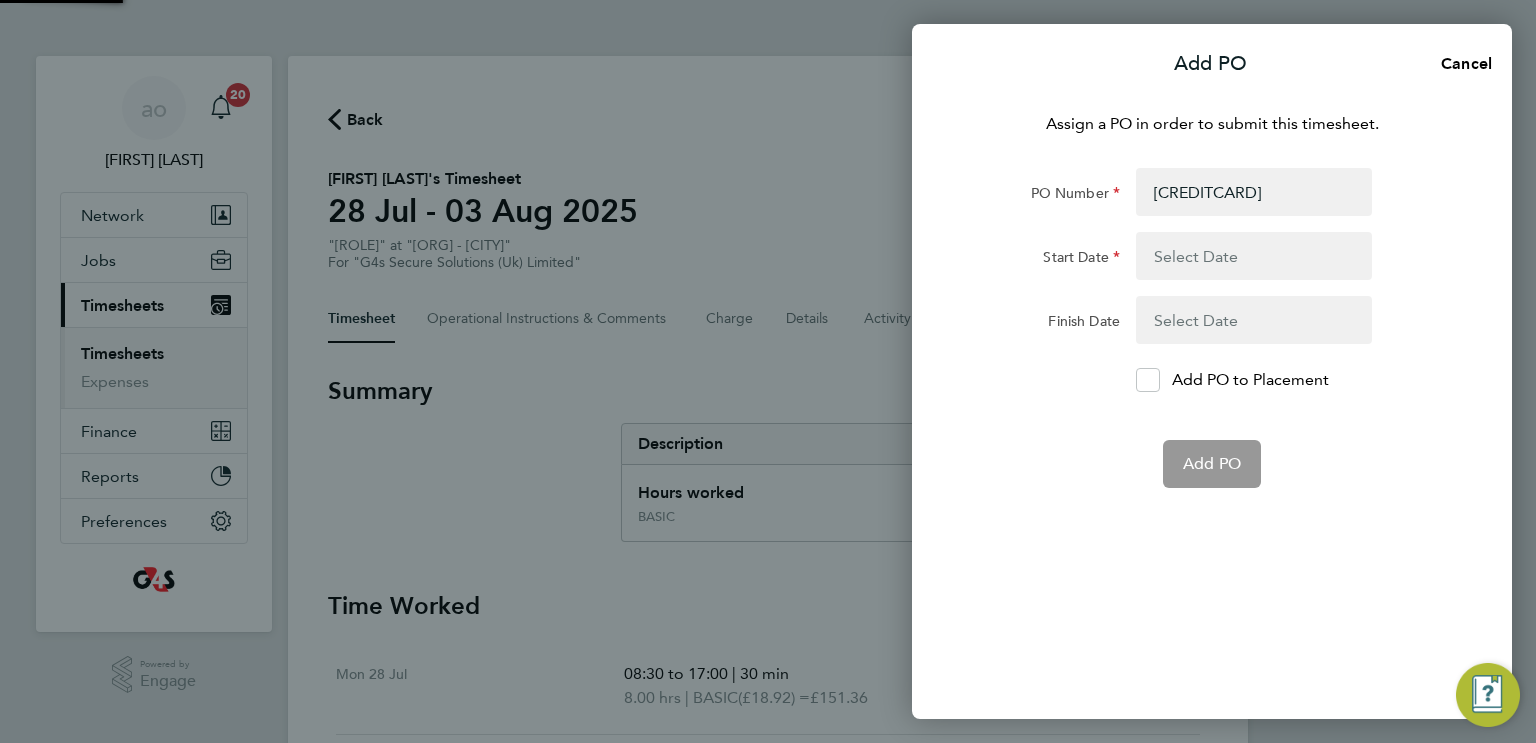 click 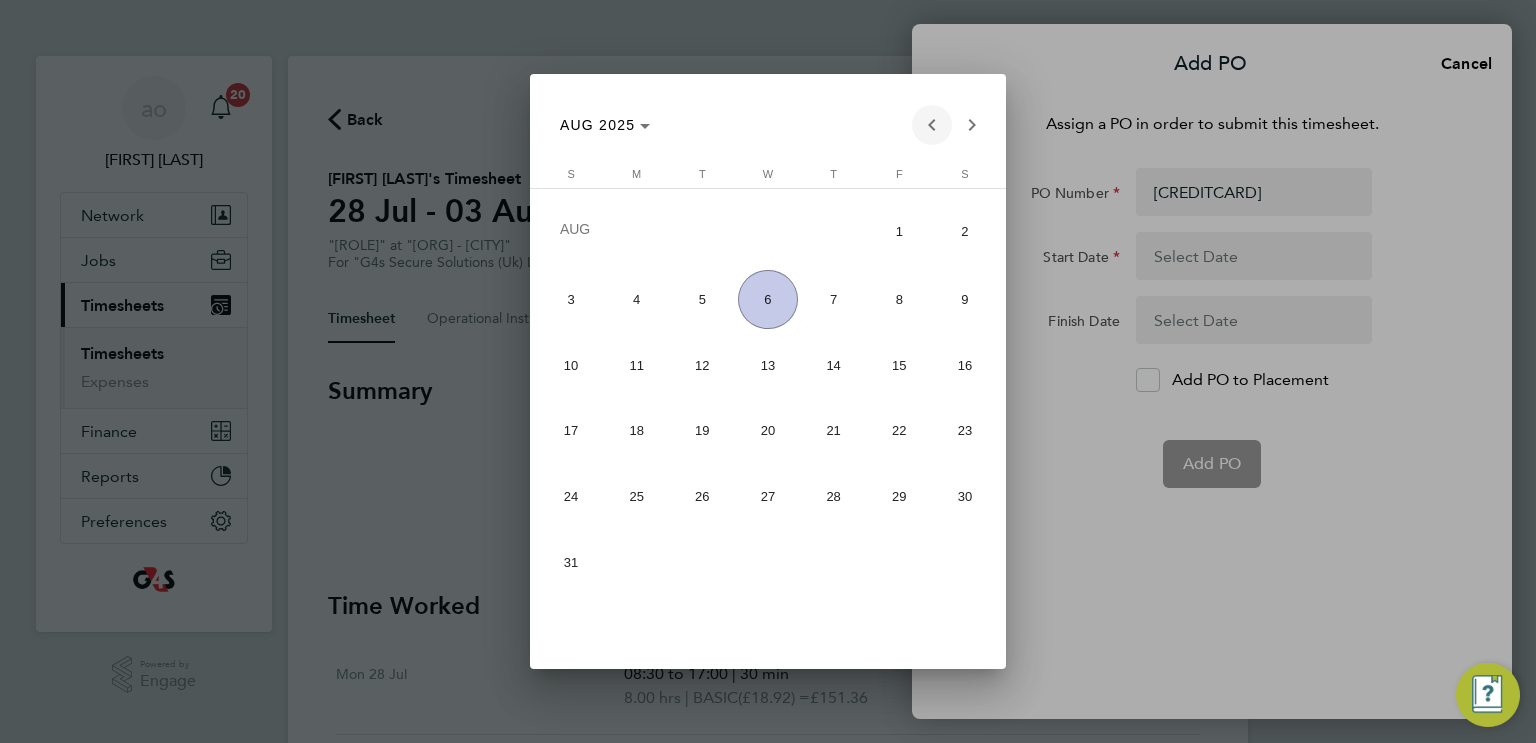 click at bounding box center (932, 125) 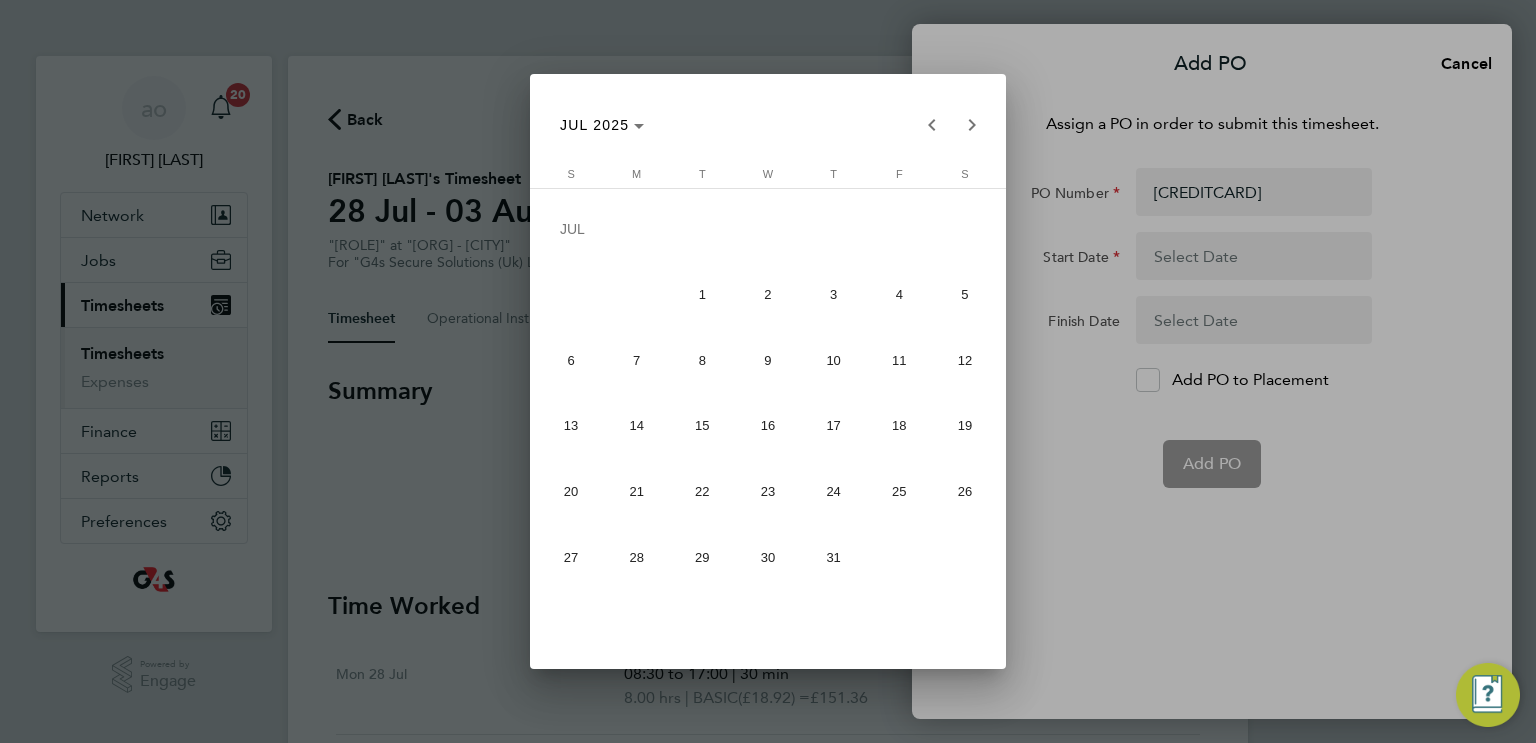 click on "28" at bounding box center [636, 557] 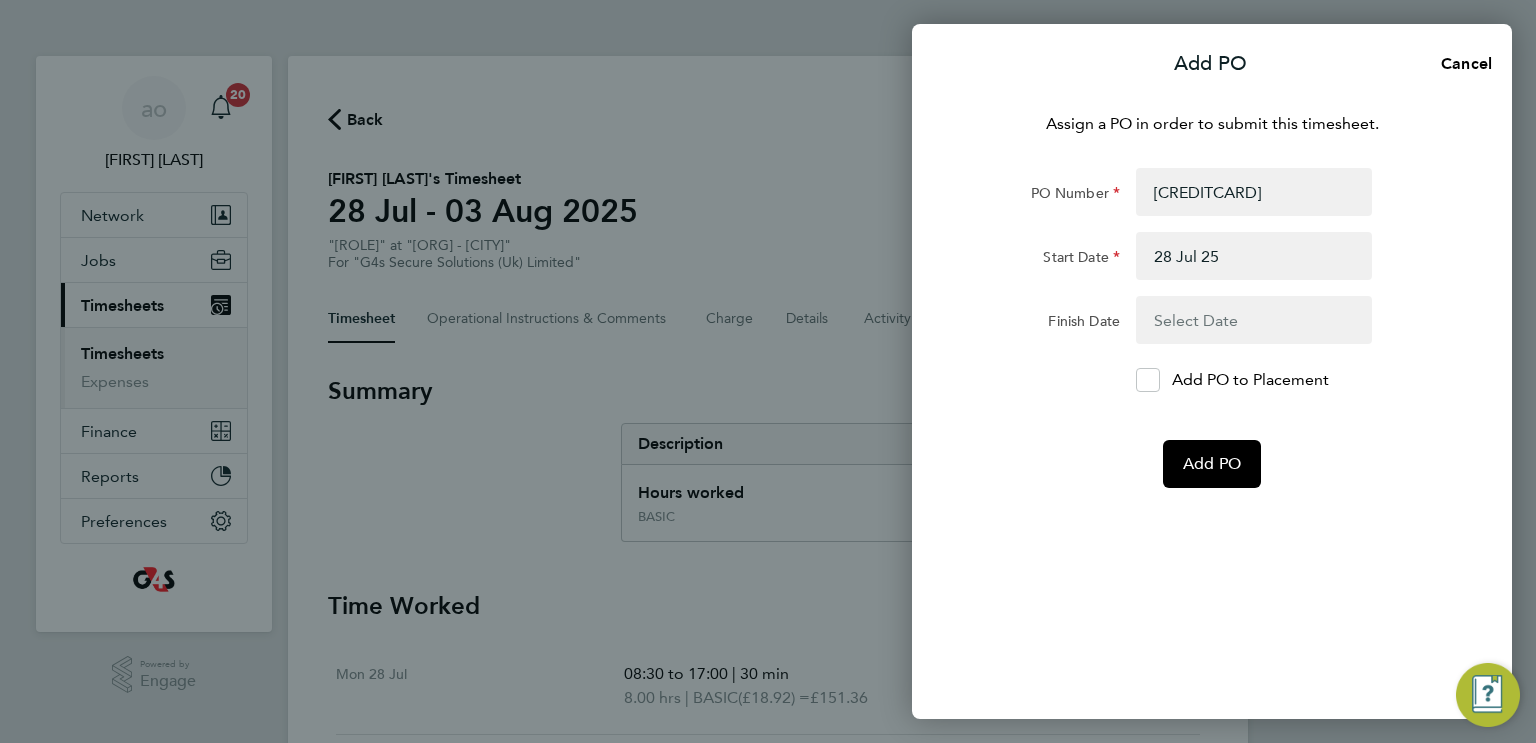 click 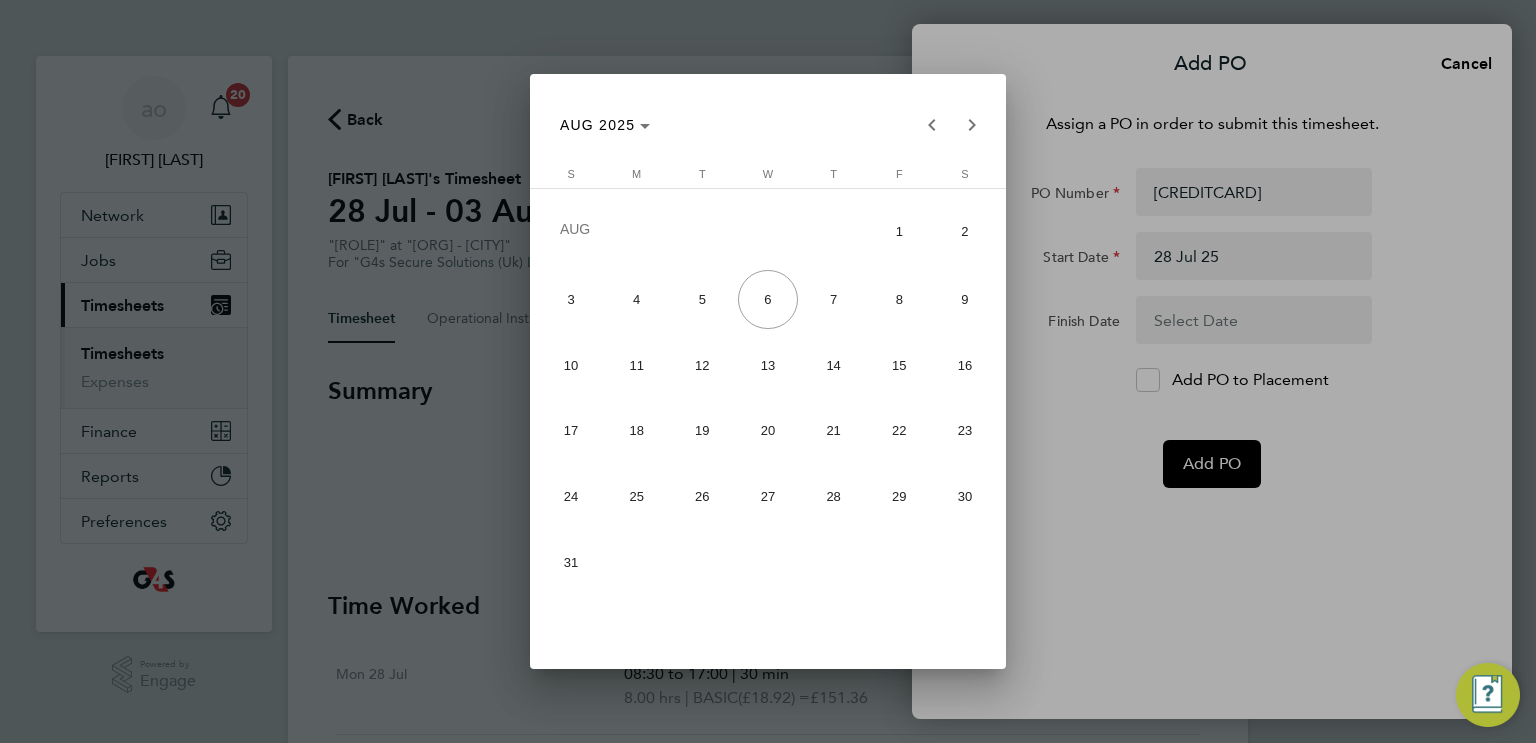 click at bounding box center (768, 371) 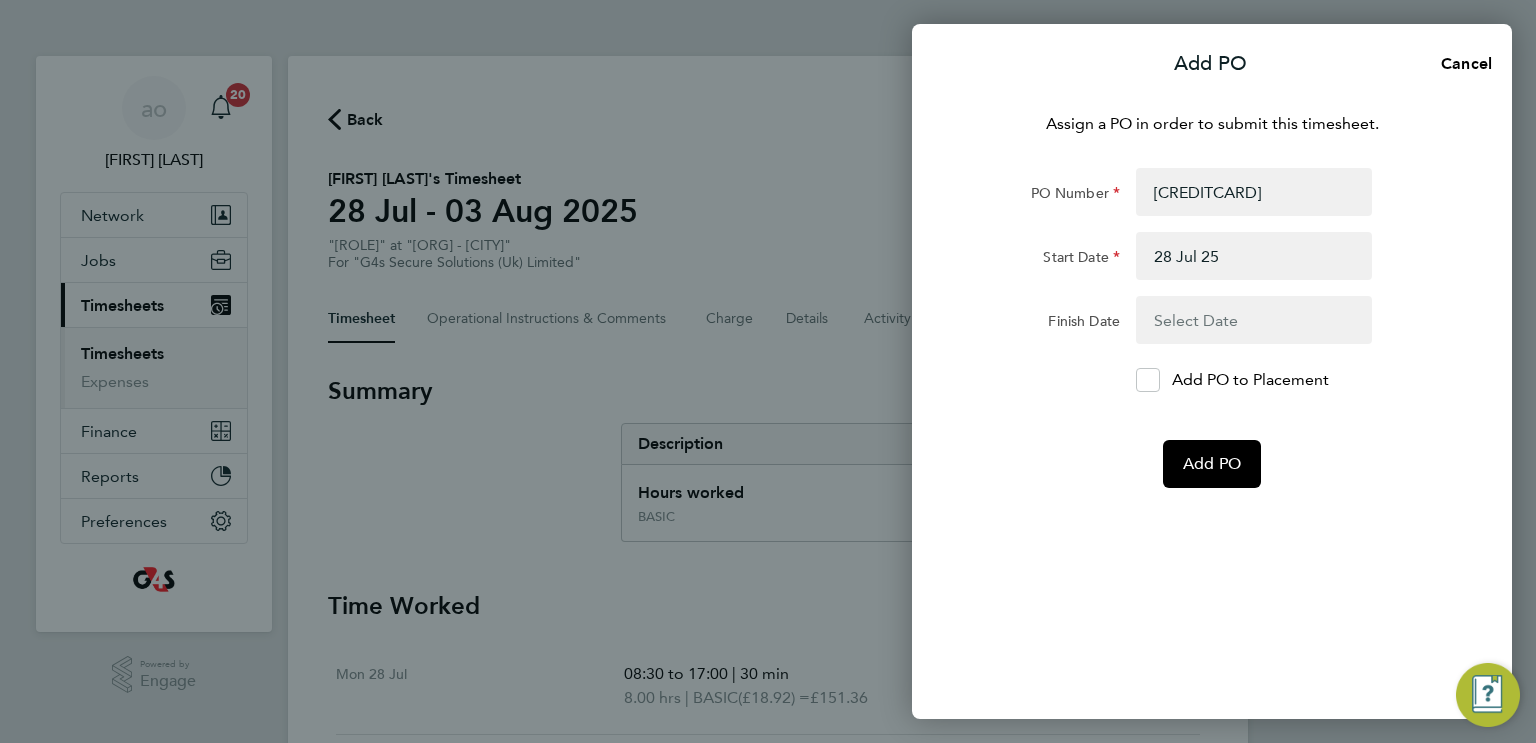 click 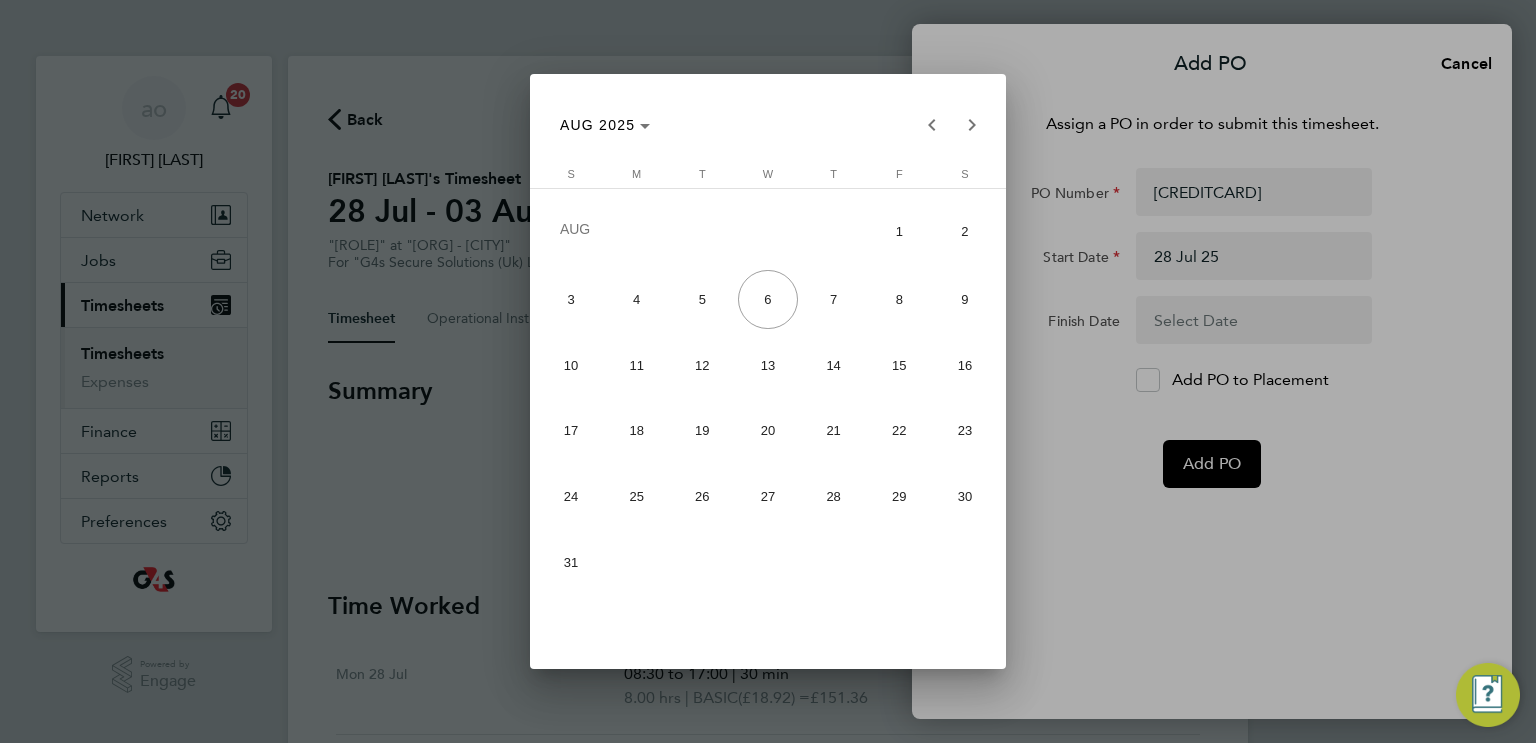 click on "3" at bounding box center (571, 299) 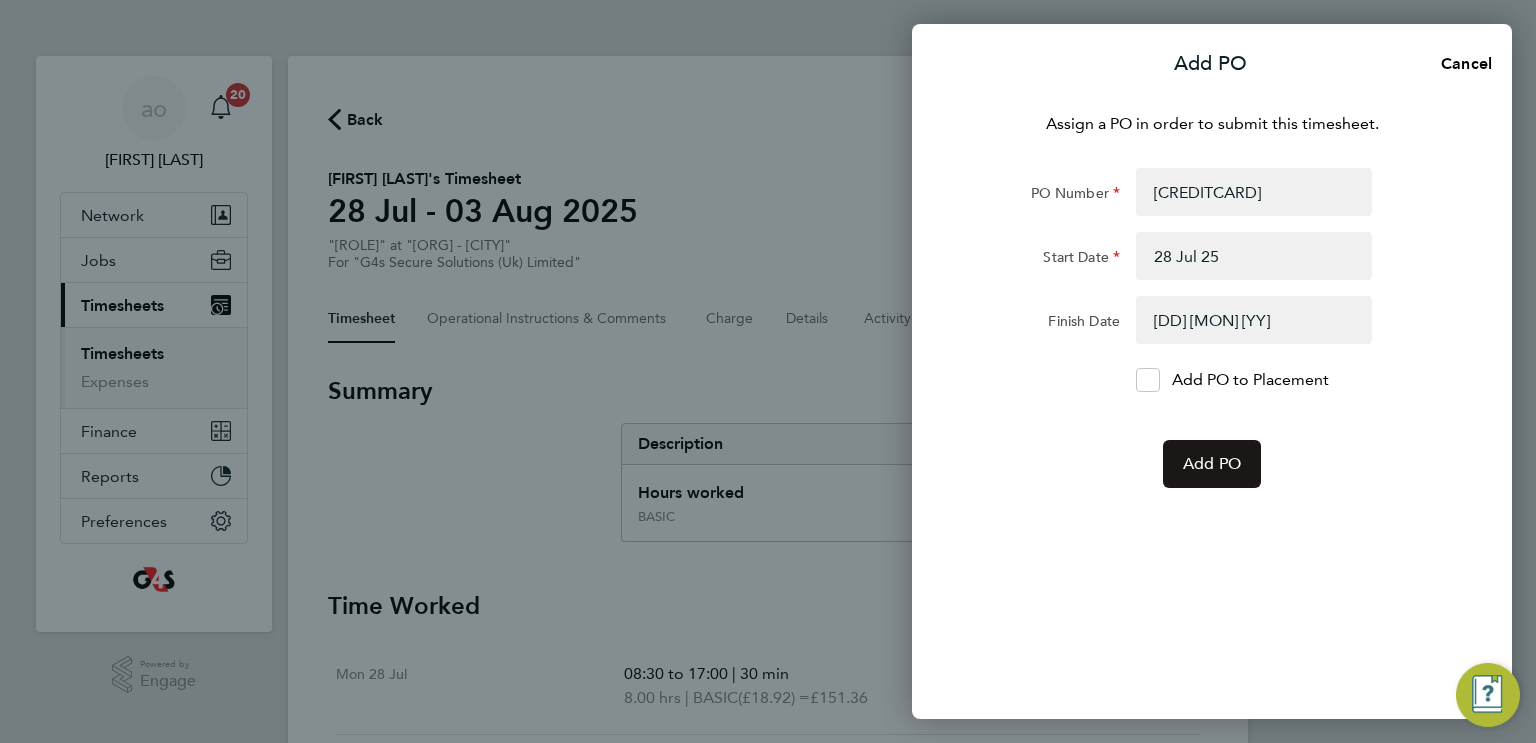 click on "Add PO" 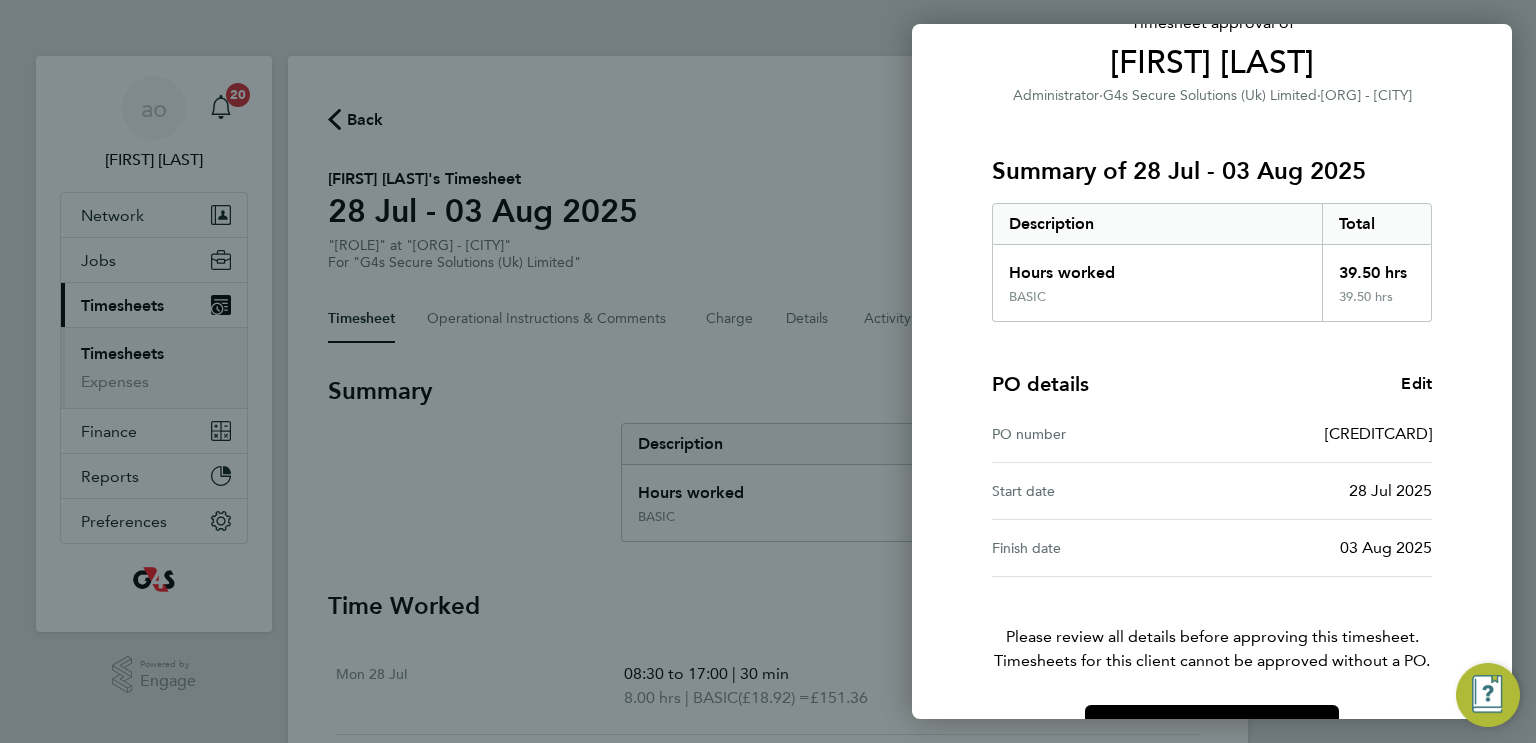 scroll, scrollTop: 213, scrollLeft: 0, axis: vertical 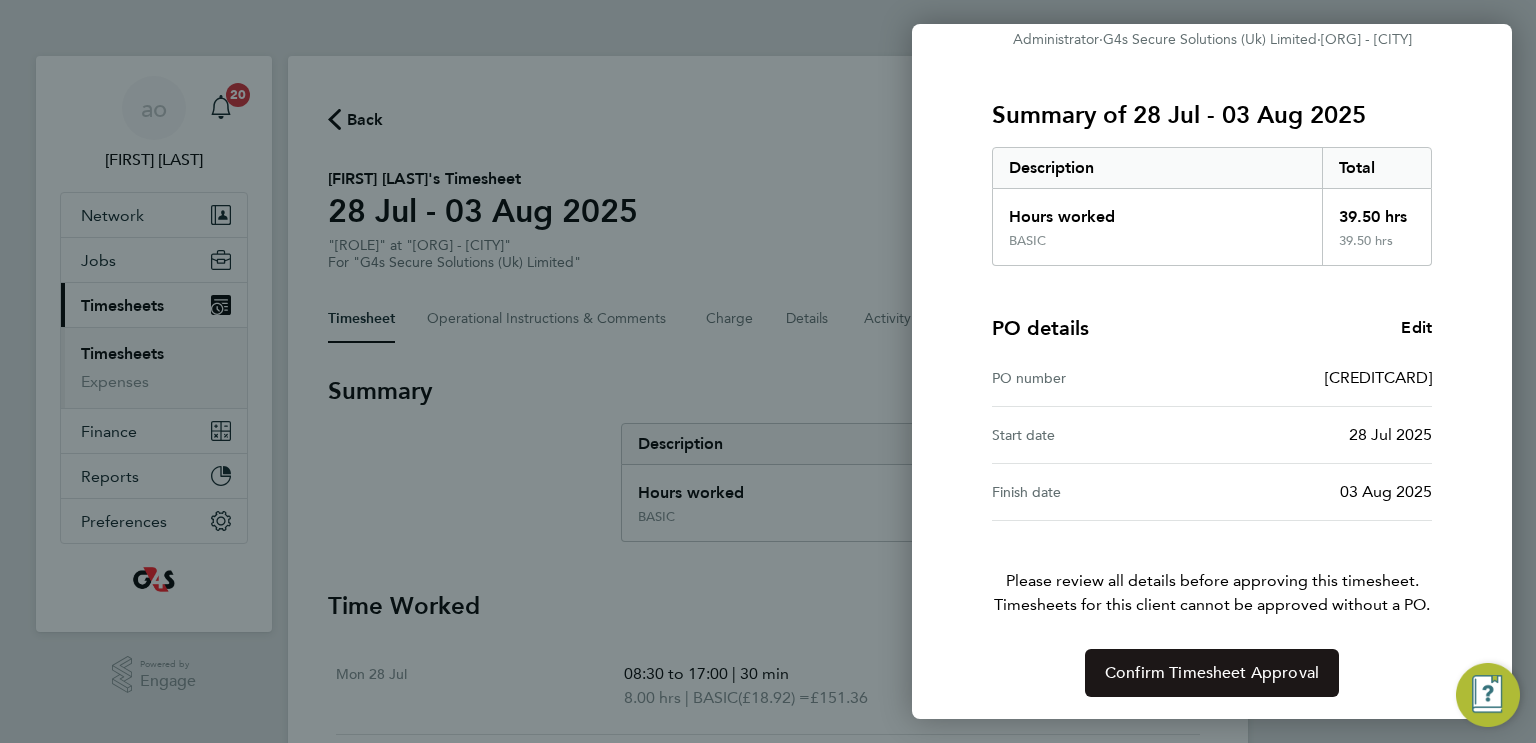 click on "Confirm Timesheet Approval" 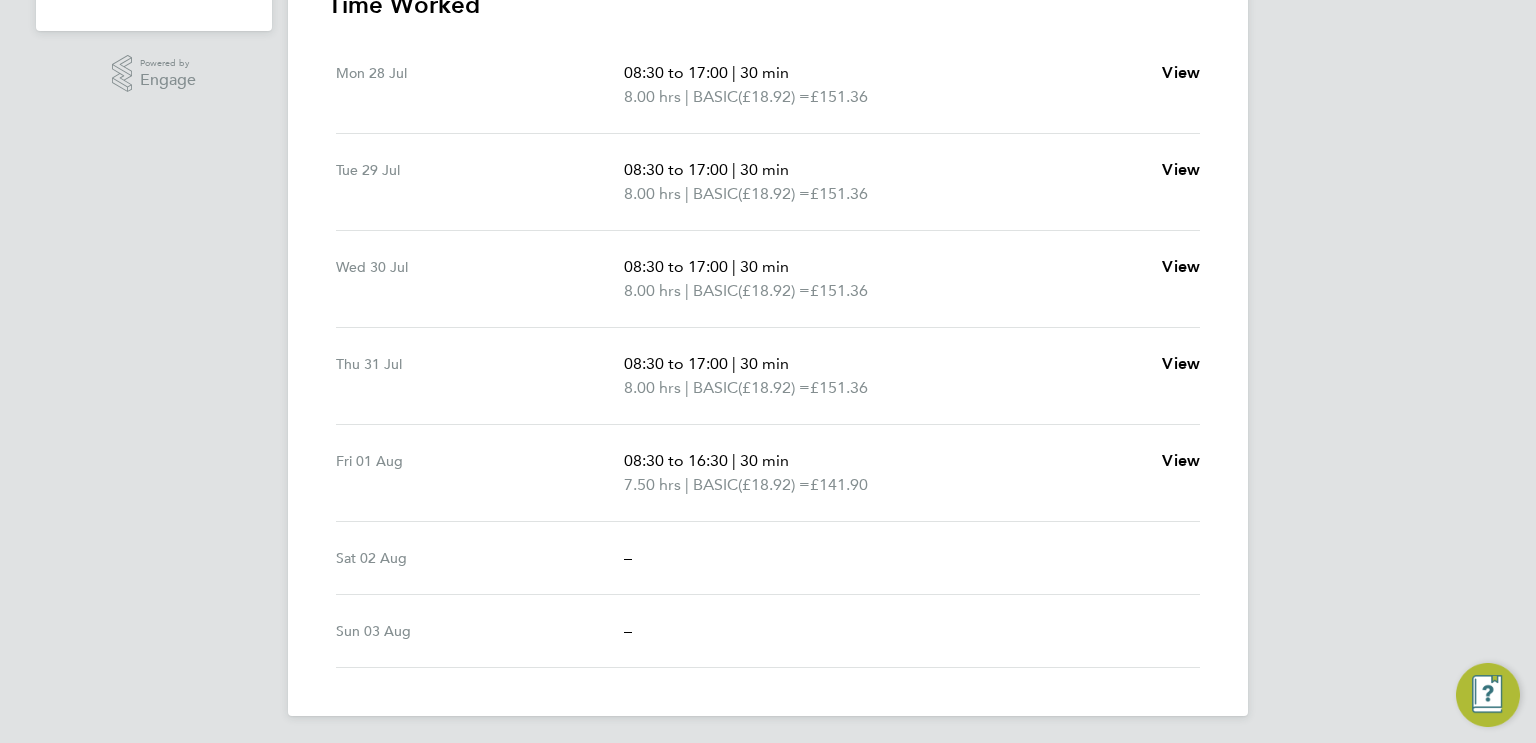 scroll, scrollTop: 602, scrollLeft: 0, axis: vertical 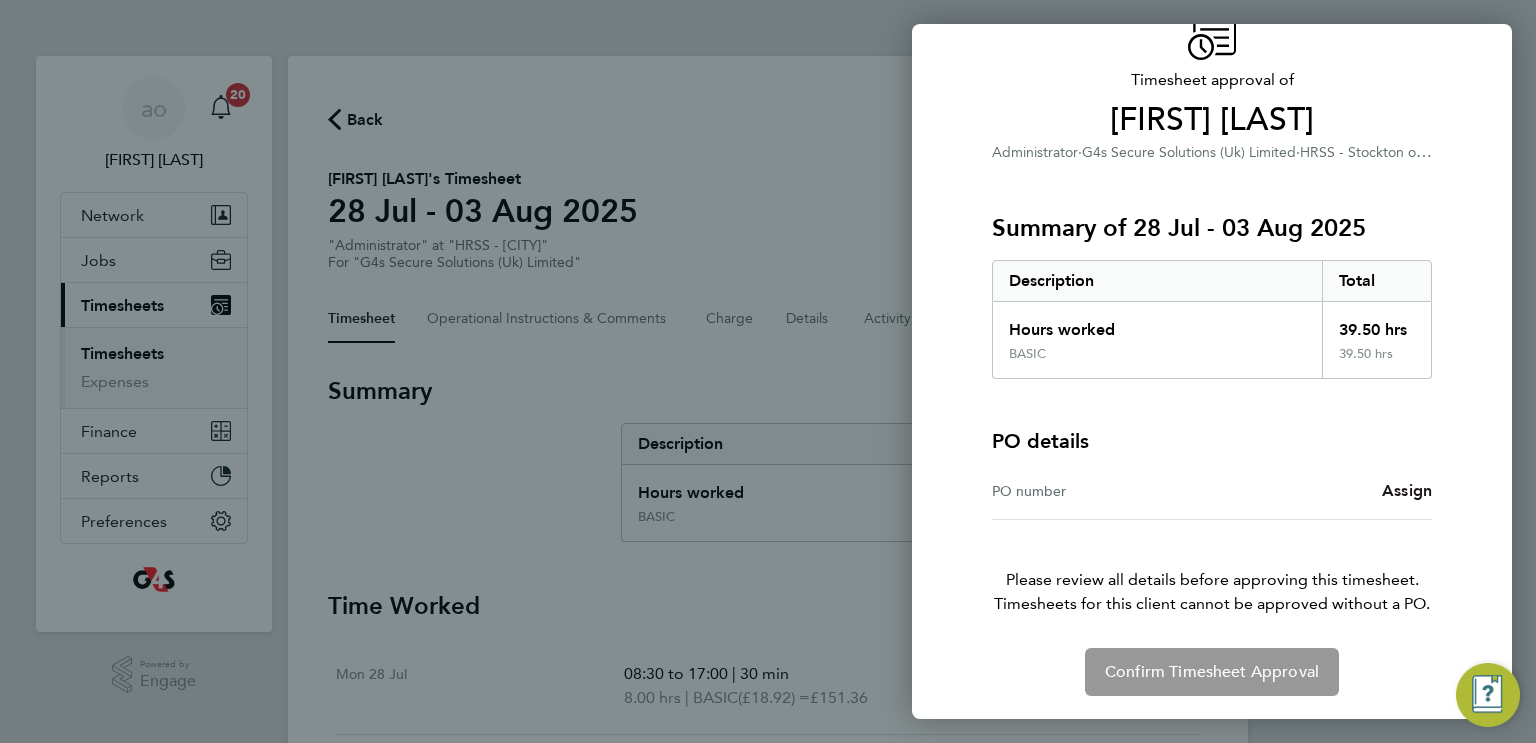 click on "Assign" at bounding box center [1407, 490] 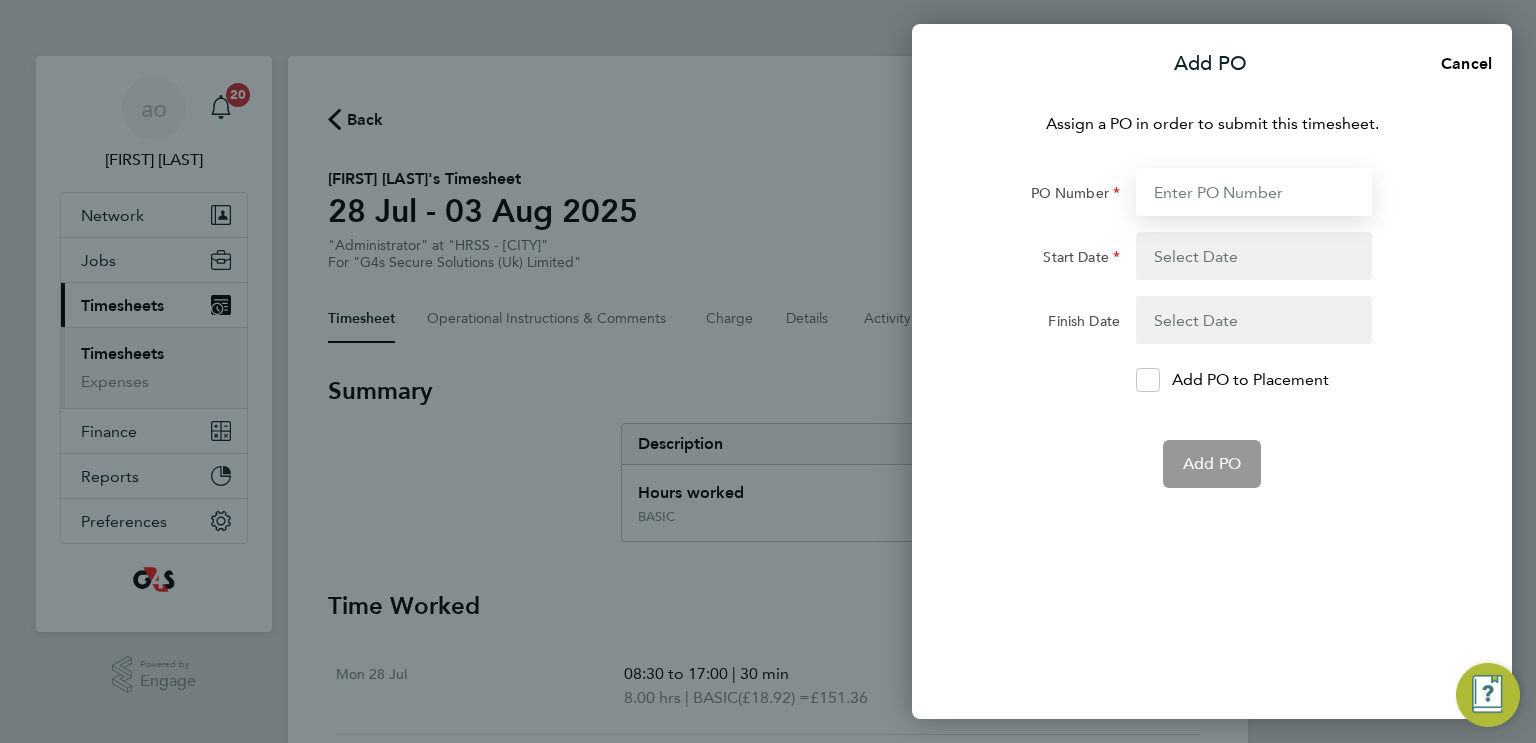 click on "PO Number" at bounding box center (1254, 192) 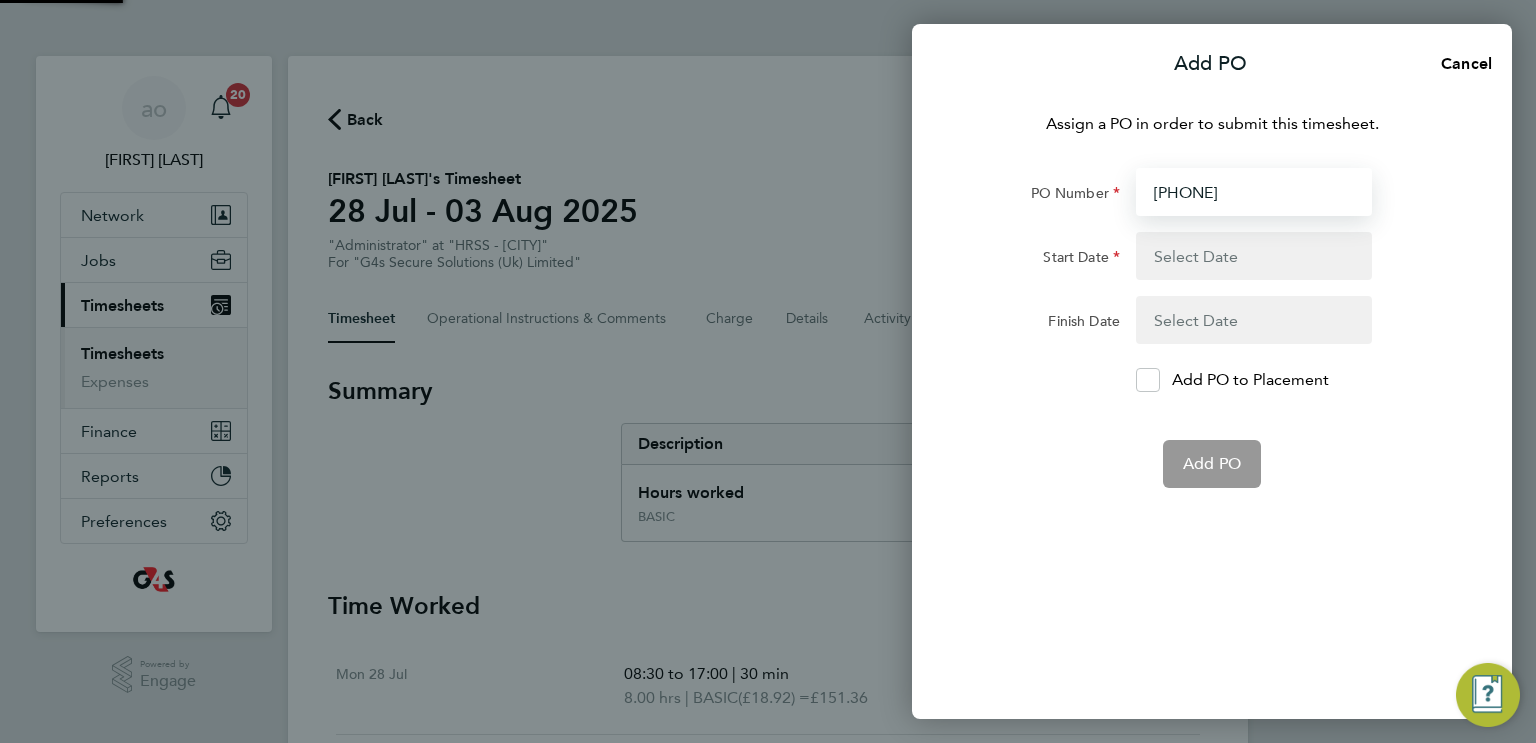 type on "28 Jul 25" 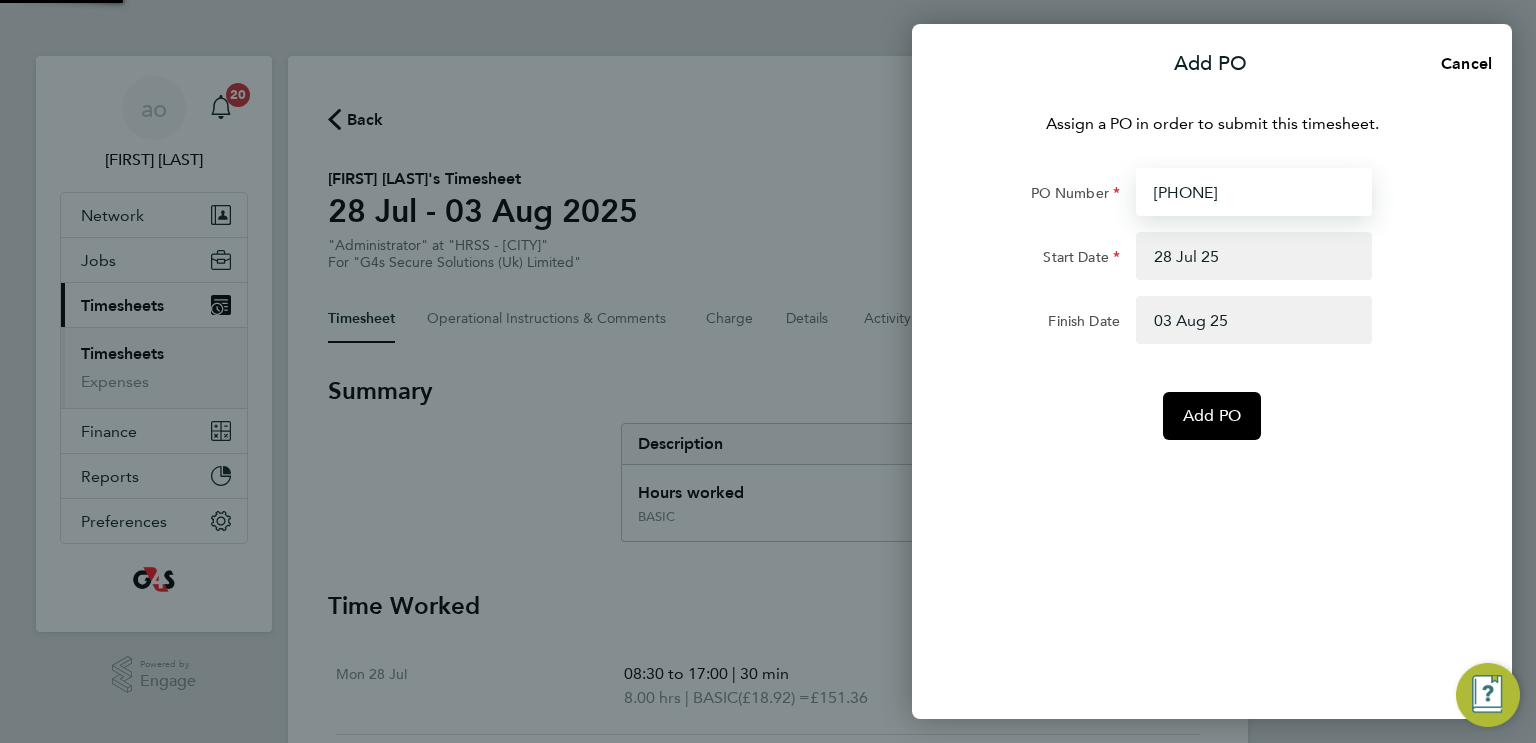 type on "[PHONE]" 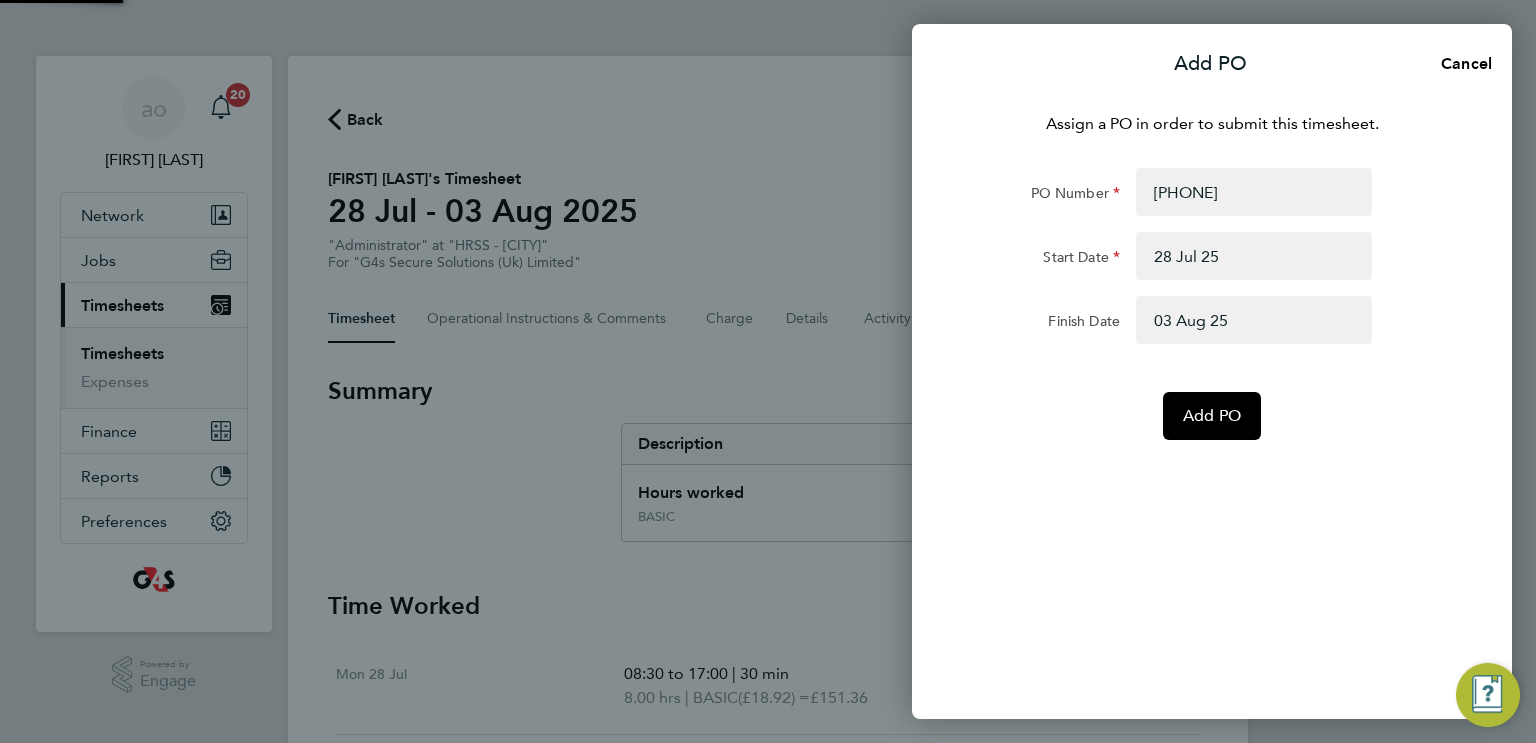 click 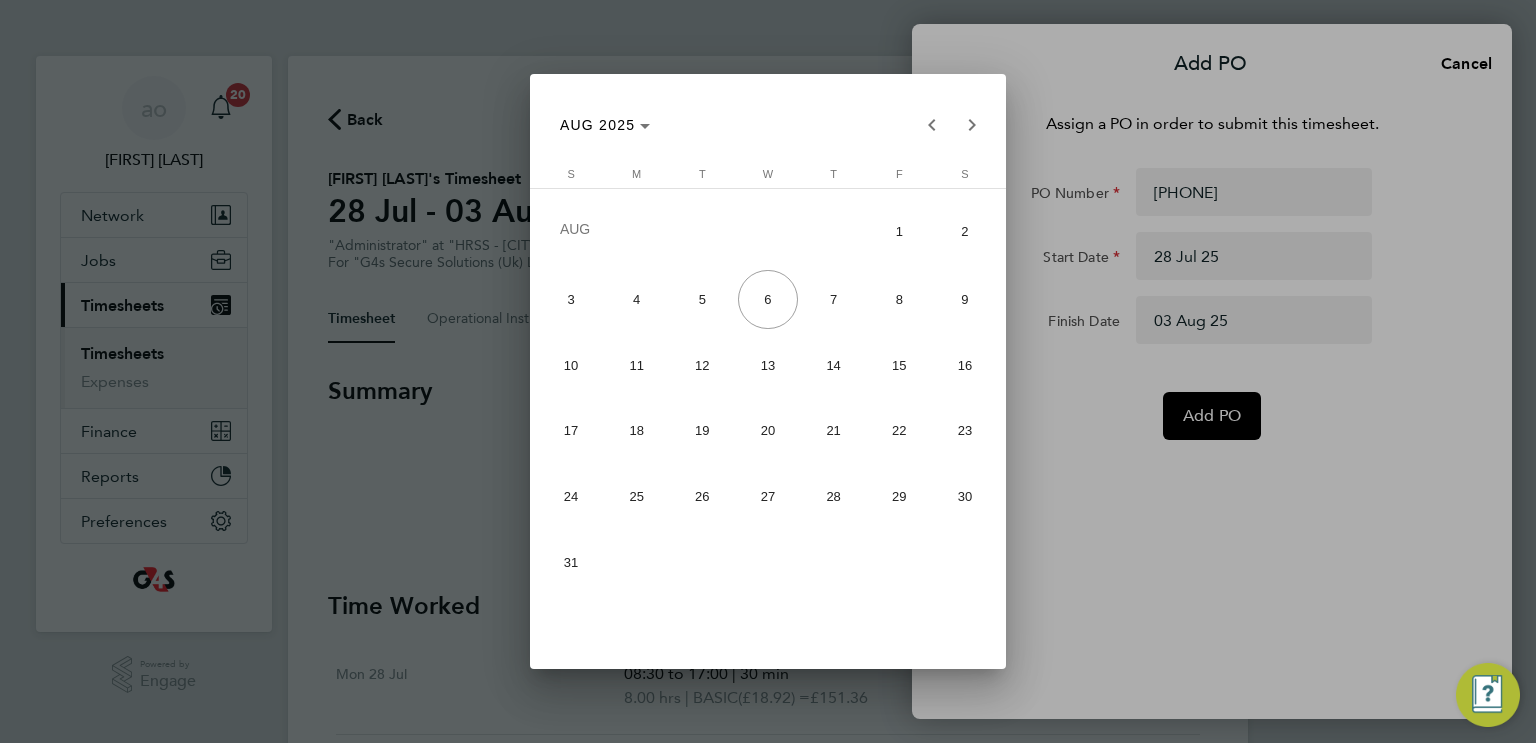 click at bounding box center [768, 371] 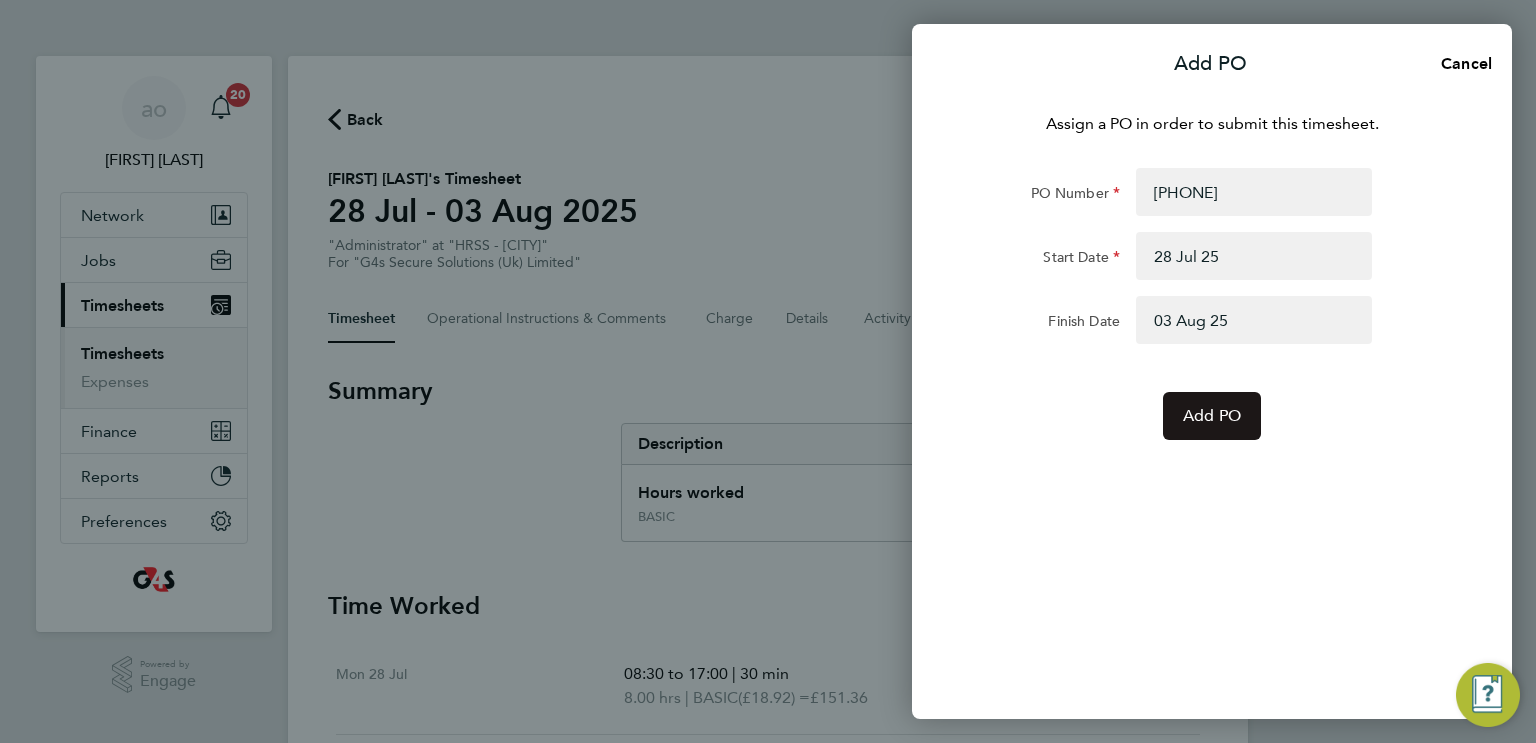 click on "Add PO" 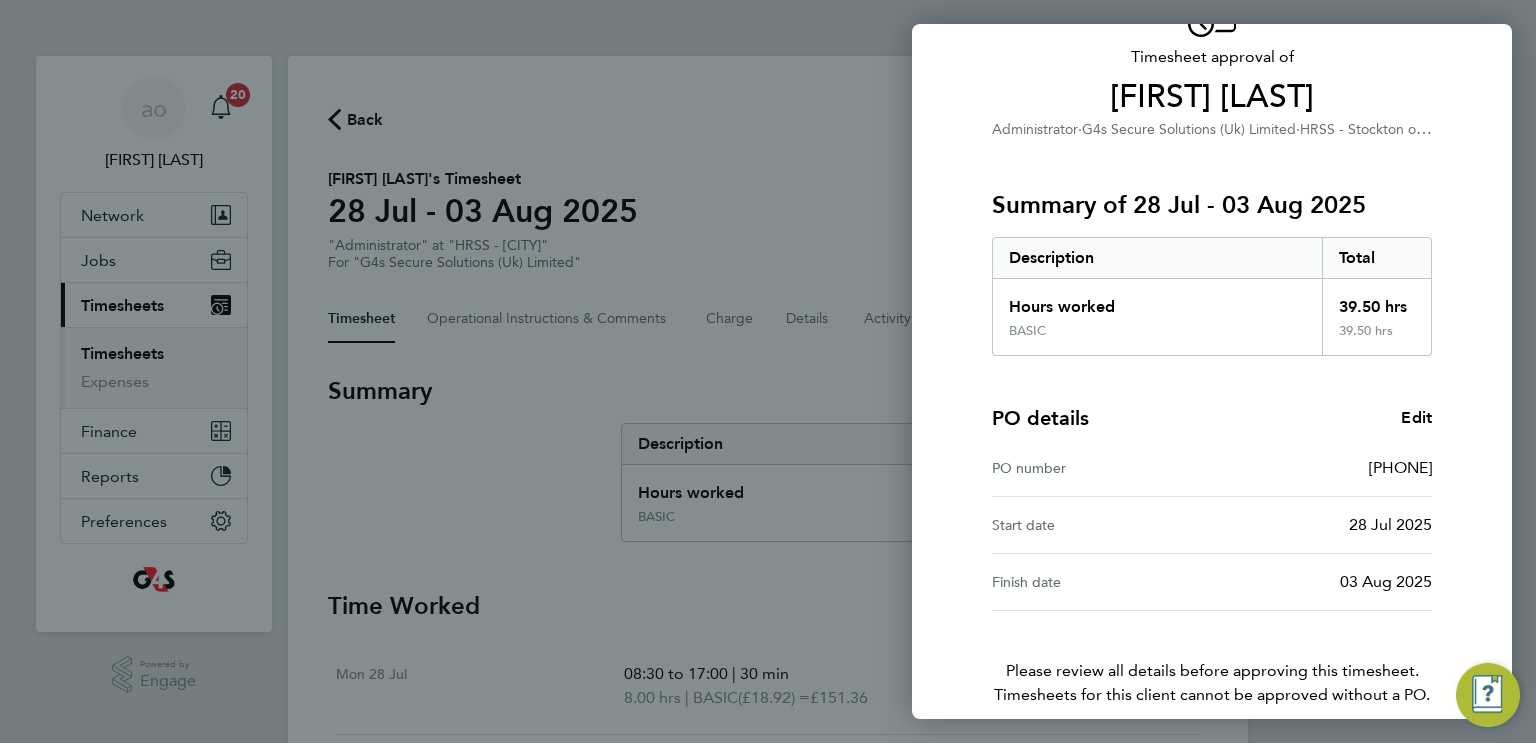 scroll, scrollTop: 213, scrollLeft: 0, axis: vertical 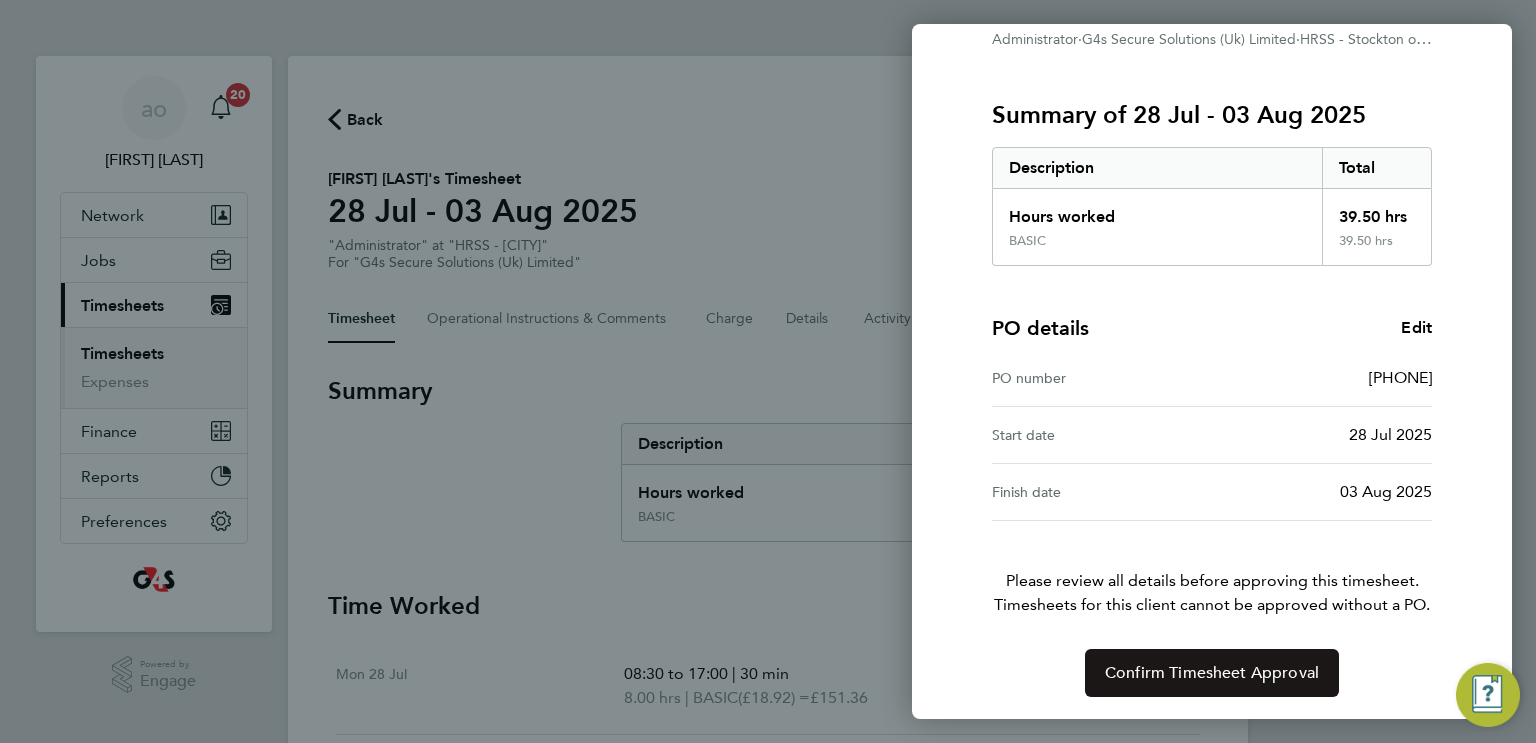 click on "Confirm Timesheet Approval" 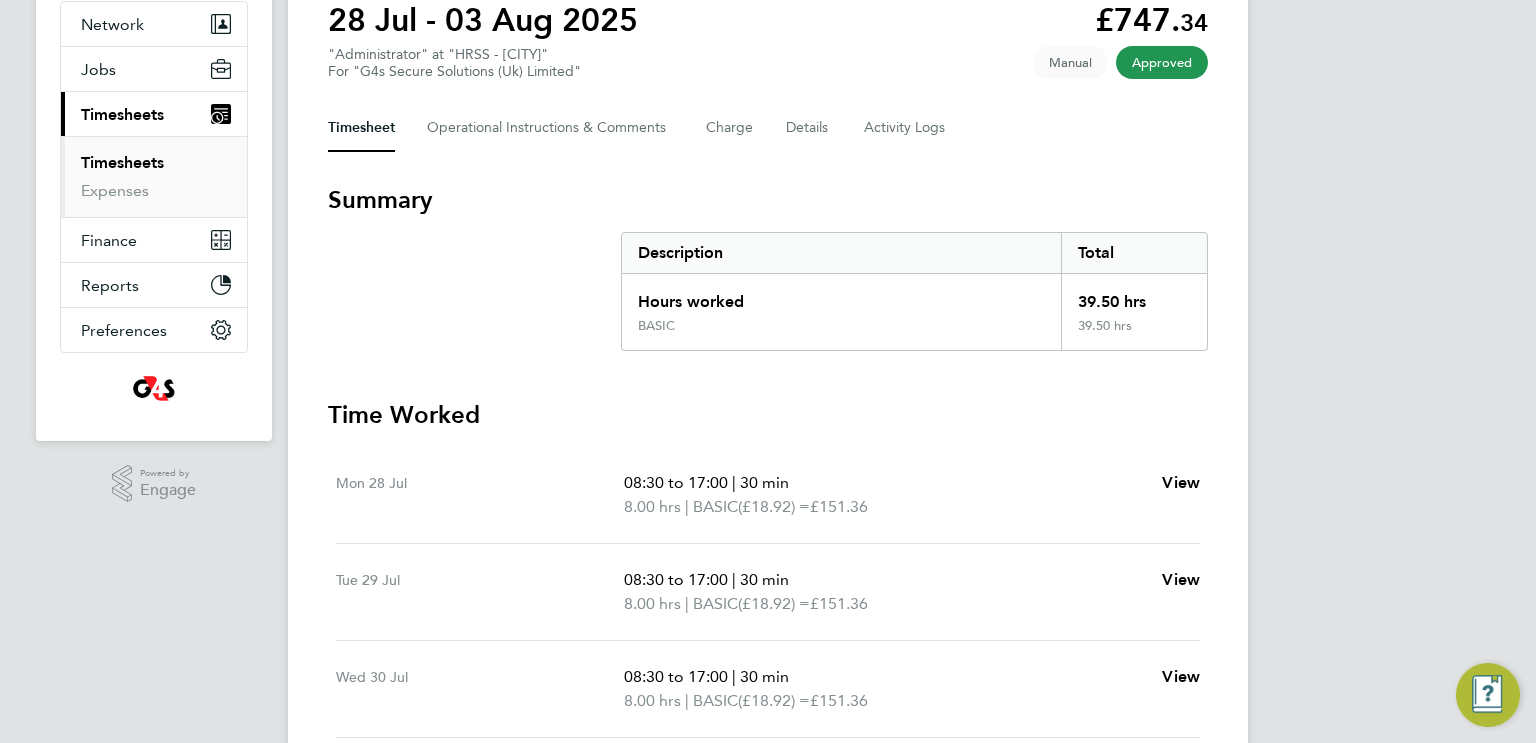 scroll, scrollTop: 0, scrollLeft: 0, axis: both 